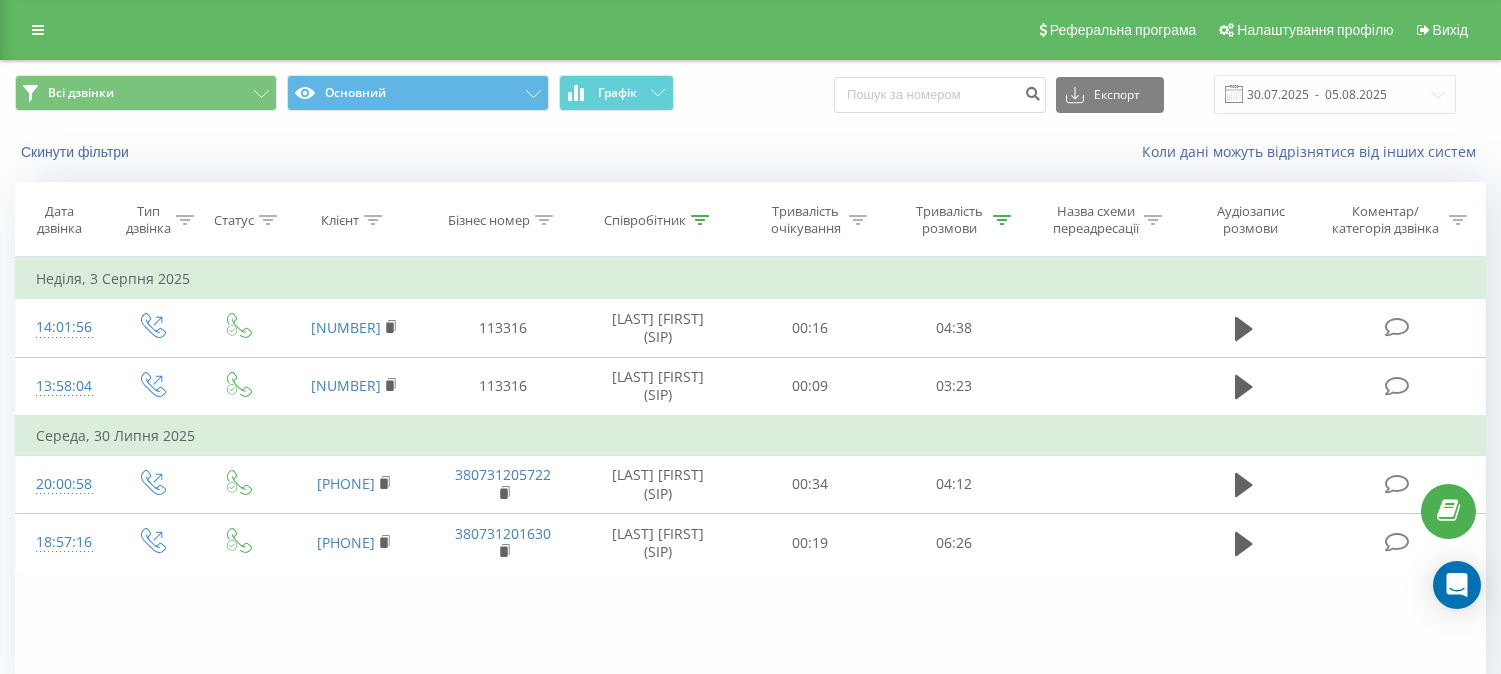 scroll, scrollTop: 185, scrollLeft: 0, axis: vertical 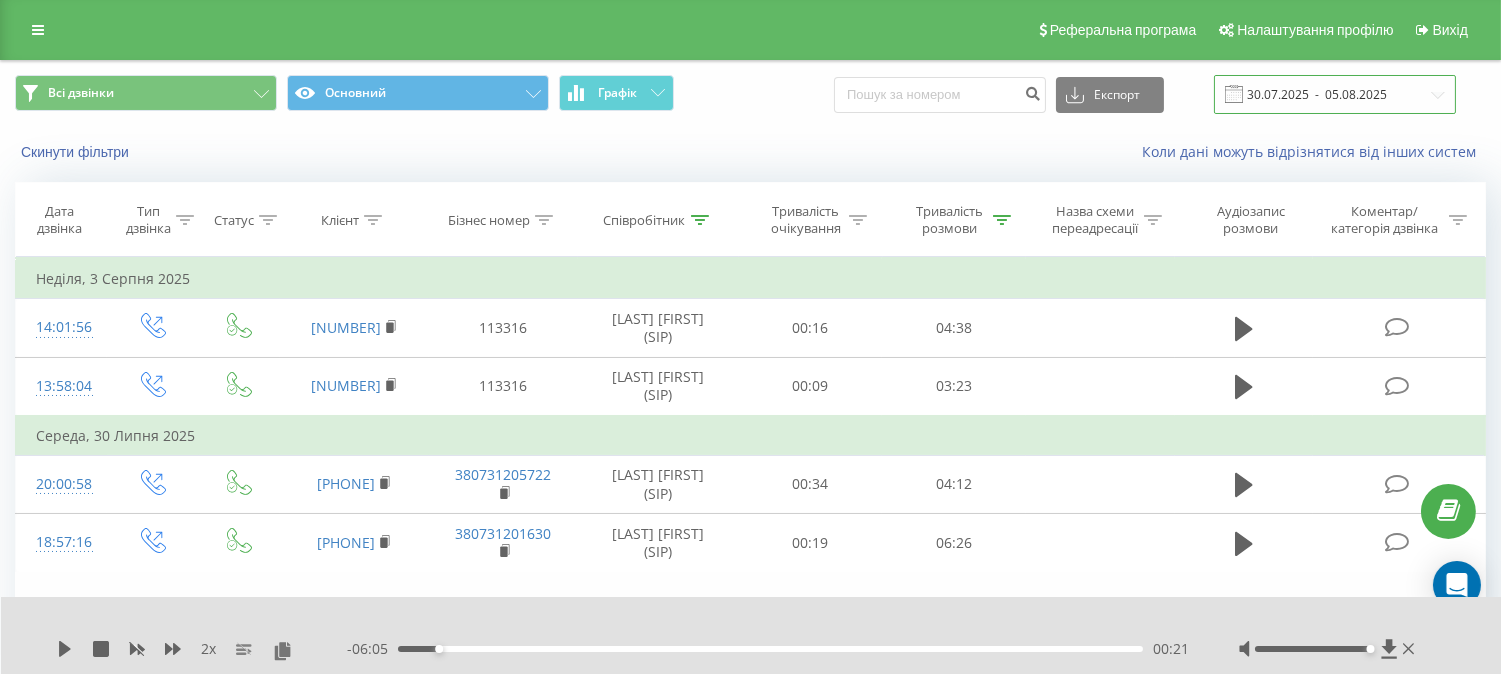 click on "30.07.2025  -  05.08.2025" at bounding box center (1335, 94) 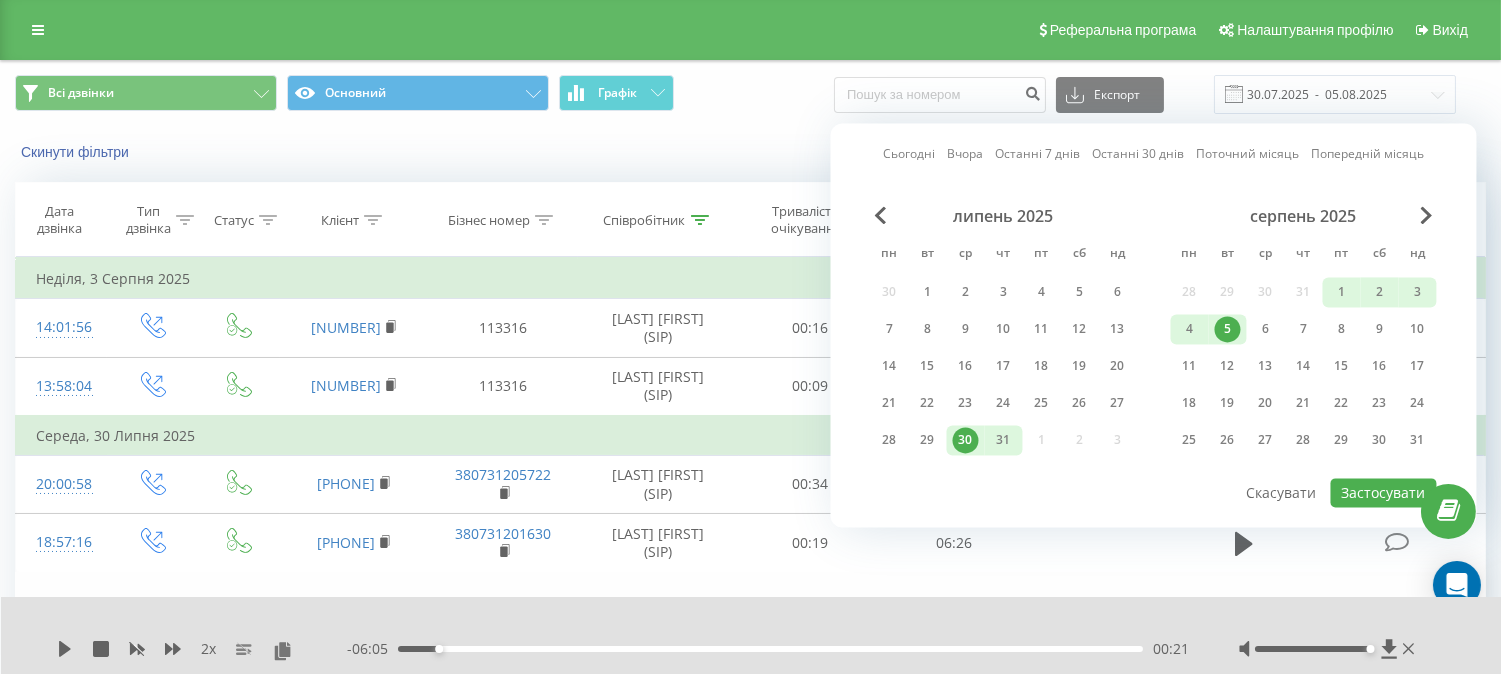 click on "30" at bounding box center (966, 440) 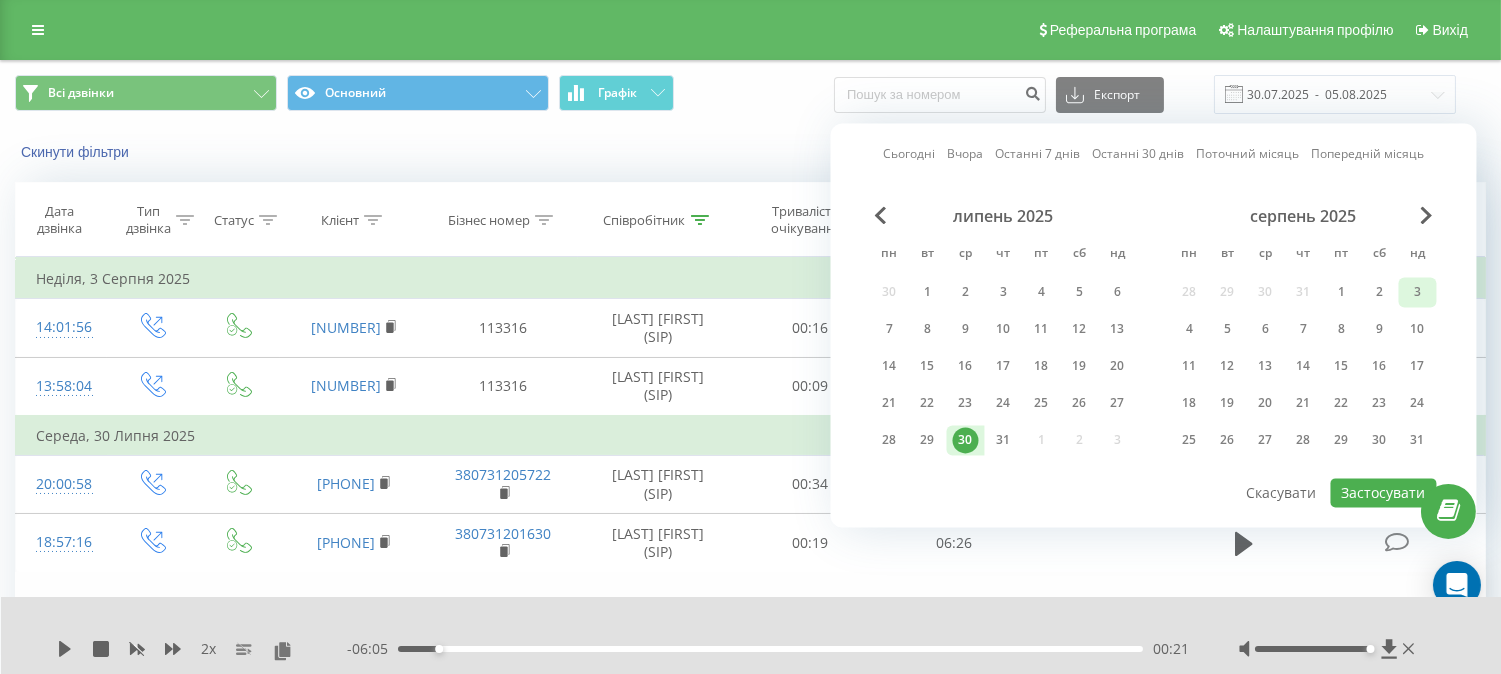 click on "3" at bounding box center (1418, 292) 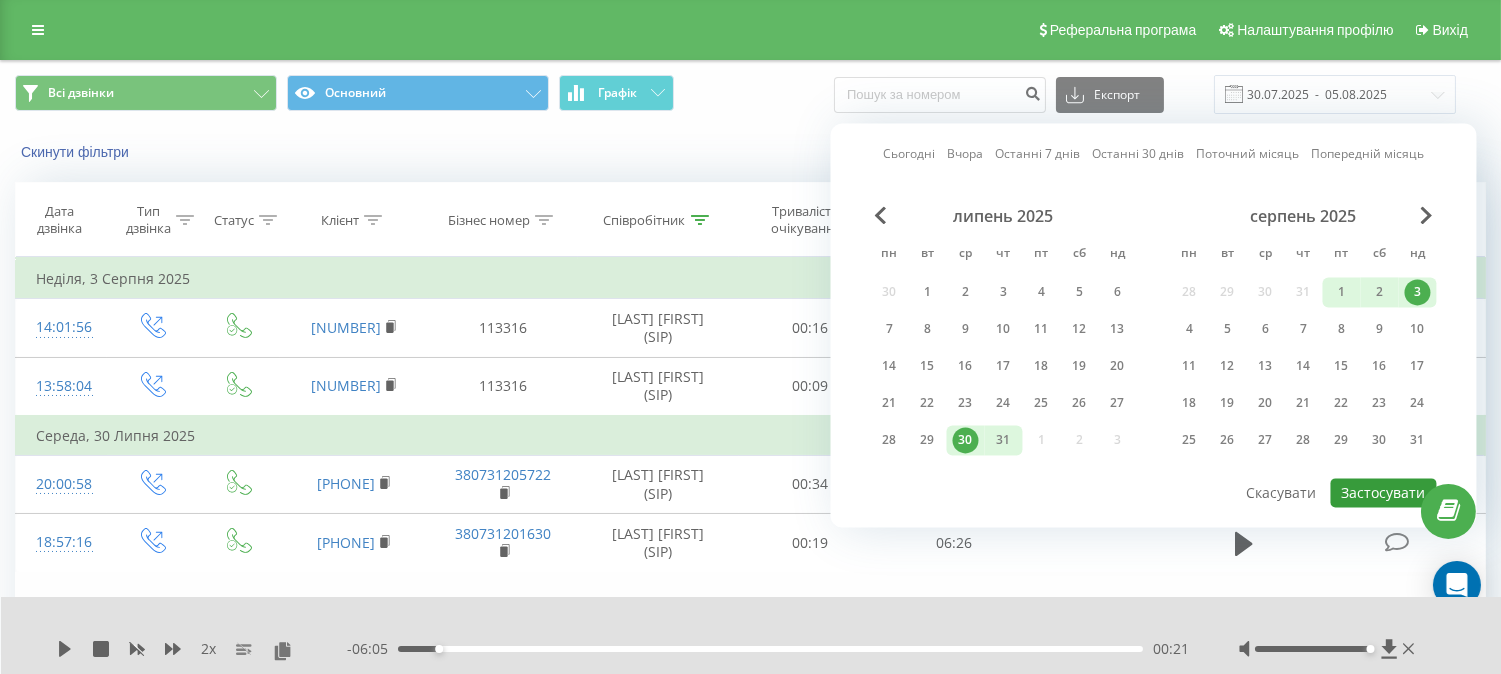 click on "Застосувати" at bounding box center [1384, 492] 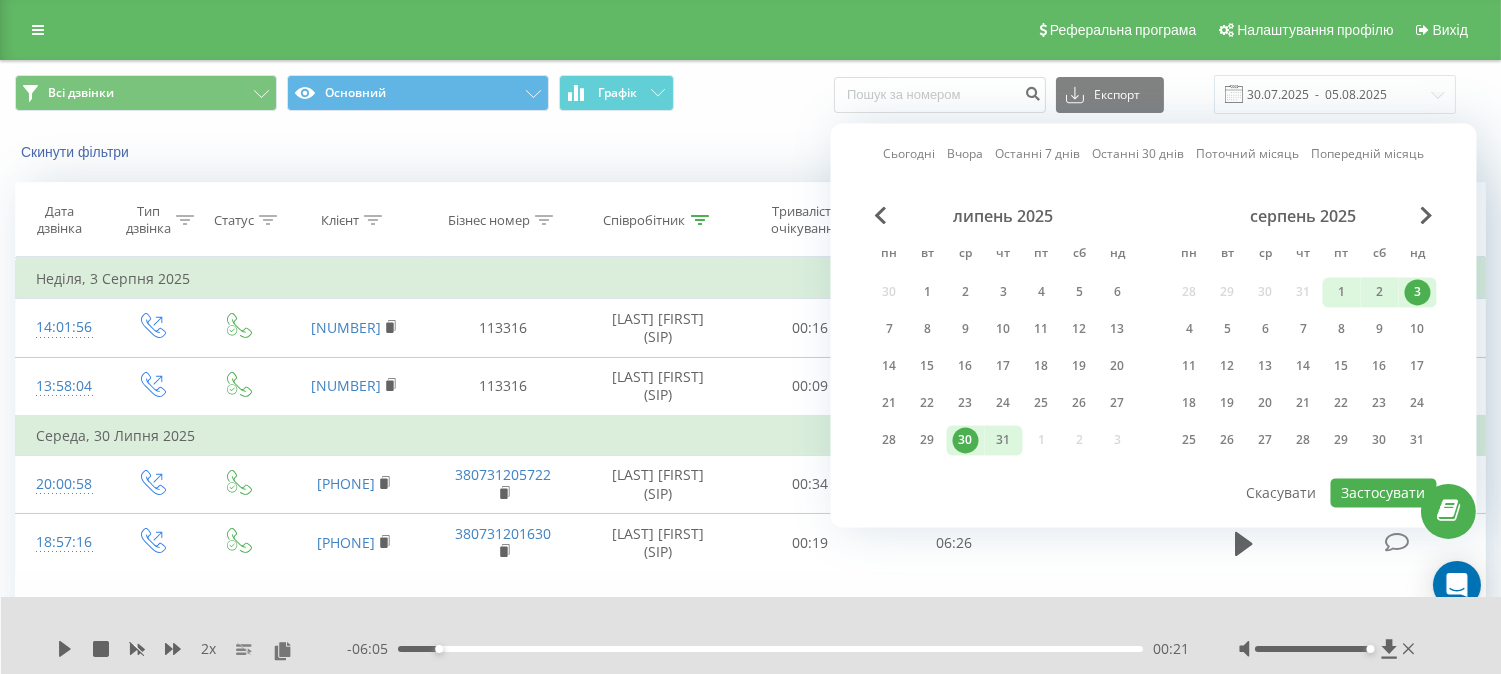 type on "[DATE] - [DATE]" 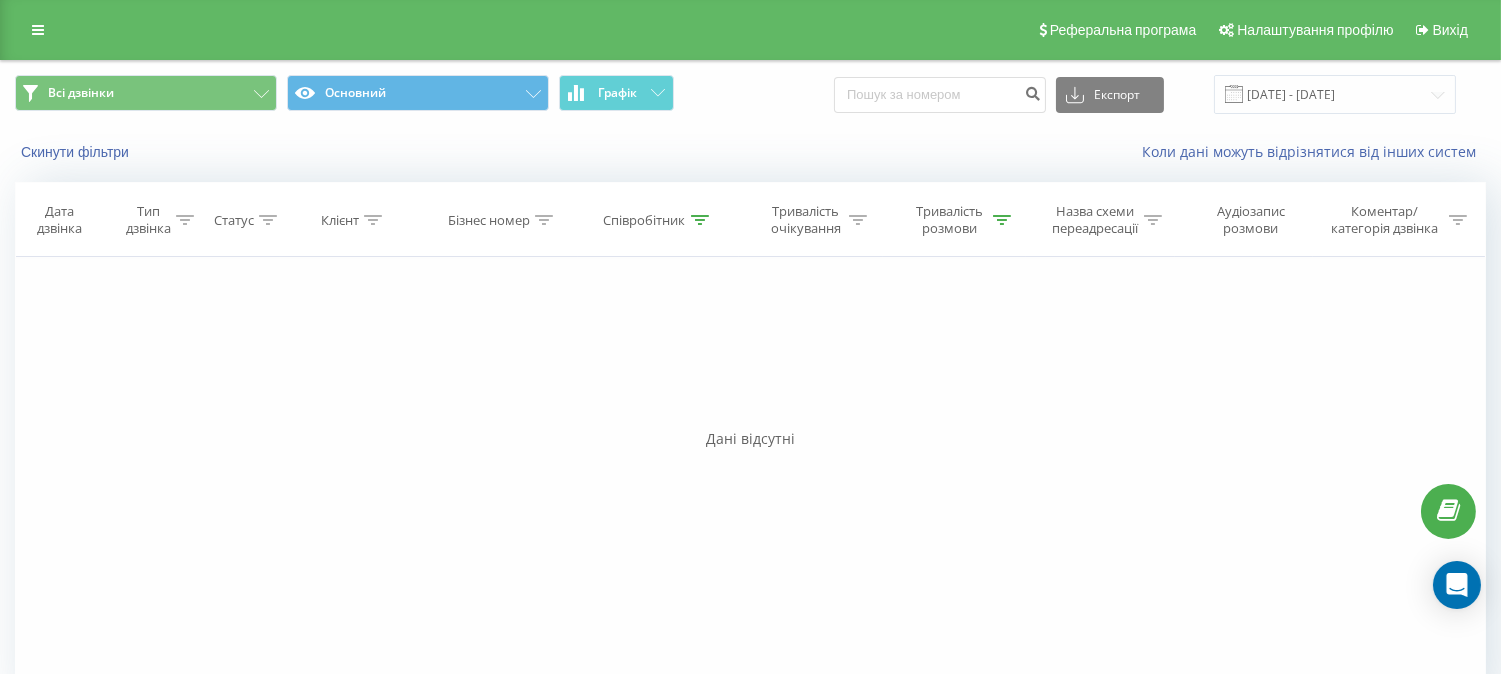 click at bounding box center (700, 220) 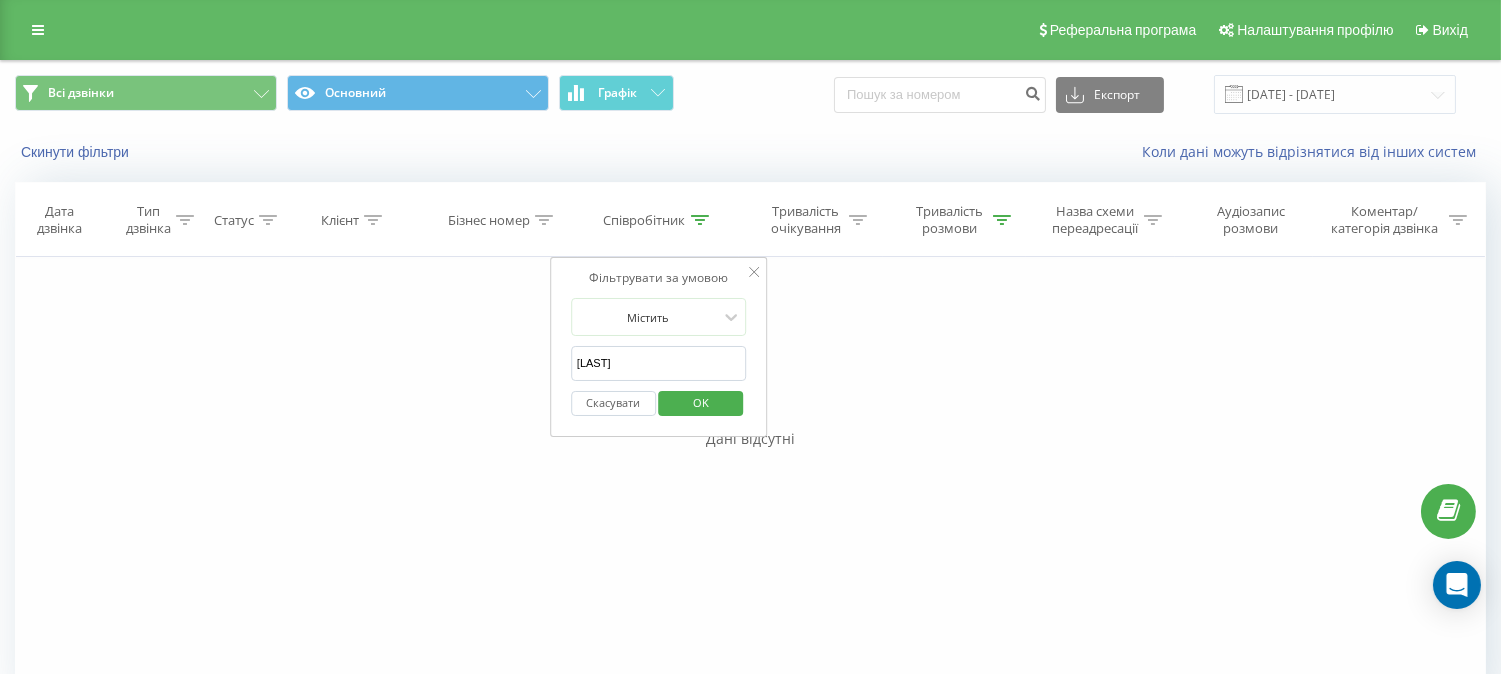 click on "[LAST]" at bounding box center (659, 363) 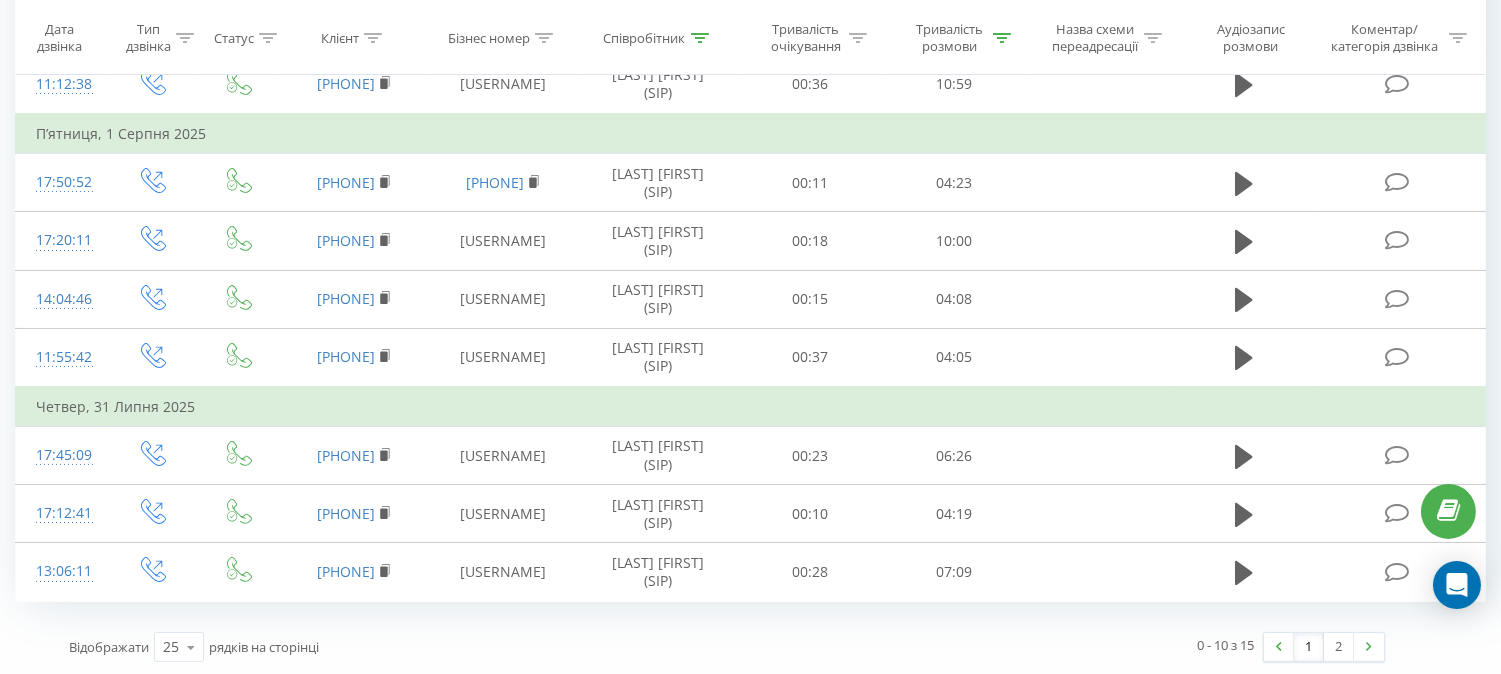 scroll, scrollTop: 361, scrollLeft: 0, axis: vertical 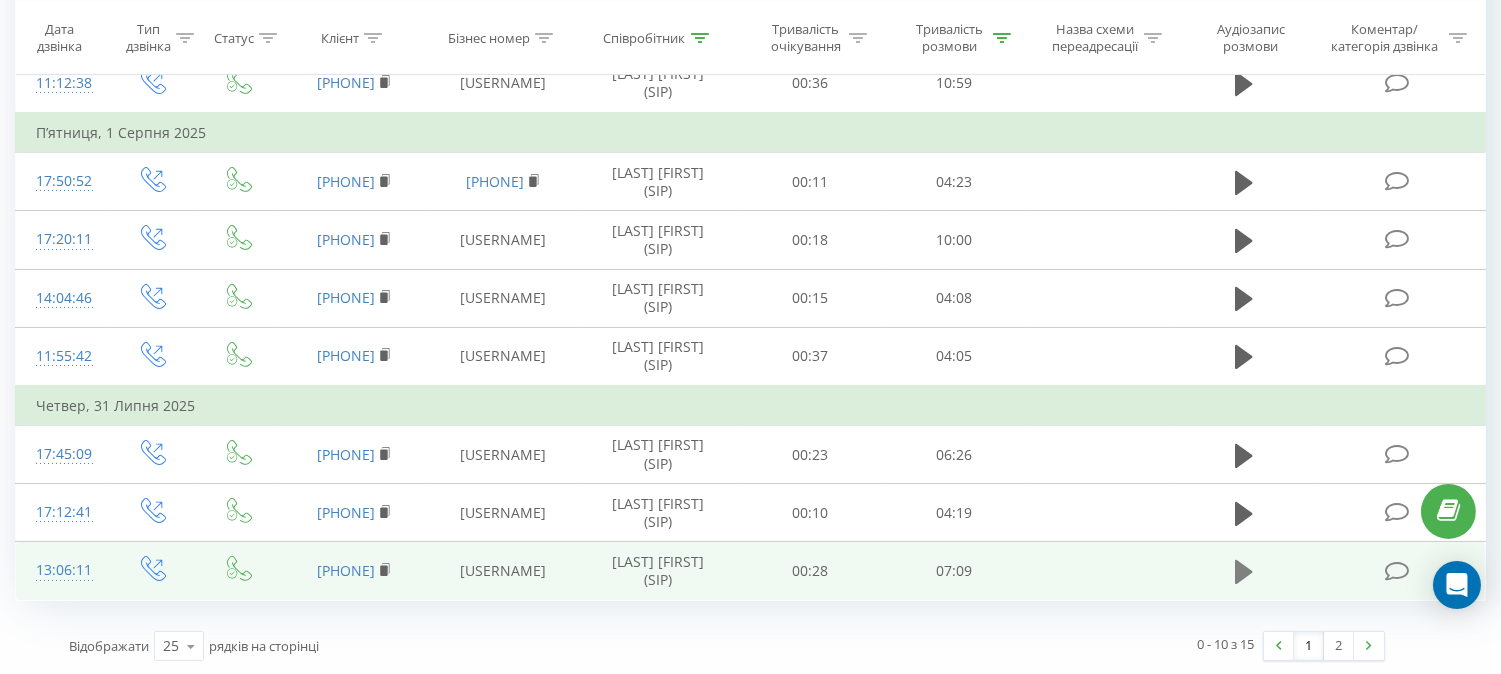 click 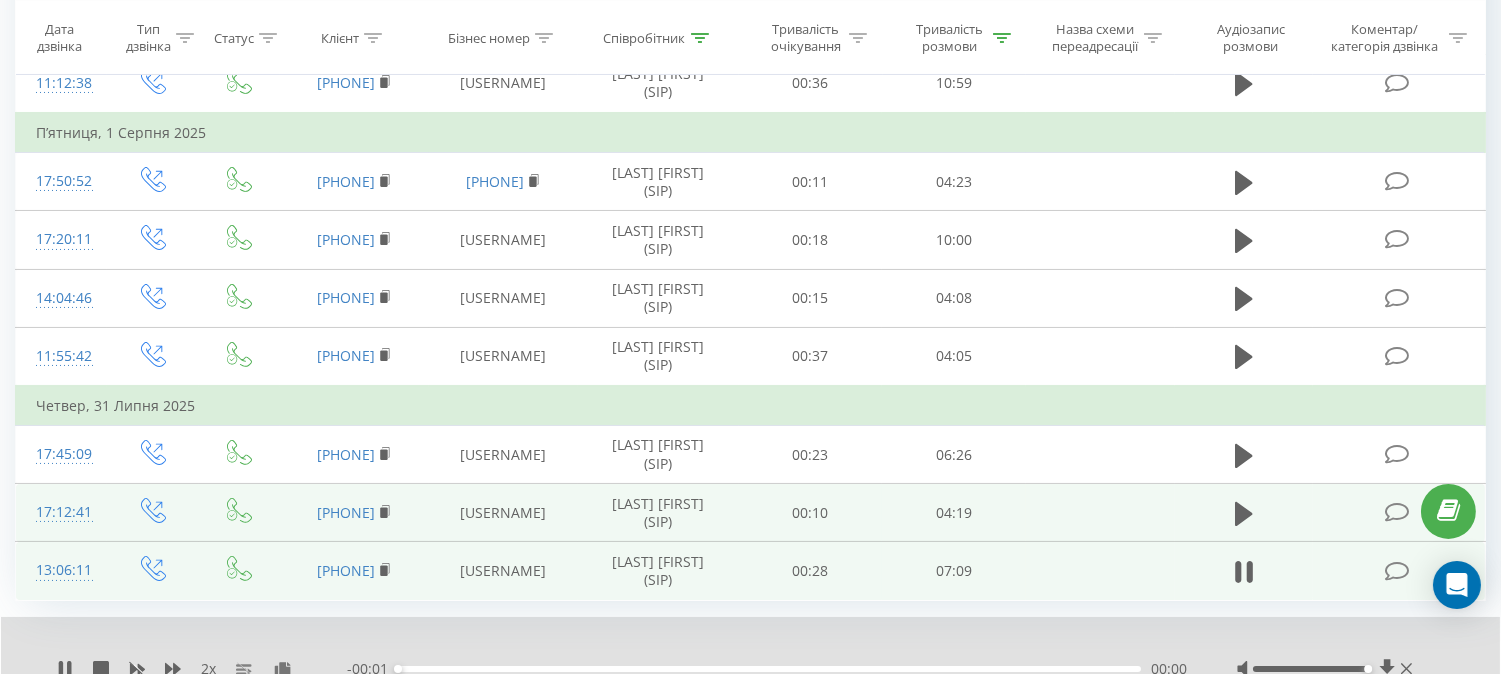 scroll, scrollTop: 437, scrollLeft: 0, axis: vertical 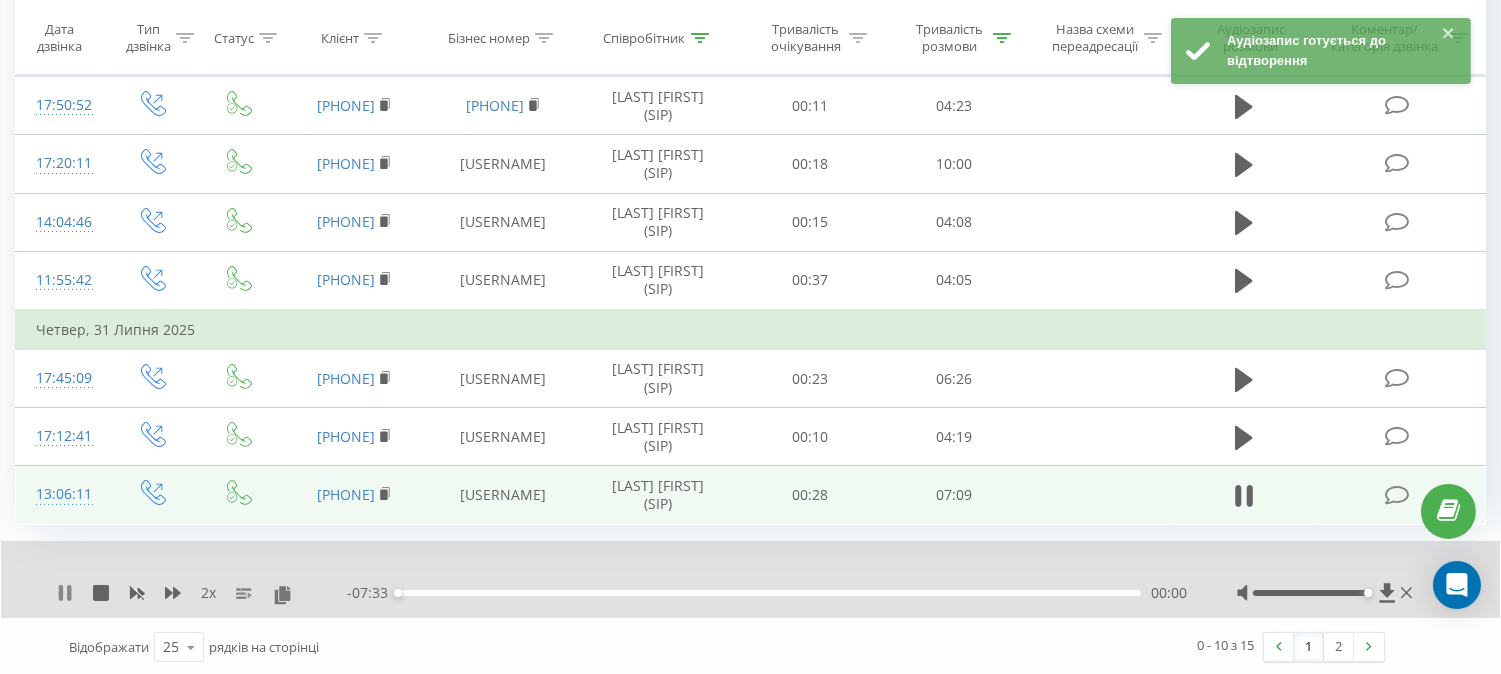 click 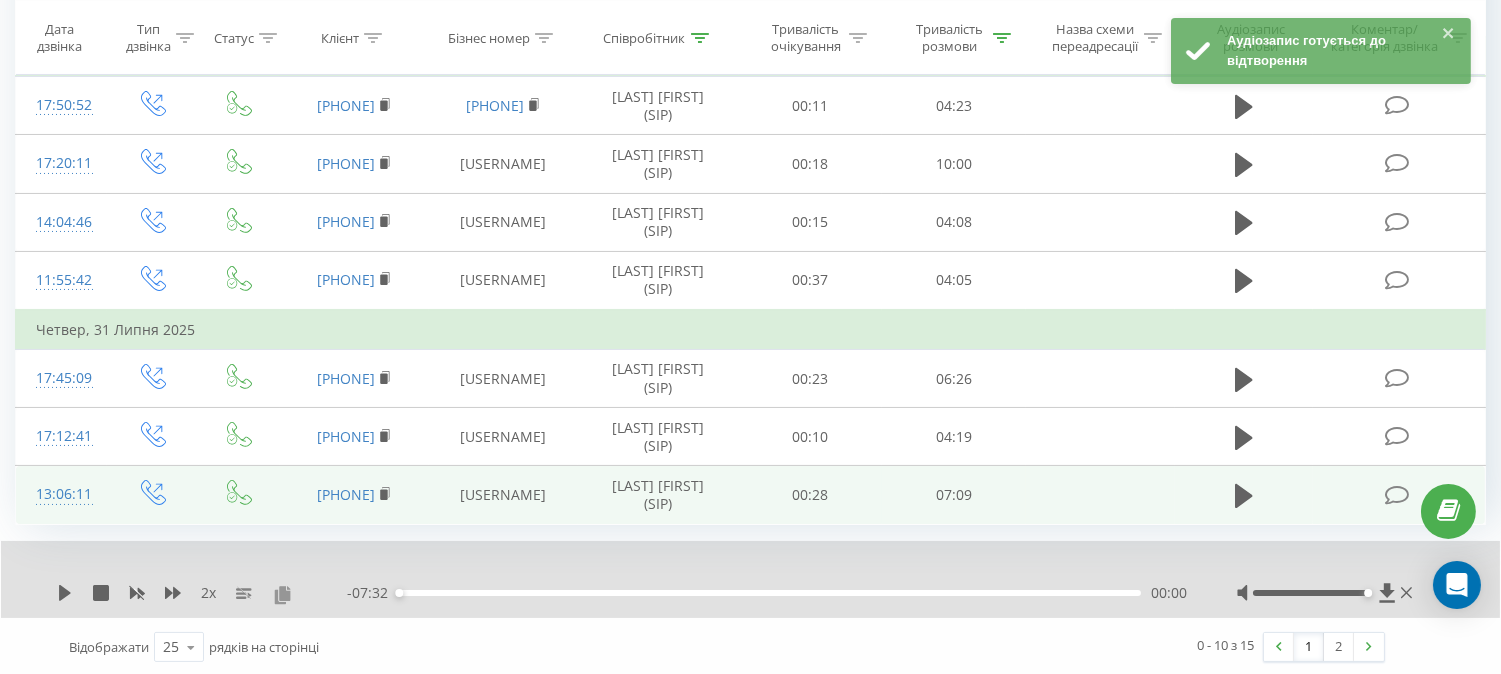 click at bounding box center (282, 594) 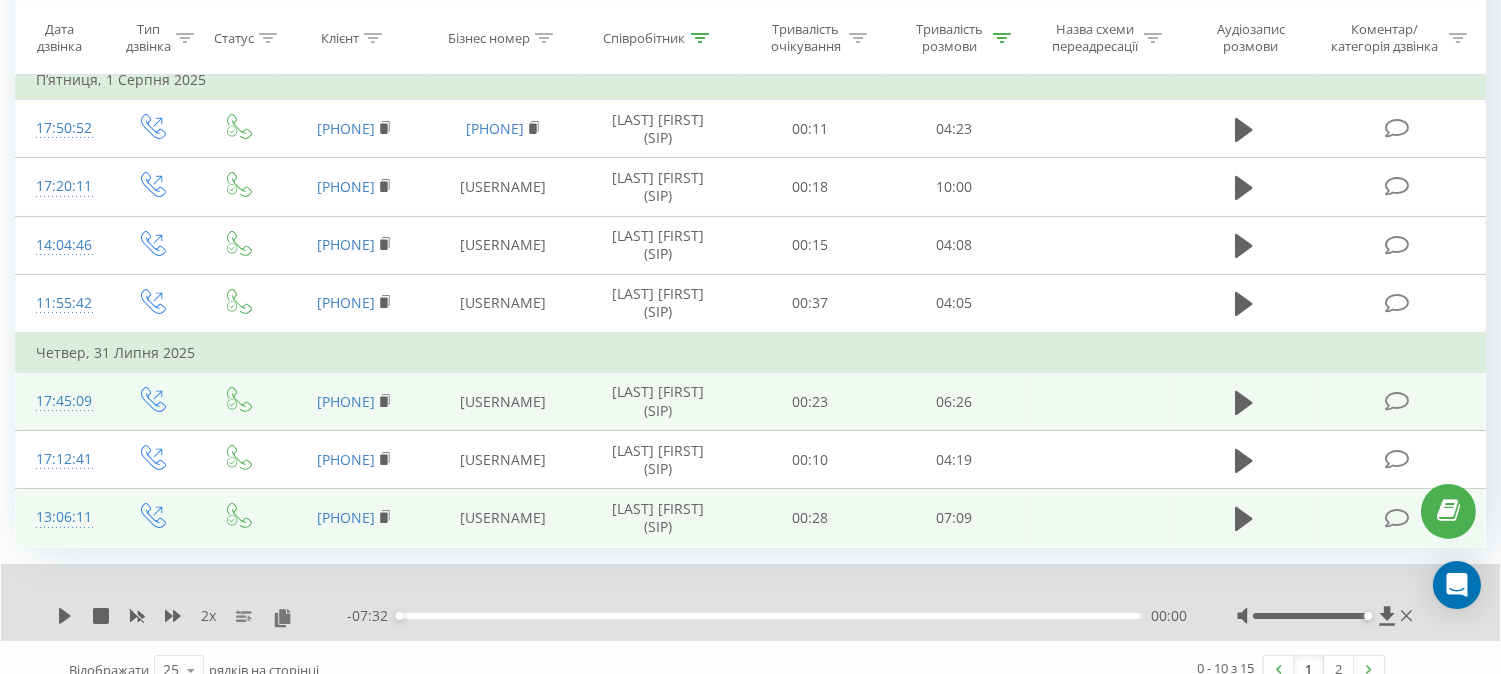 scroll, scrollTop: 0, scrollLeft: 0, axis: both 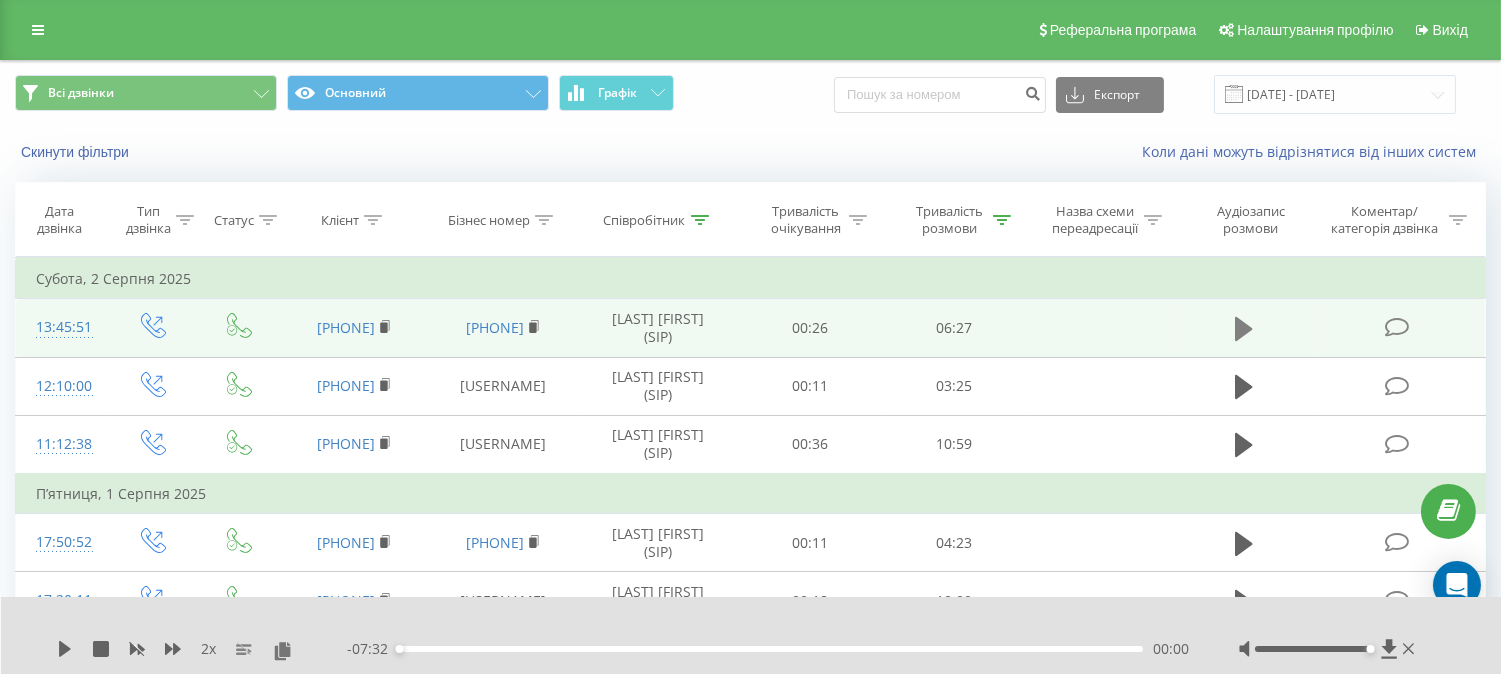 click 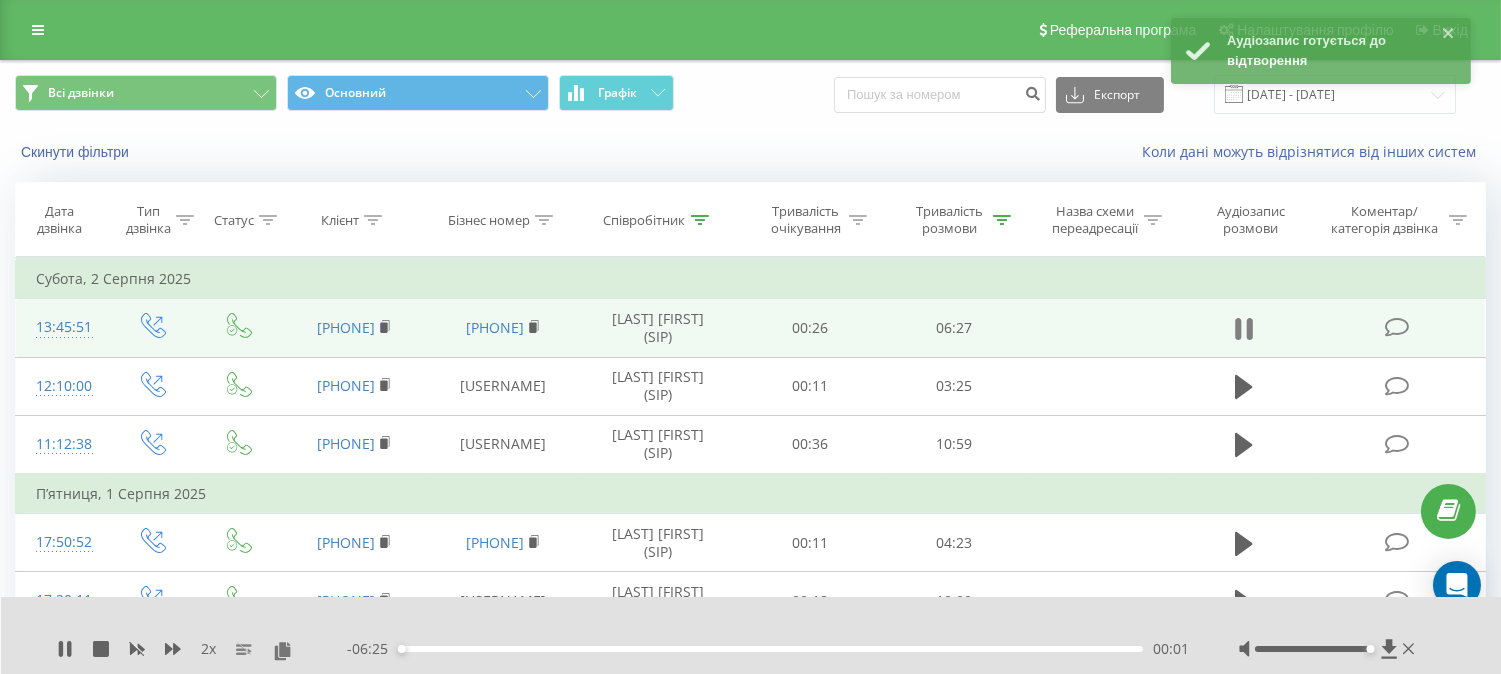 click 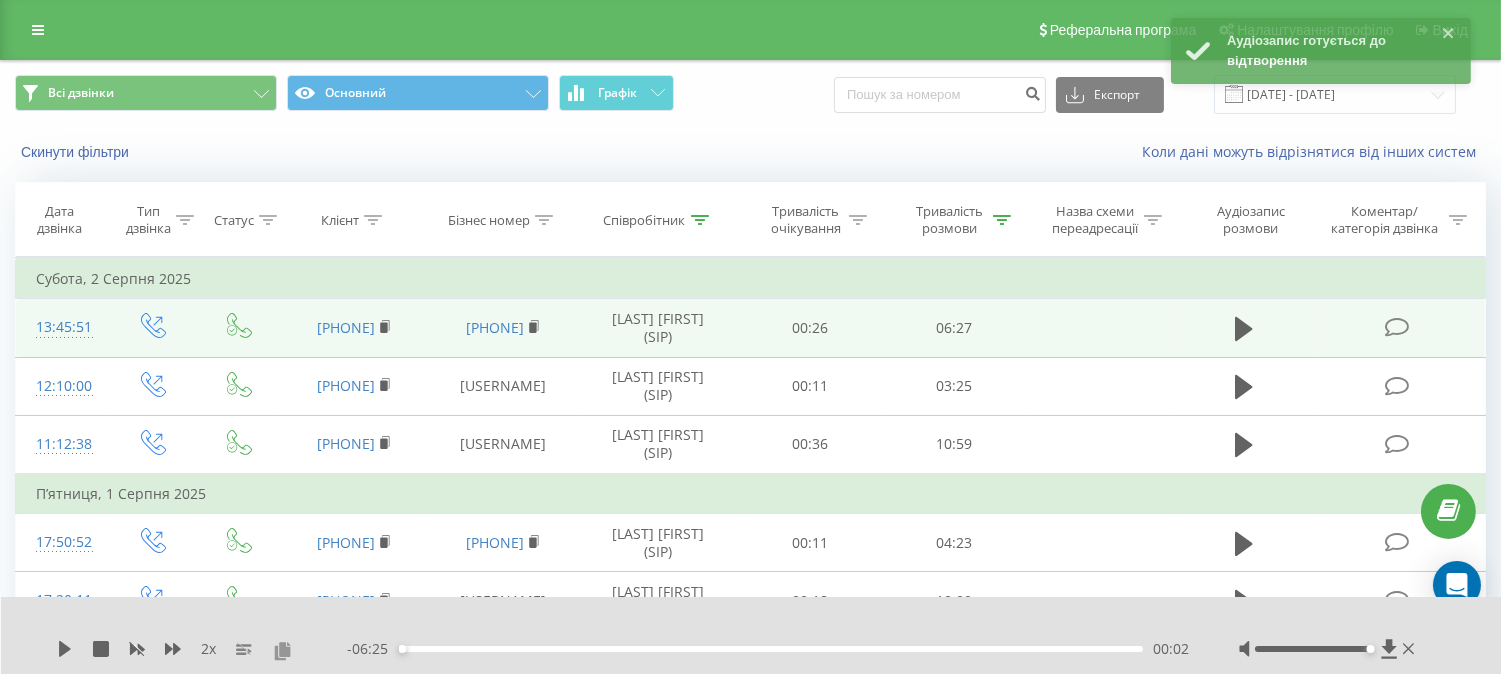 click at bounding box center [282, 650] 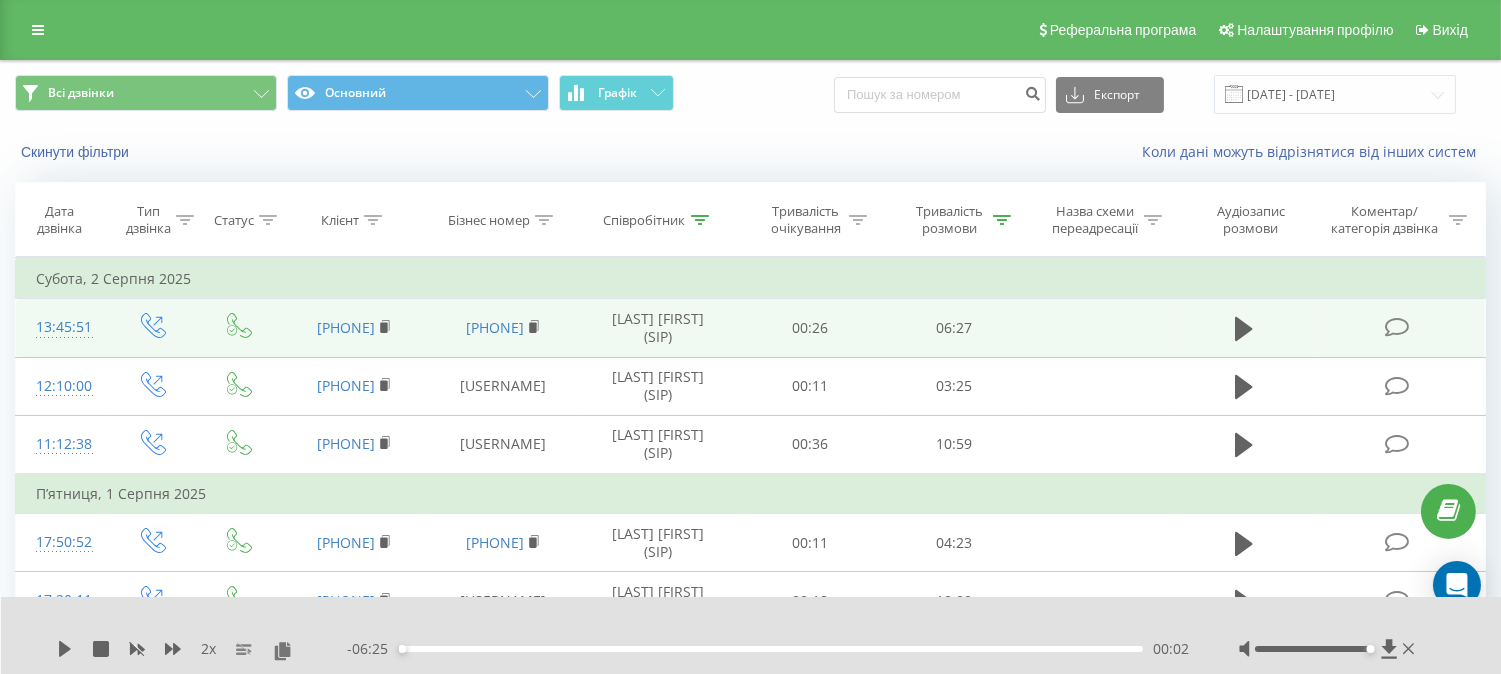 click 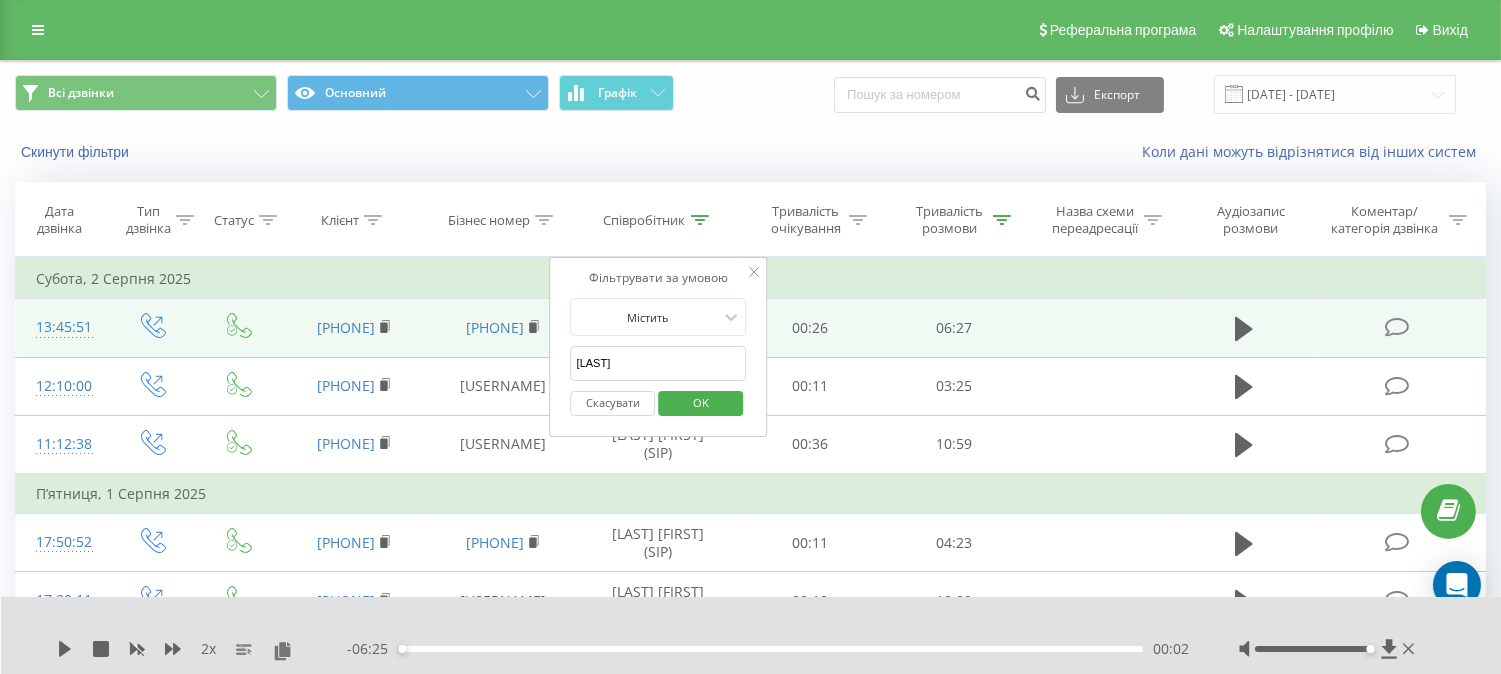 click on "[LAST]" at bounding box center [659, 363] 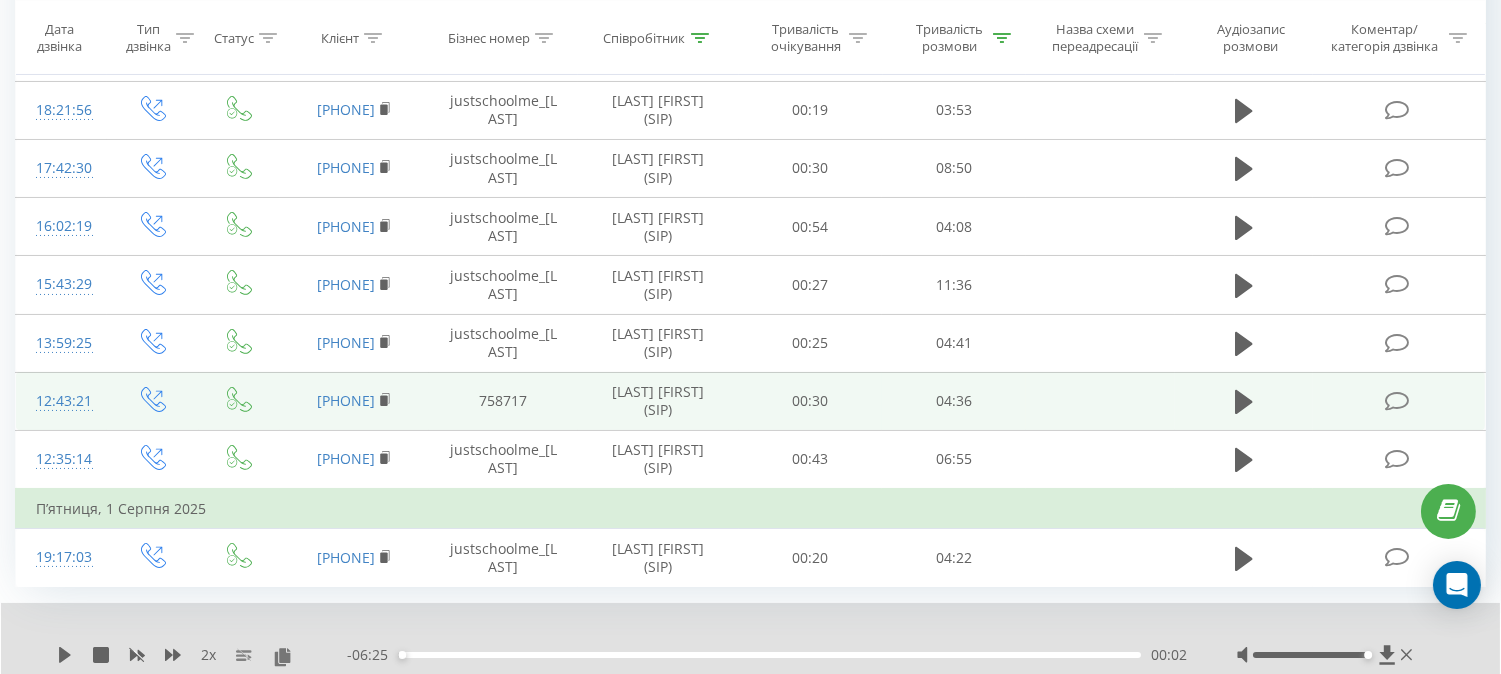 scroll, scrollTop: 398, scrollLeft: 0, axis: vertical 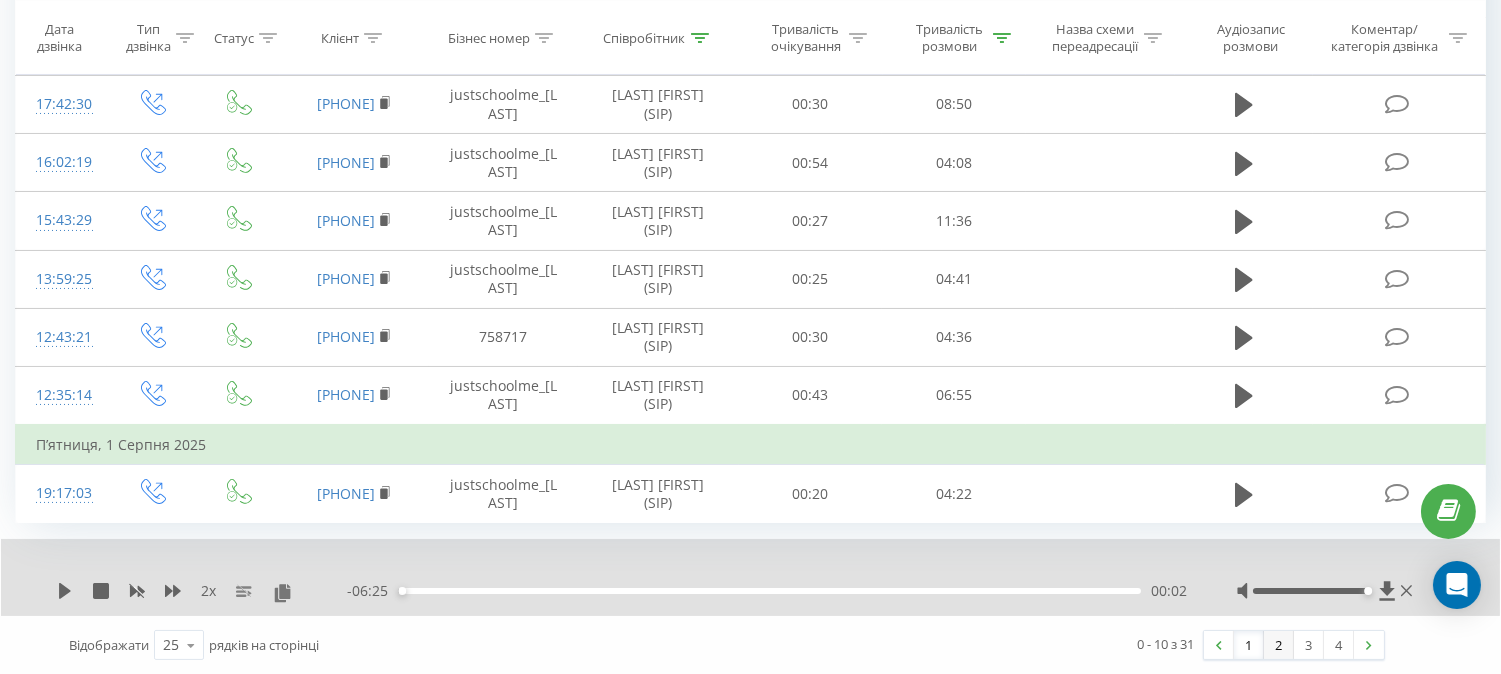 click on "2" at bounding box center (1279, 645) 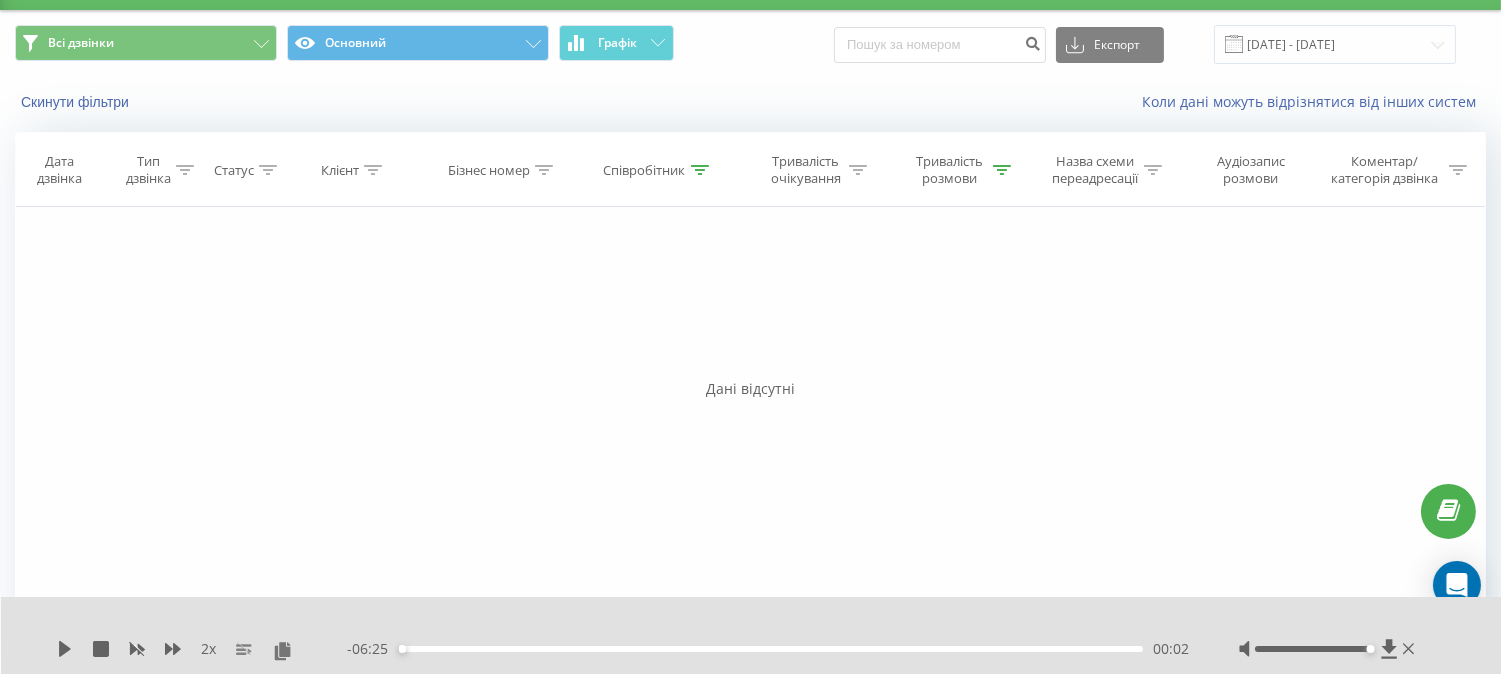 scroll, scrollTop: 50, scrollLeft: 0, axis: vertical 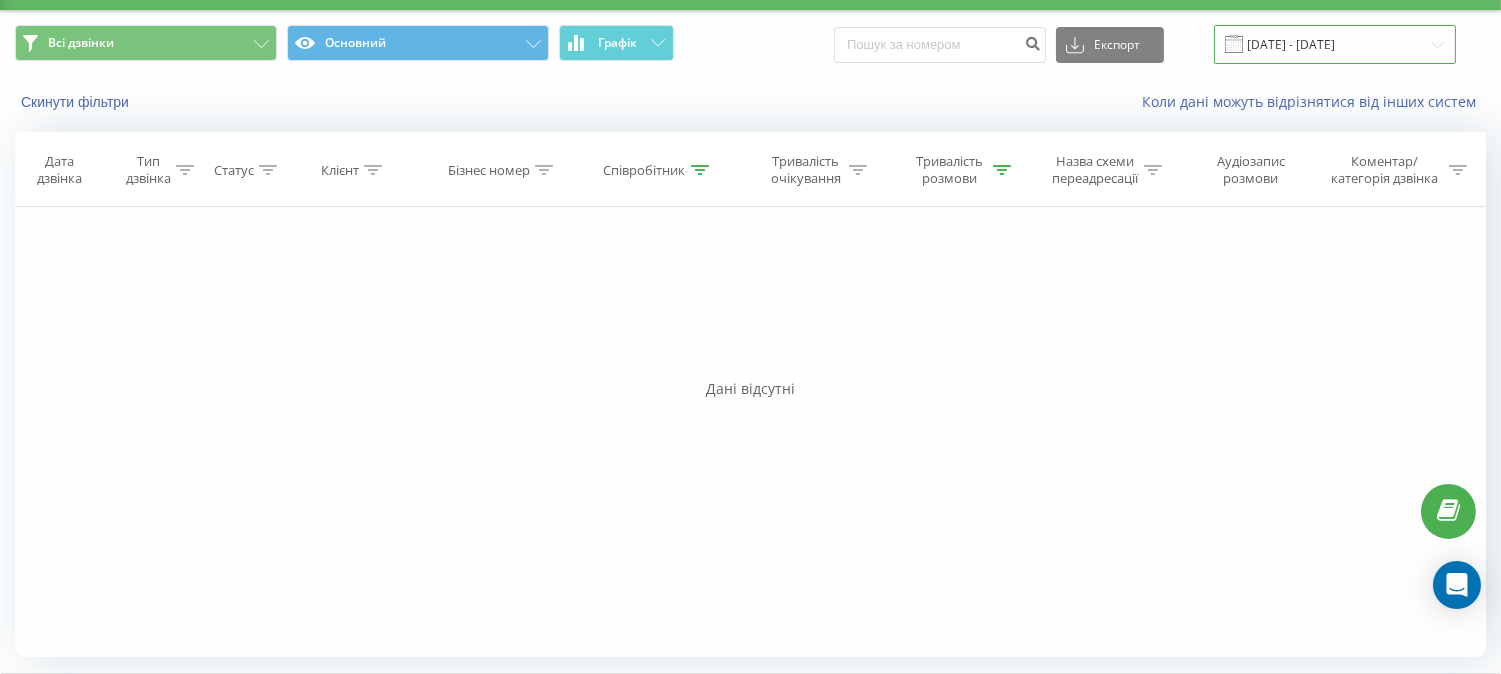 click on "[DATE] - [DATE]" at bounding box center (1335, 44) 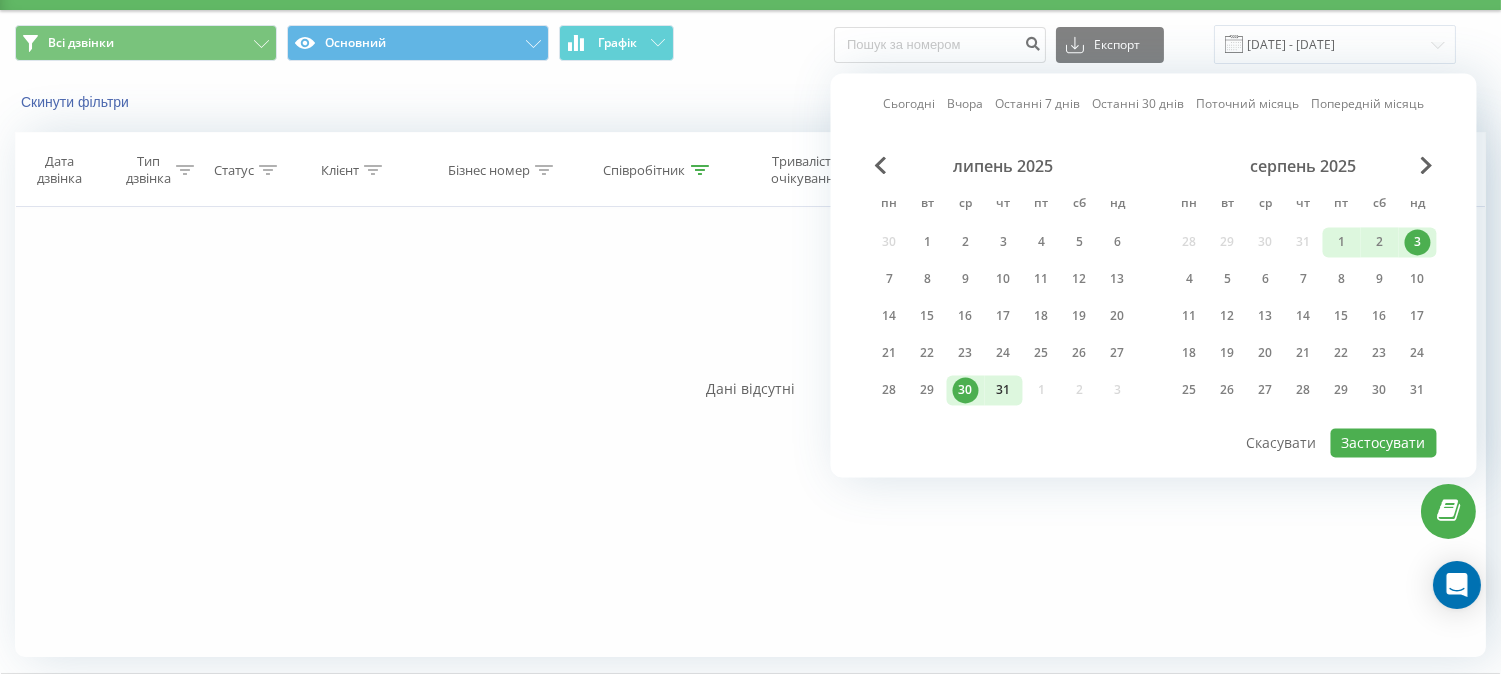 click on "31" at bounding box center (1004, 390) 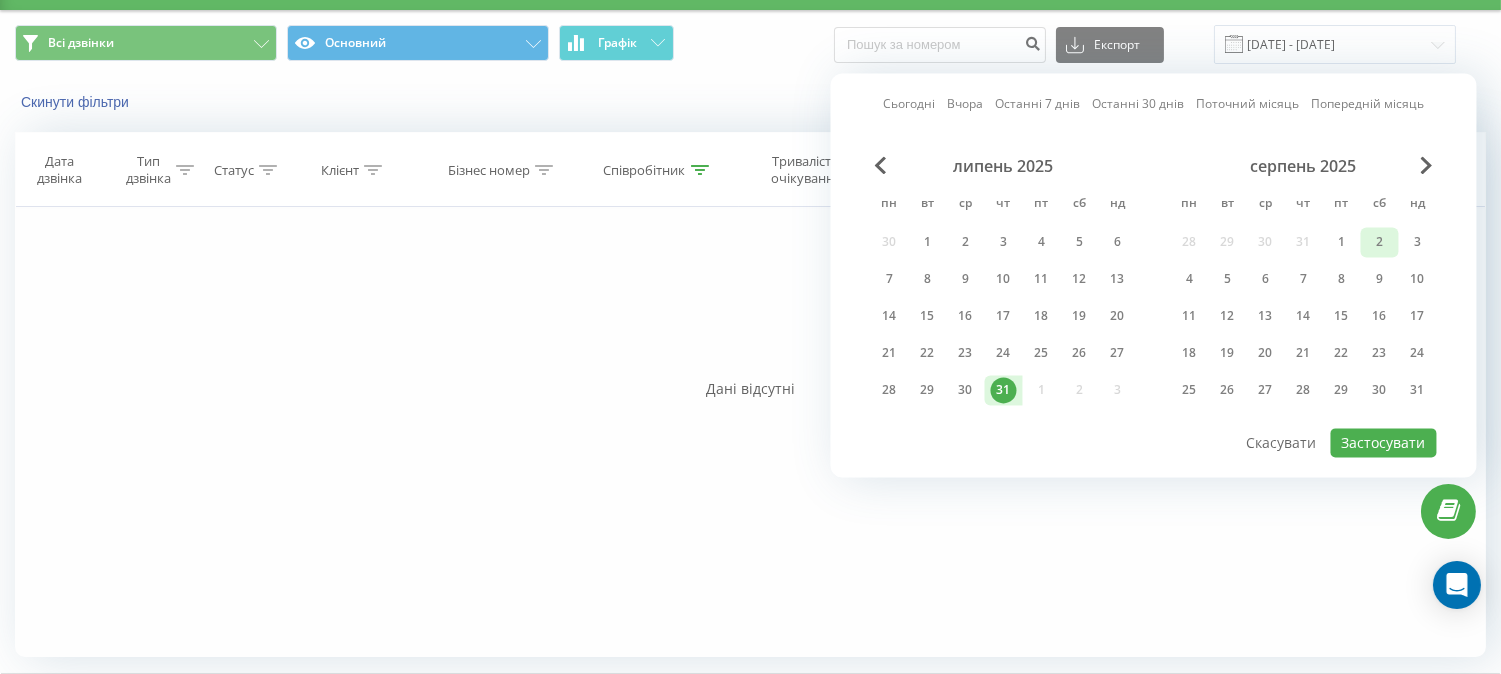 click on "2" at bounding box center [1380, 242] 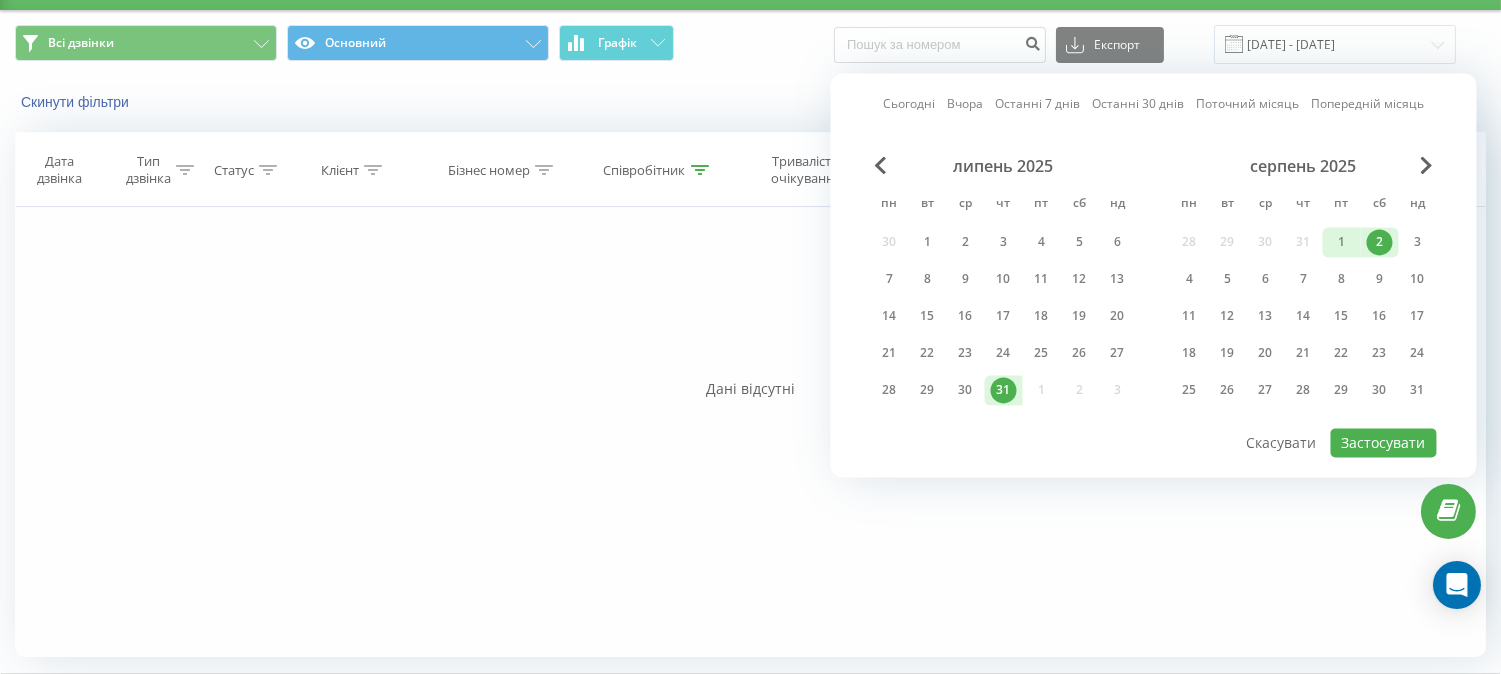 click at bounding box center [1154, 427] 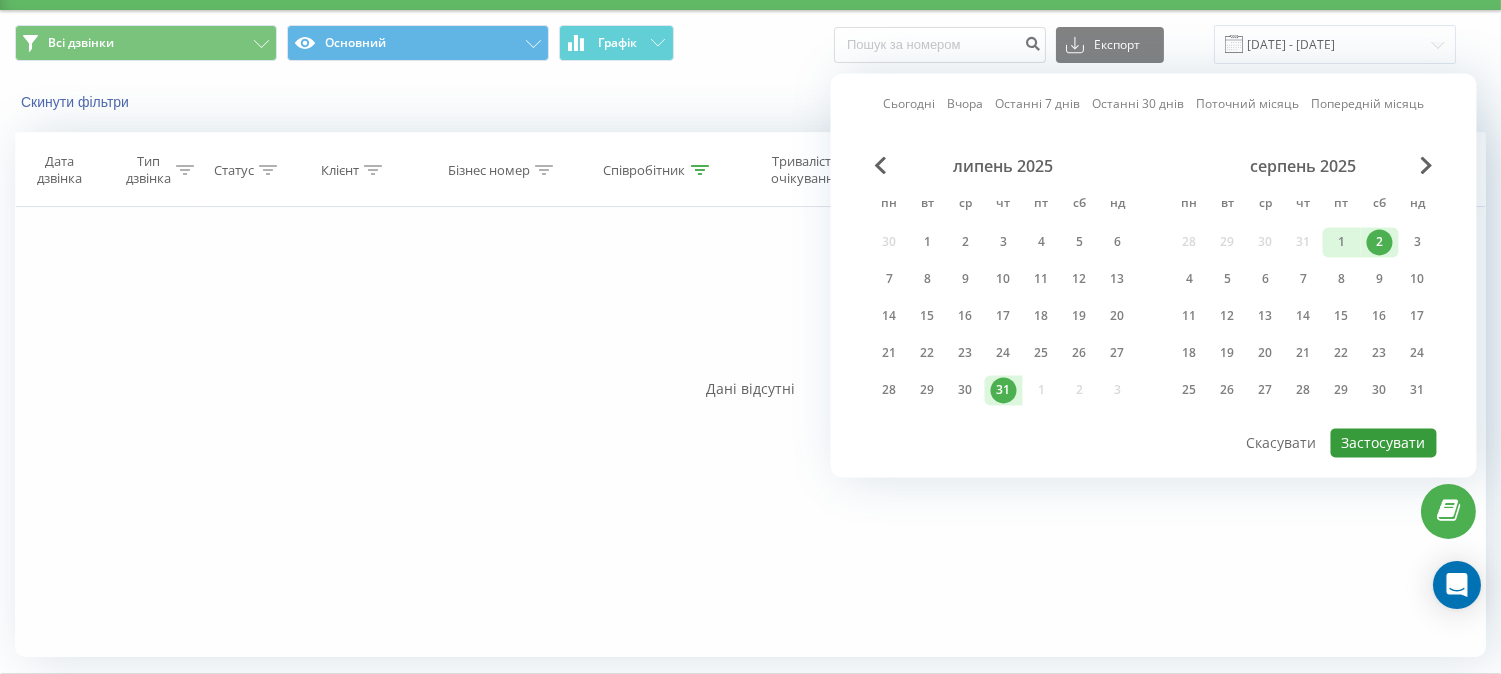 click on "Застосувати" at bounding box center [1384, 442] 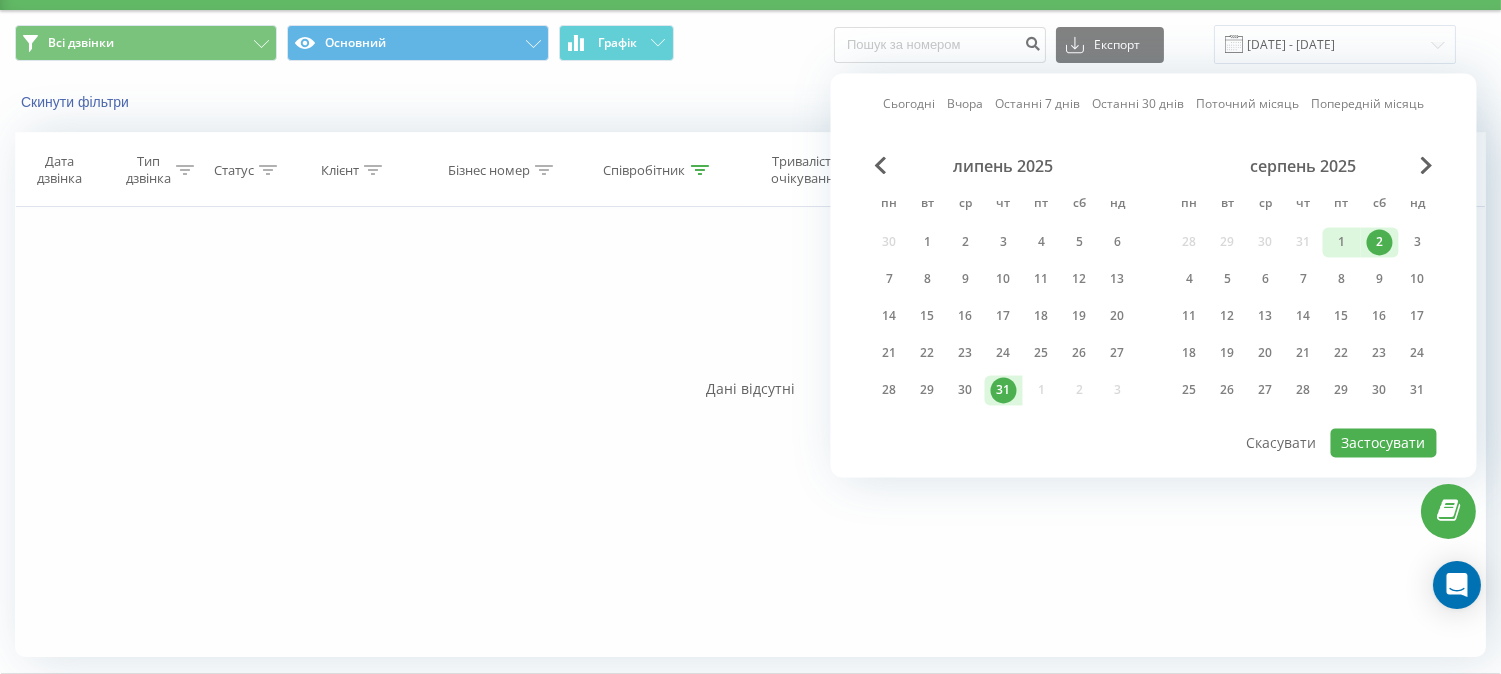 type on "[DATE] - [DATE]" 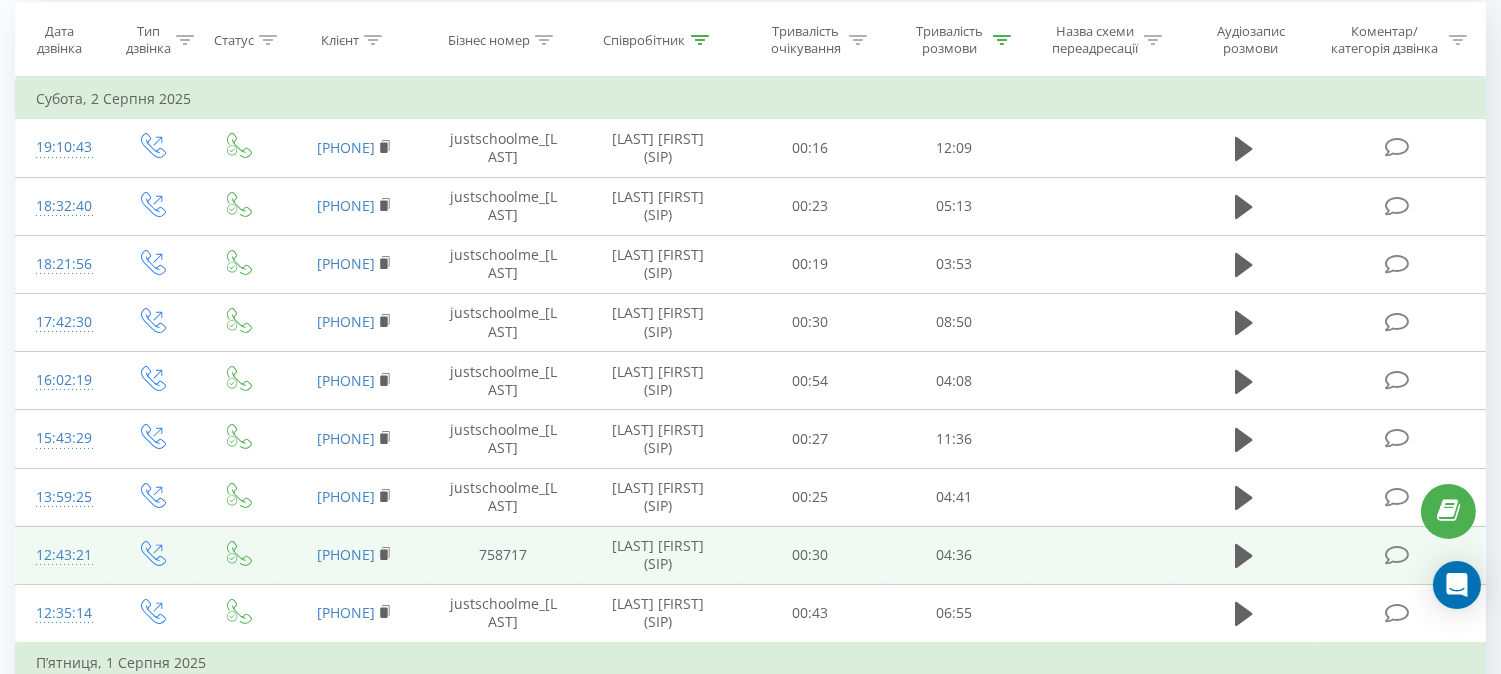 scroll, scrollTop: 322, scrollLeft: 0, axis: vertical 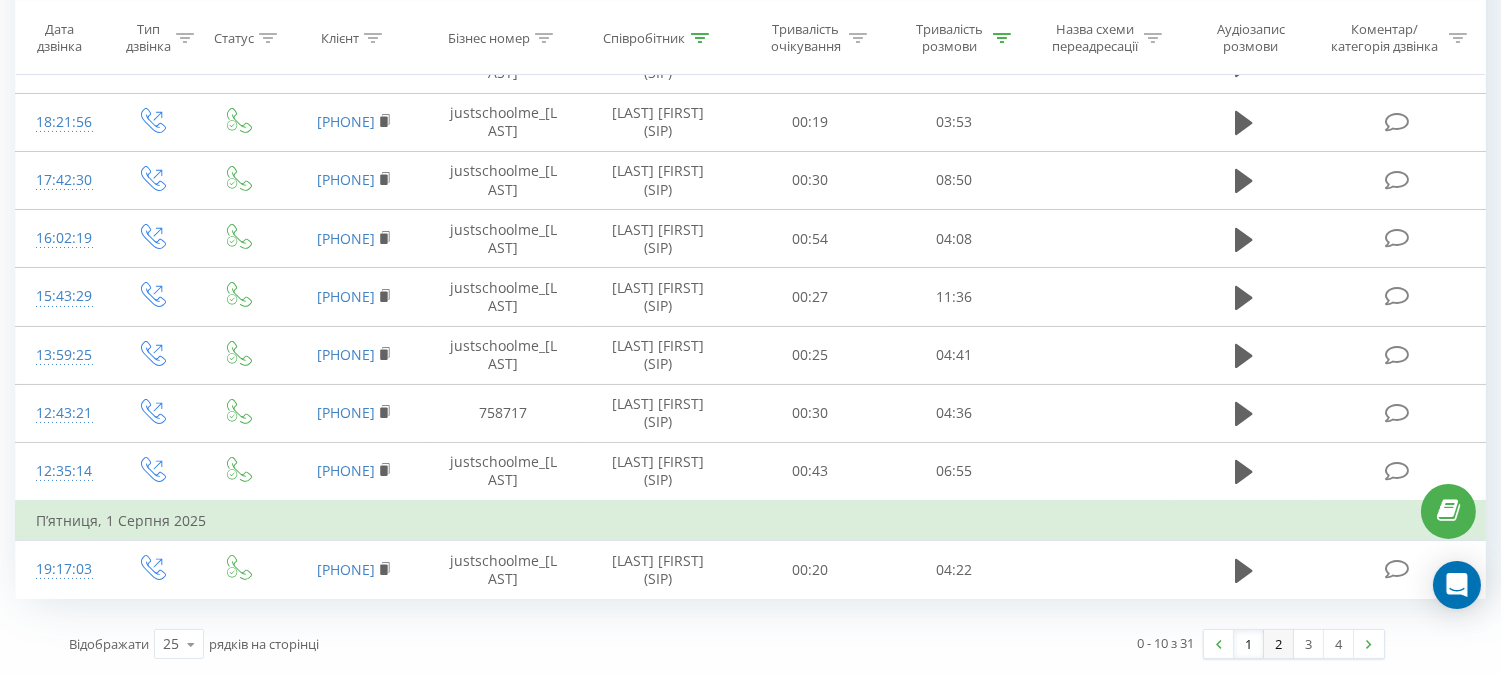 click on "2" at bounding box center [1279, 644] 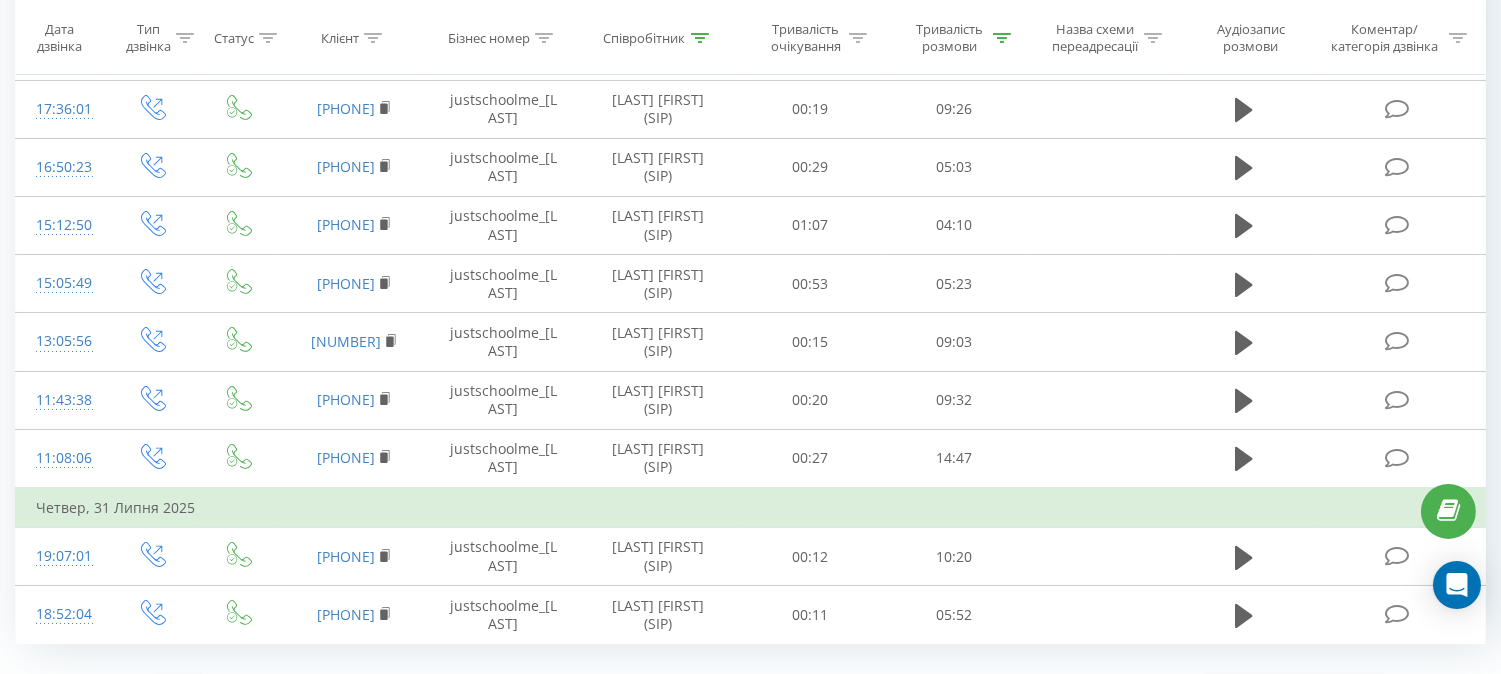 scroll, scrollTop: 322, scrollLeft: 0, axis: vertical 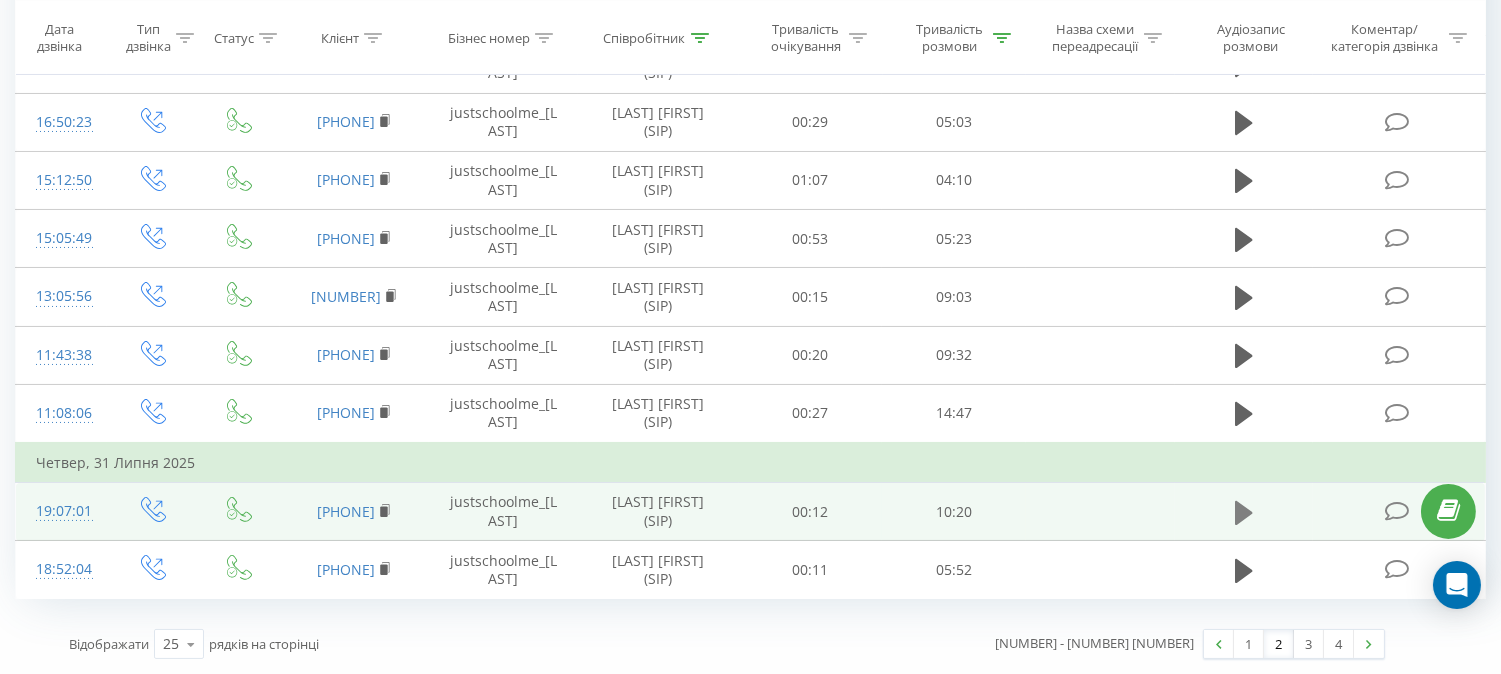 click 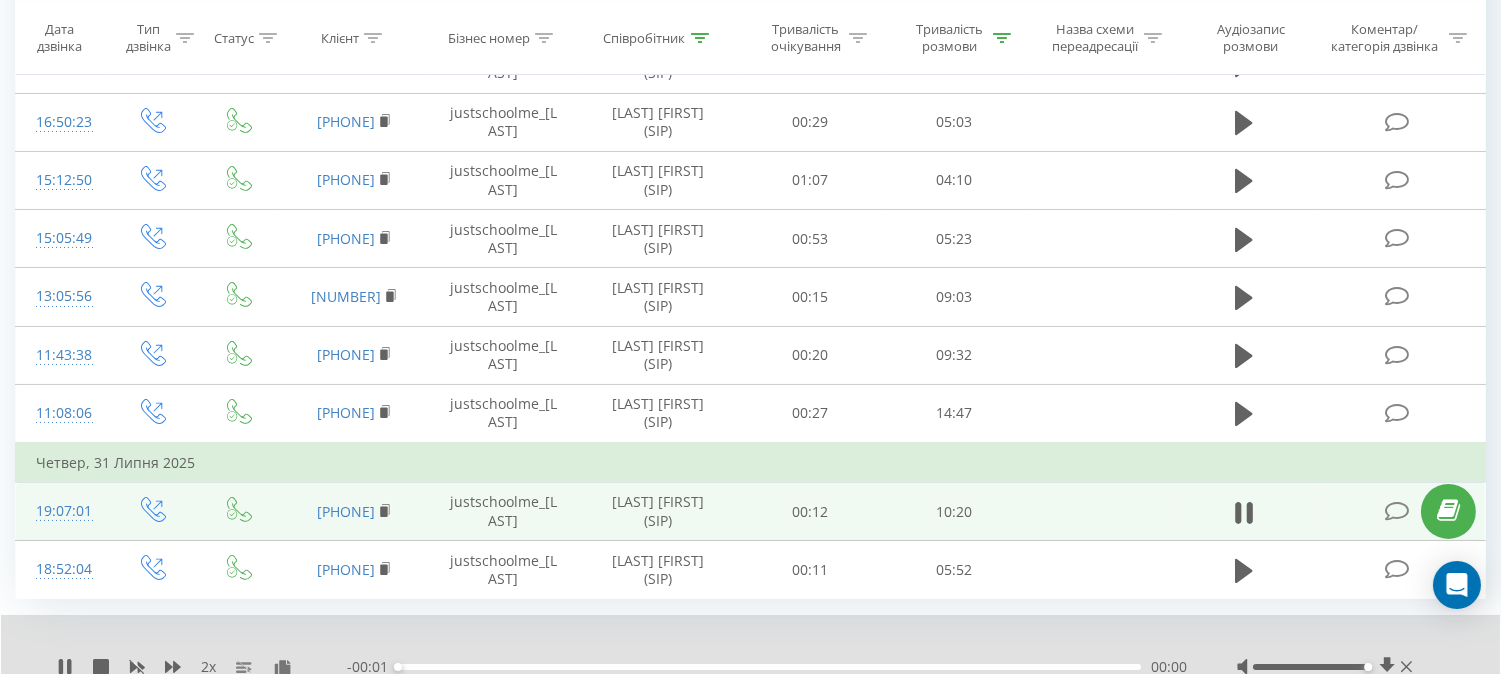 scroll, scrollTop: 398, scrollLeft: 0, axis: vertical 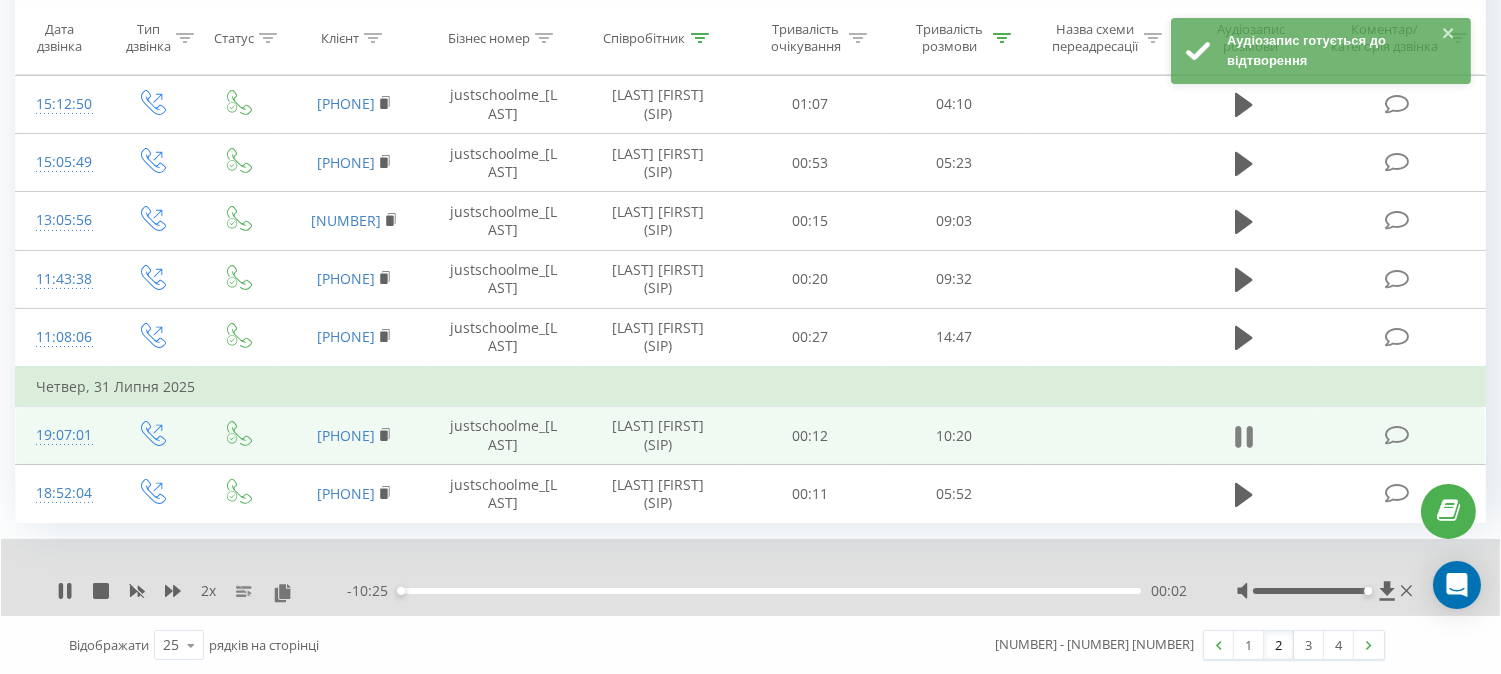 click 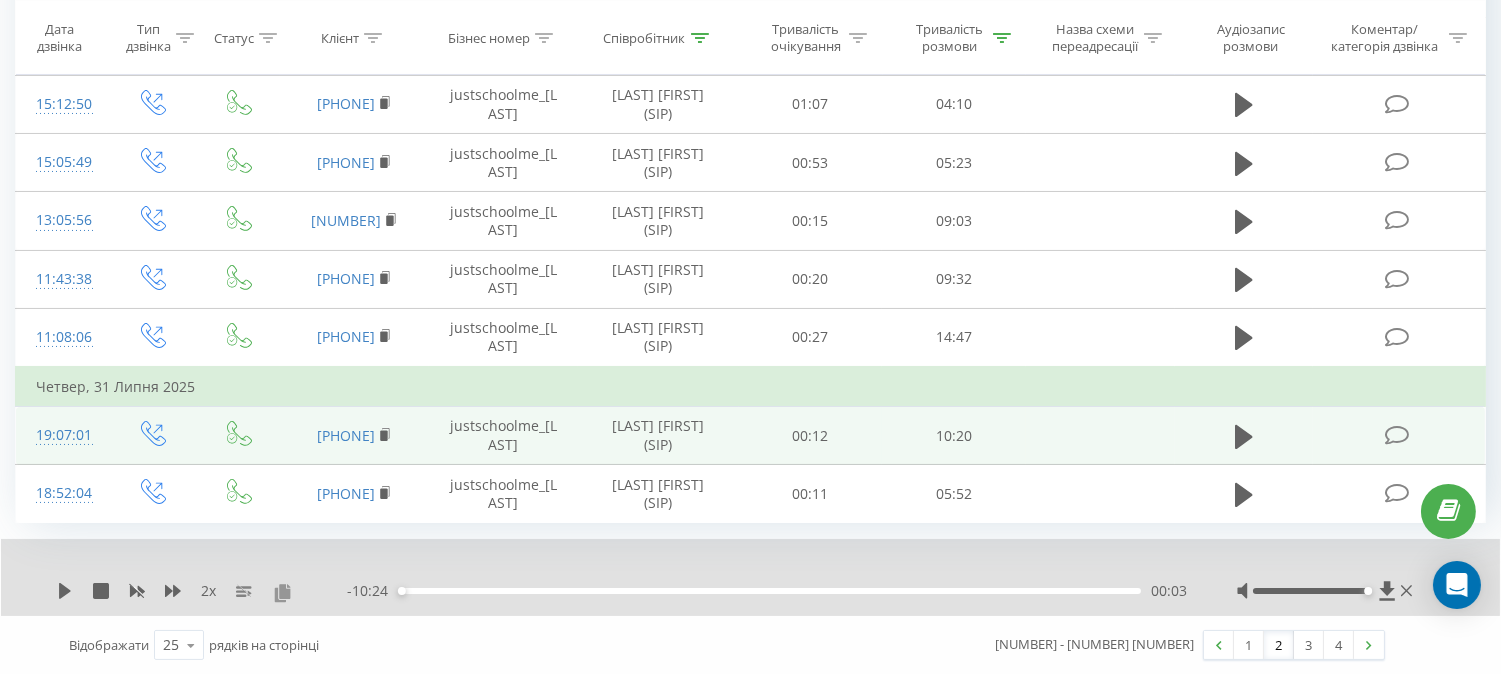 click at bounding box center [282, 592] 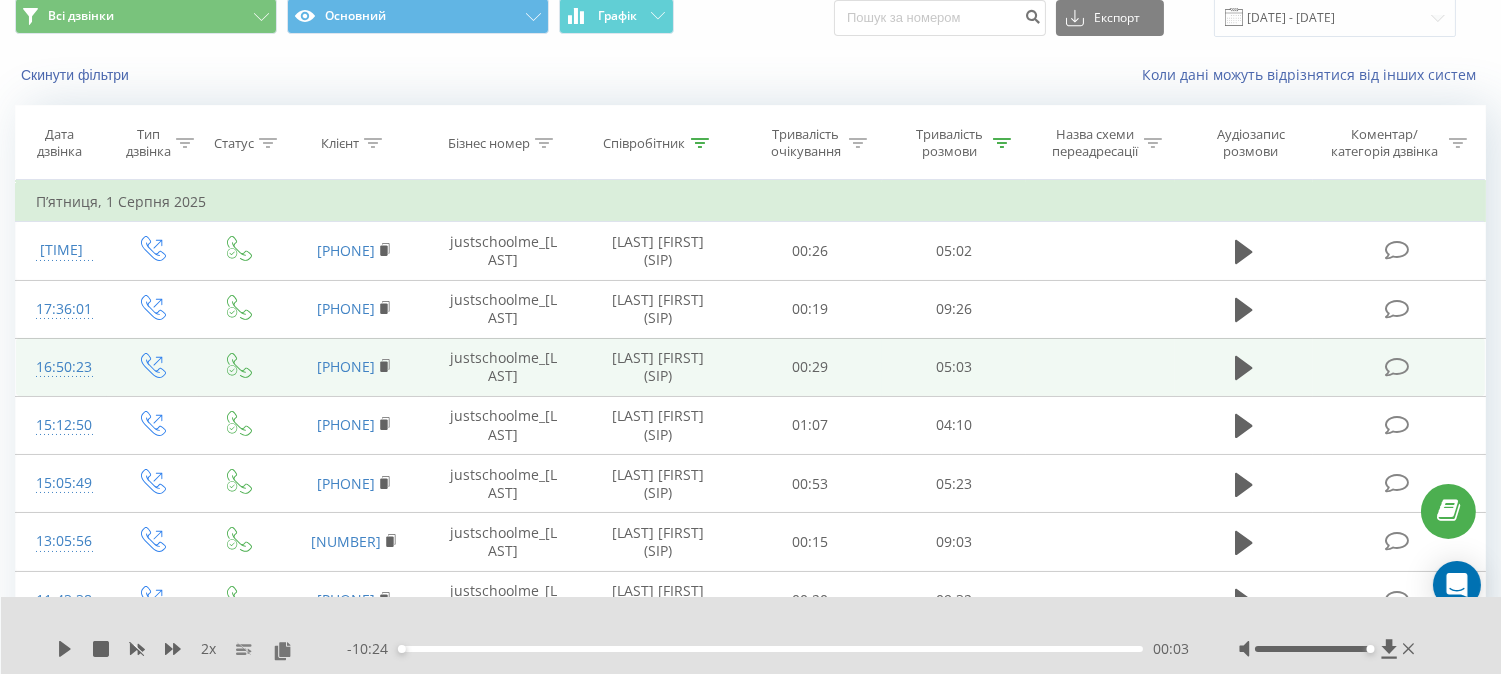 scroll, scrollTop: 111, scrollLeft: 0, axis: vertical 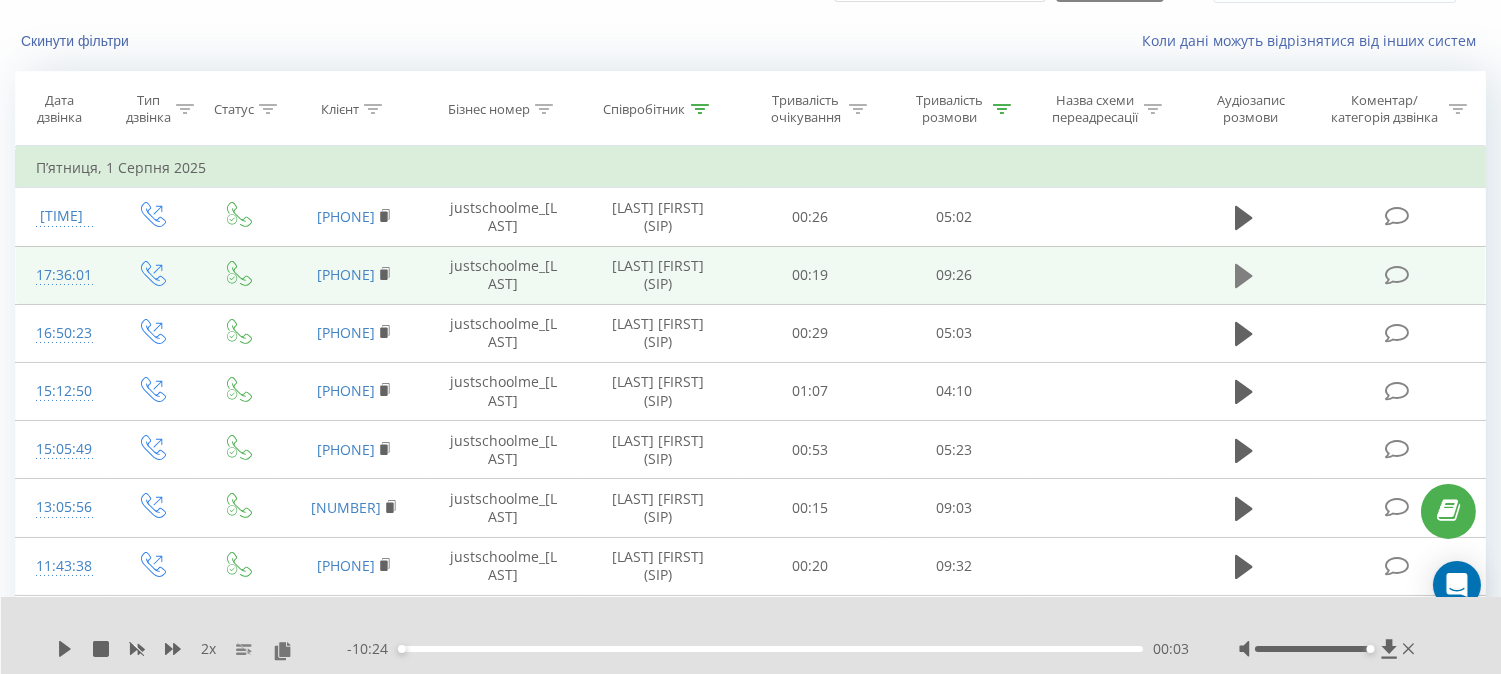 click 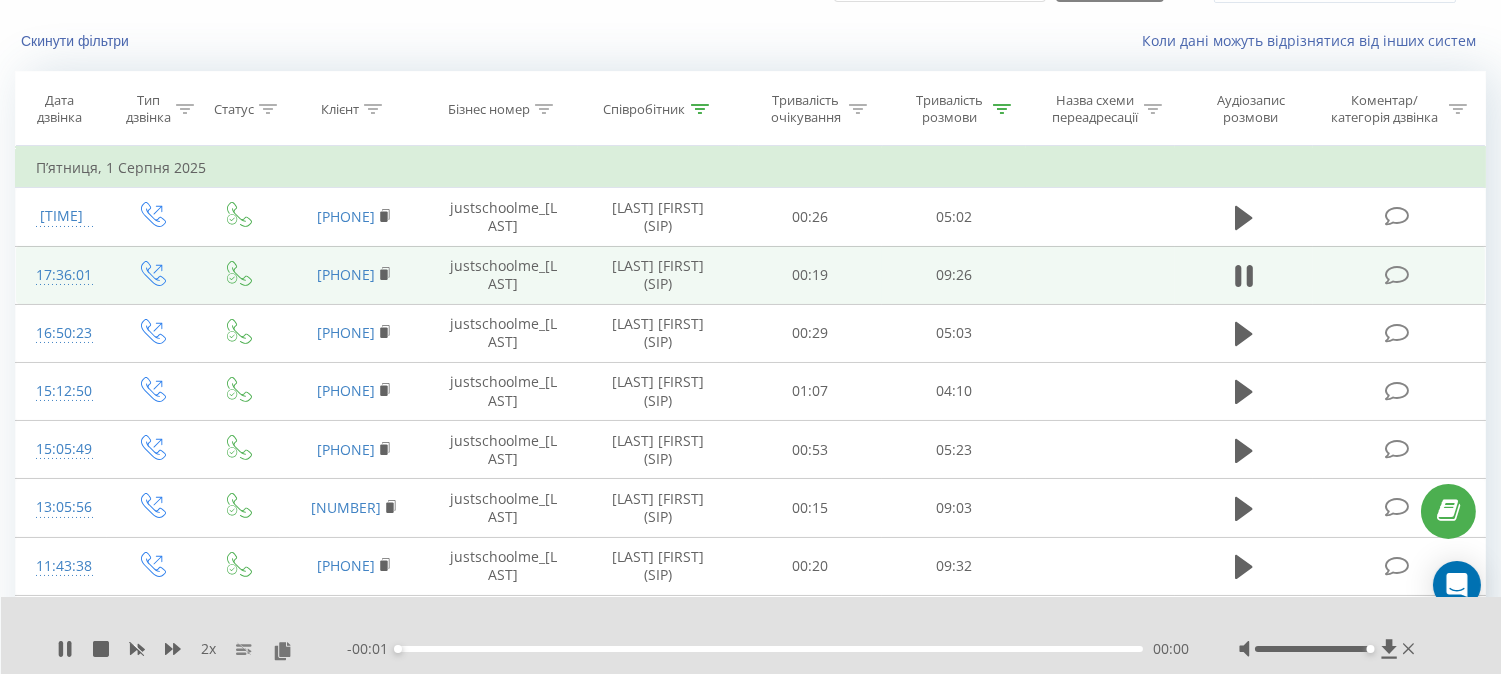 scroll, scrollTop: 222, scrollLeft: 0, axis: vertical 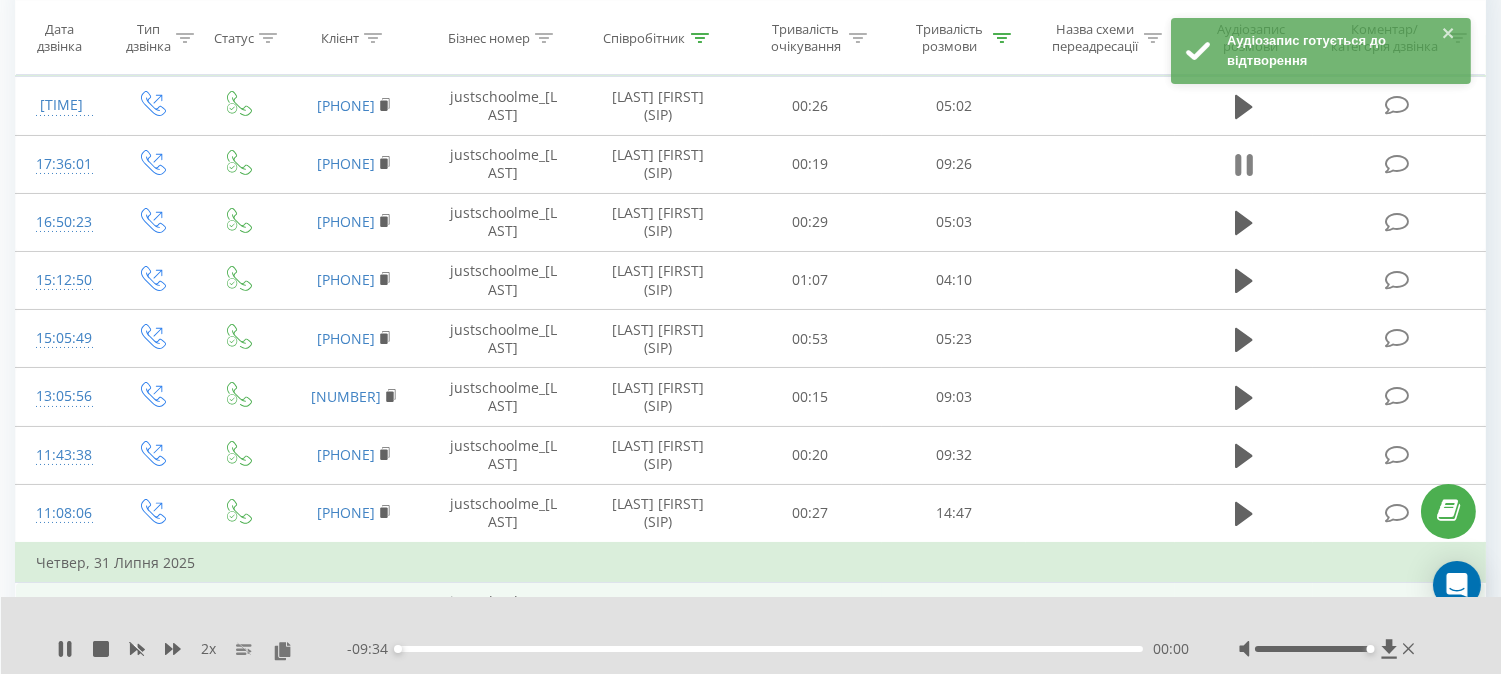 click 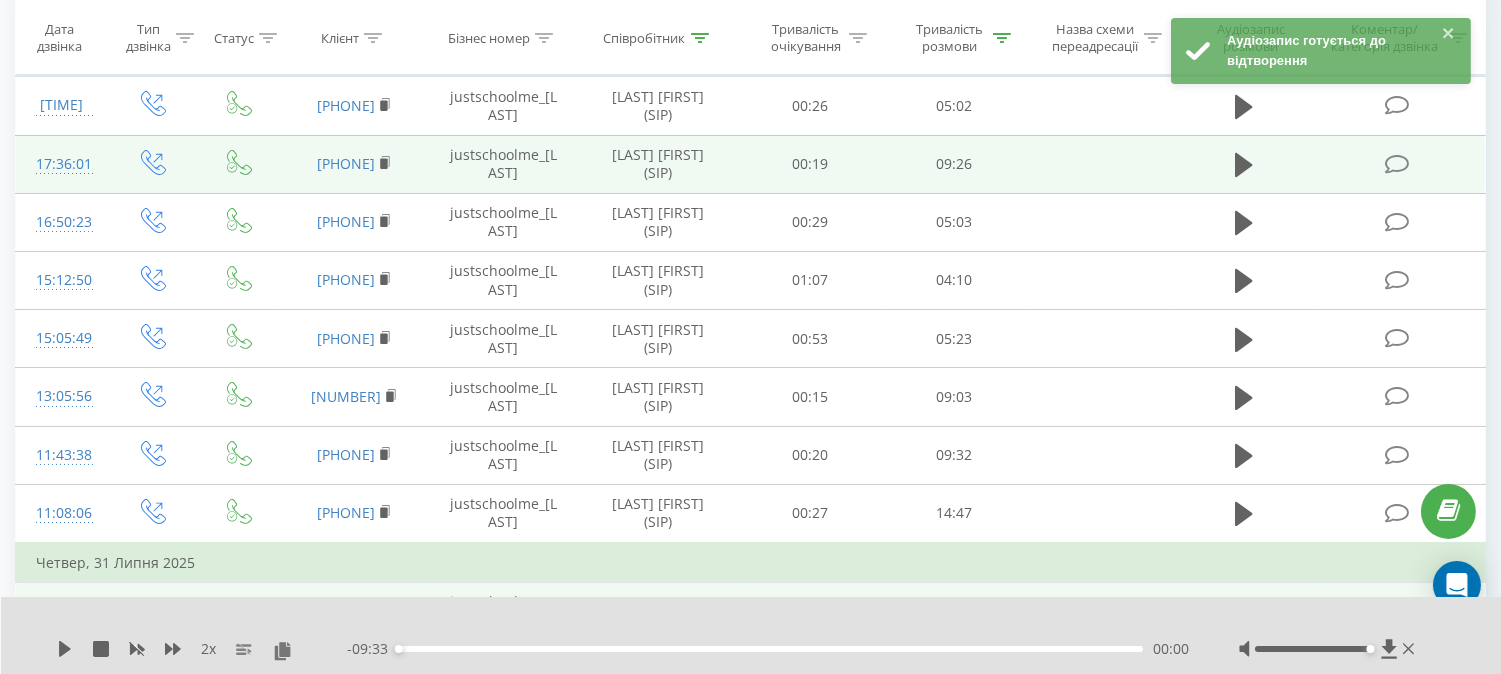 drag, startPoint x: 284, startPoint y: 652, endPoint x: 458, endPoint y: 143, distance: 537.9191 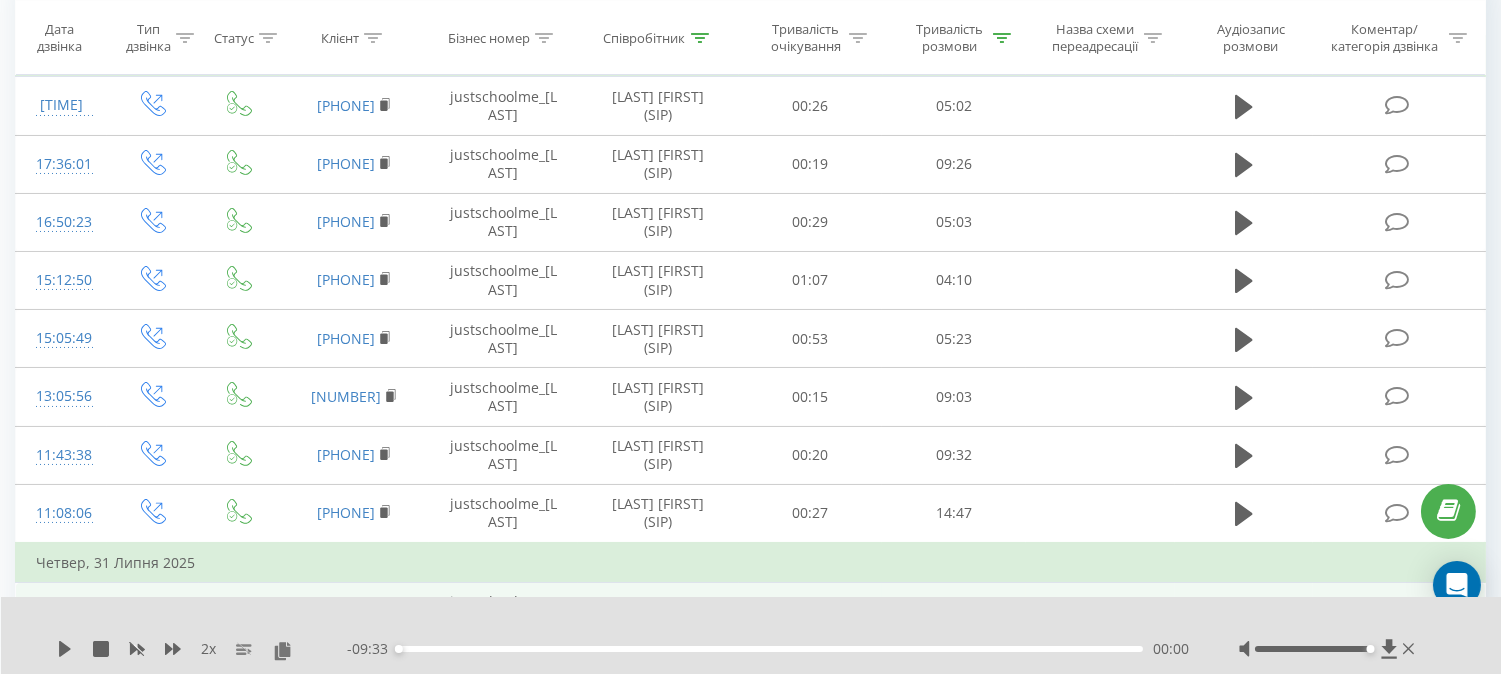 click 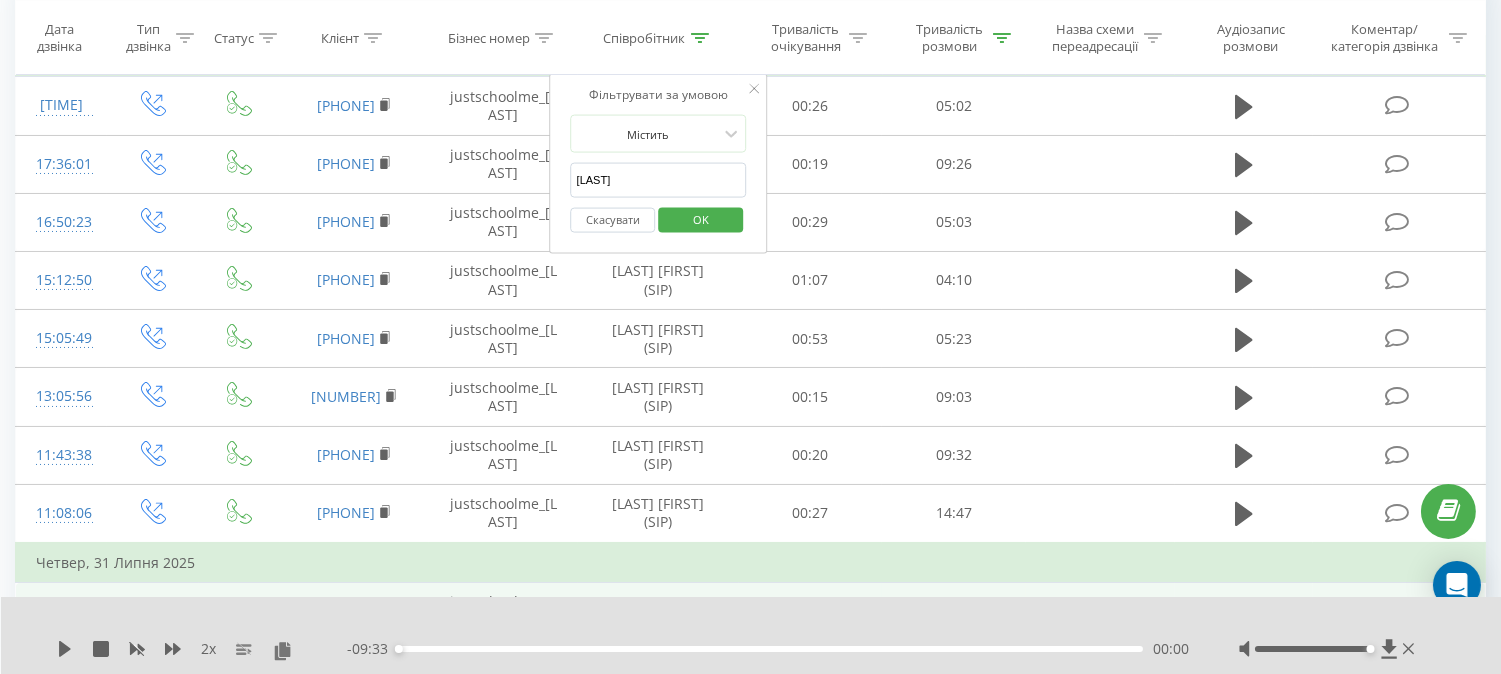 click on "[LAST]" at bounding box center (659, 180) 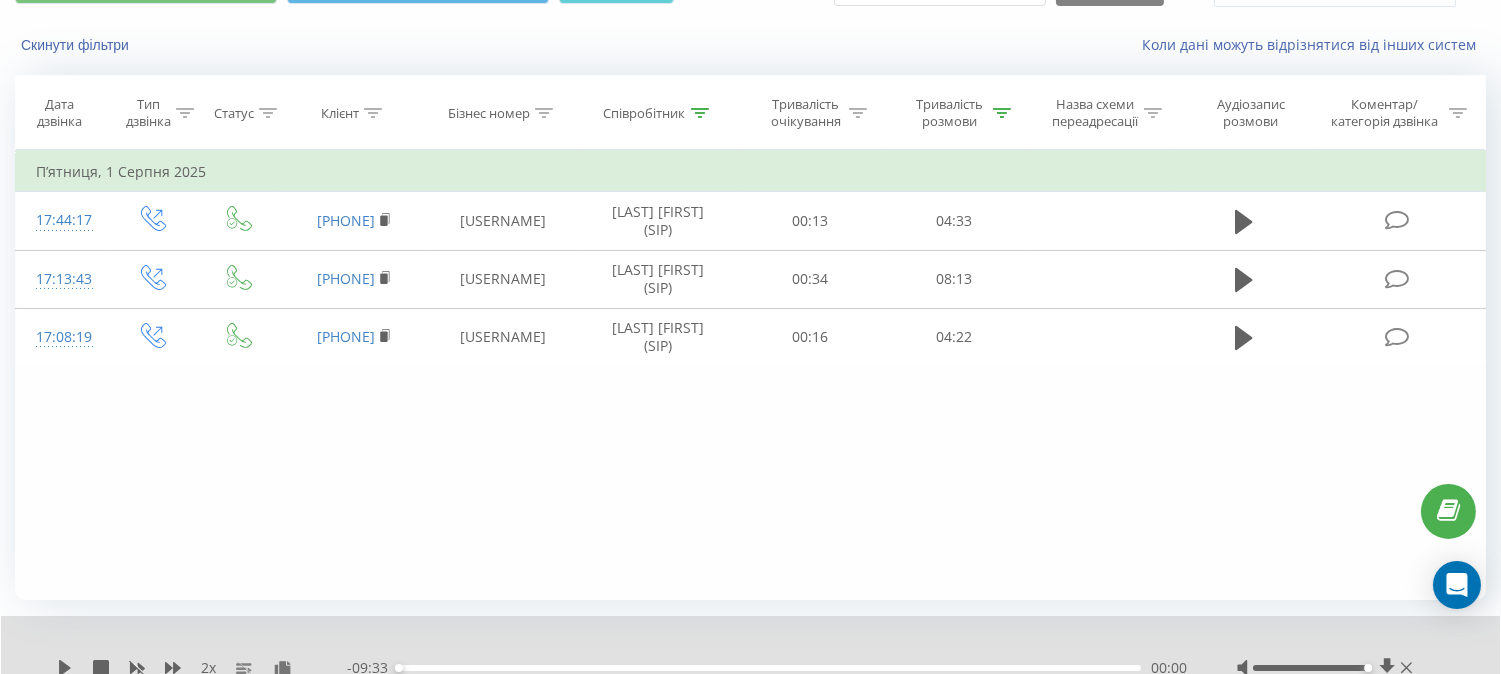 scroll, scrollTop: 185, scrollLeft: 0, axis: vertical 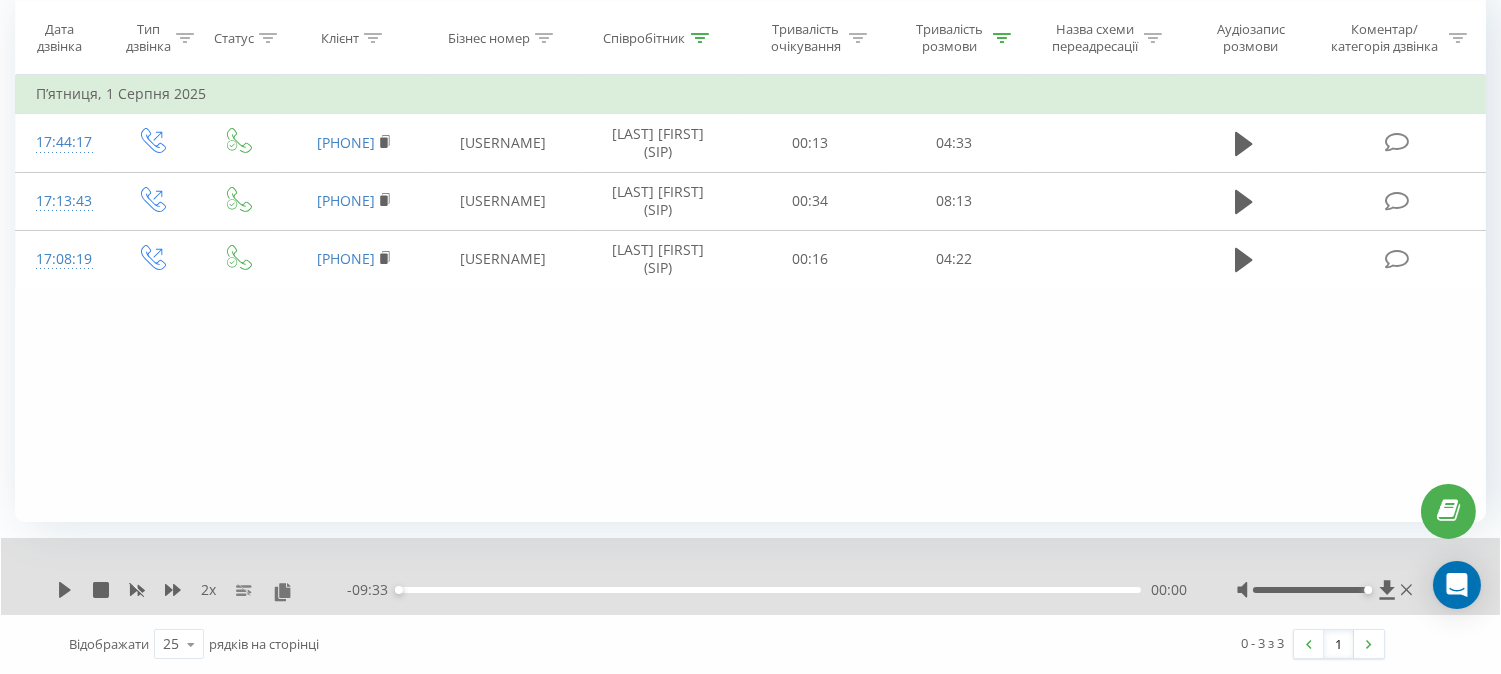 drag, startPoint x: 250, startPoint y: 413, endPoint x: 311, endPoint y: 373, distance: 72.94518 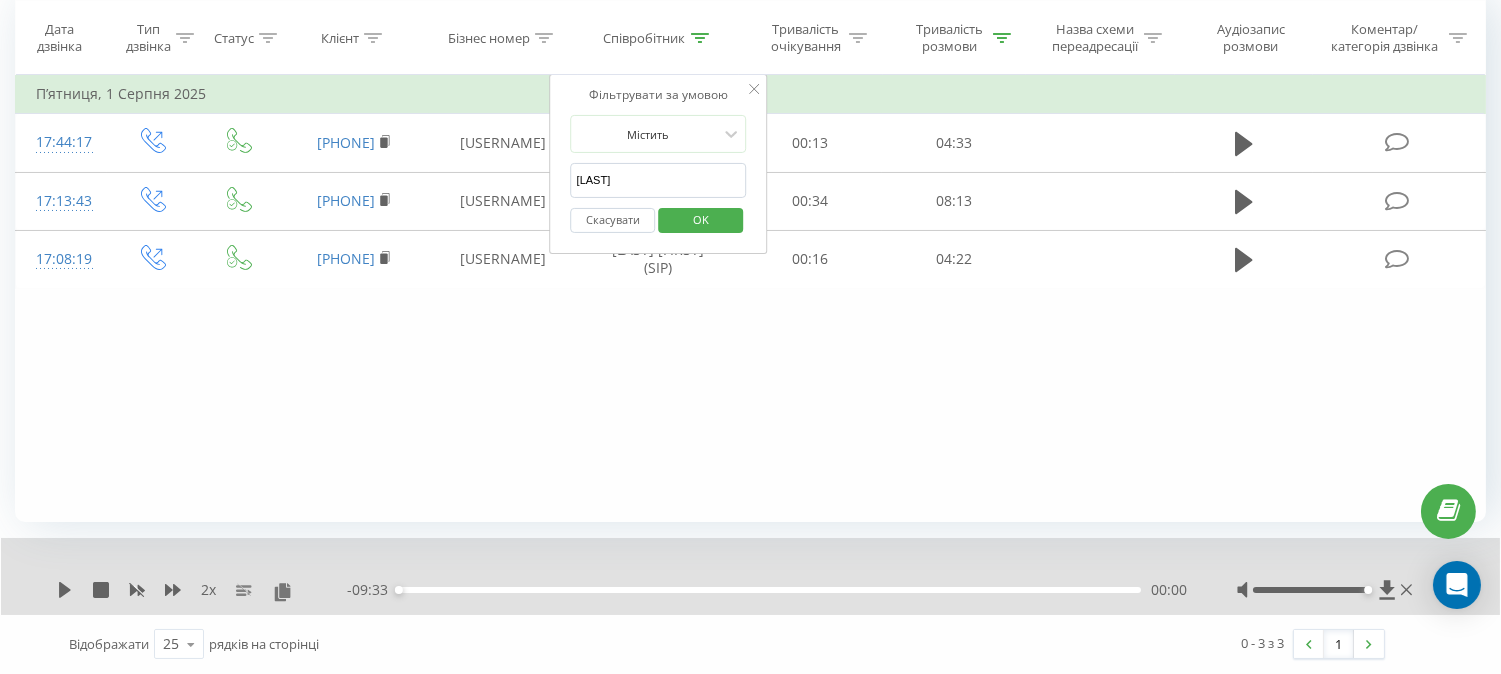 click on "[LAST]" at bounding box center [659, 180] 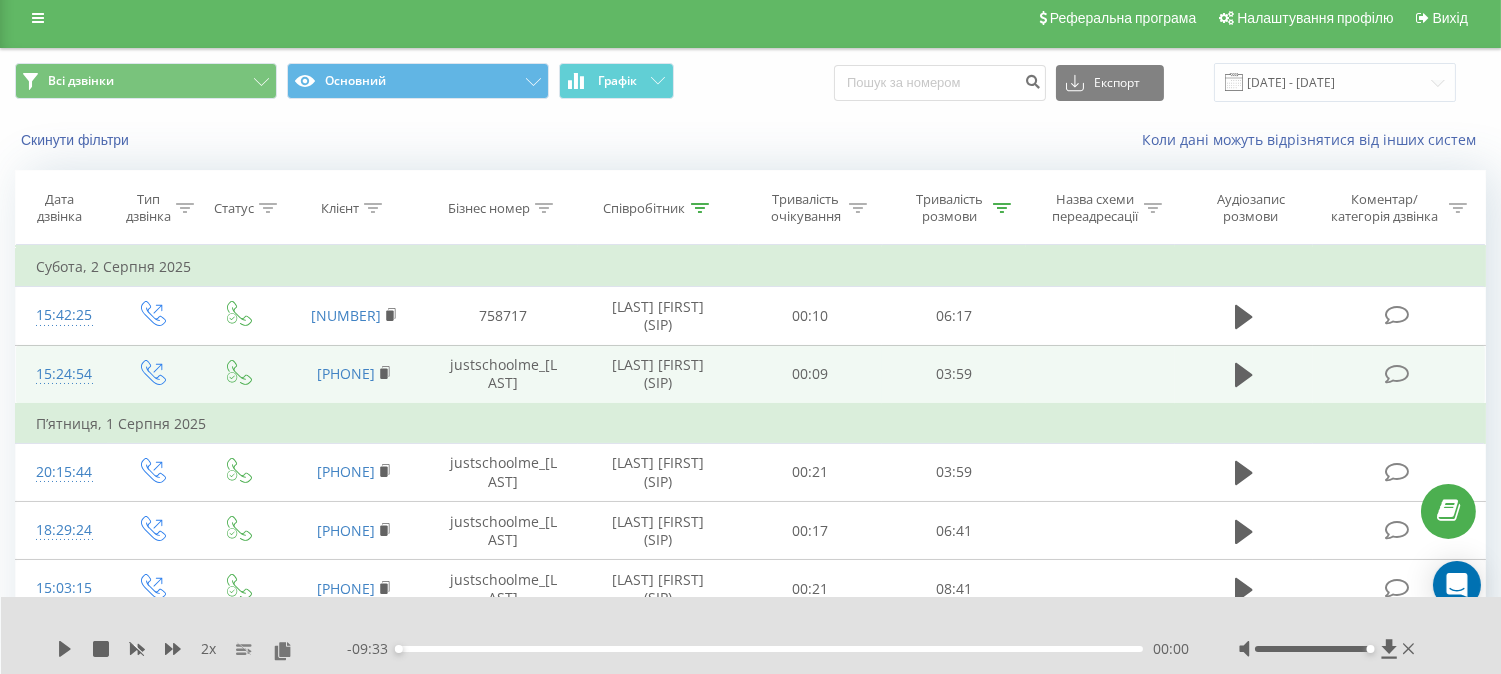 scroll, scrollTop: 0, scrollLeft: 0, axis: both 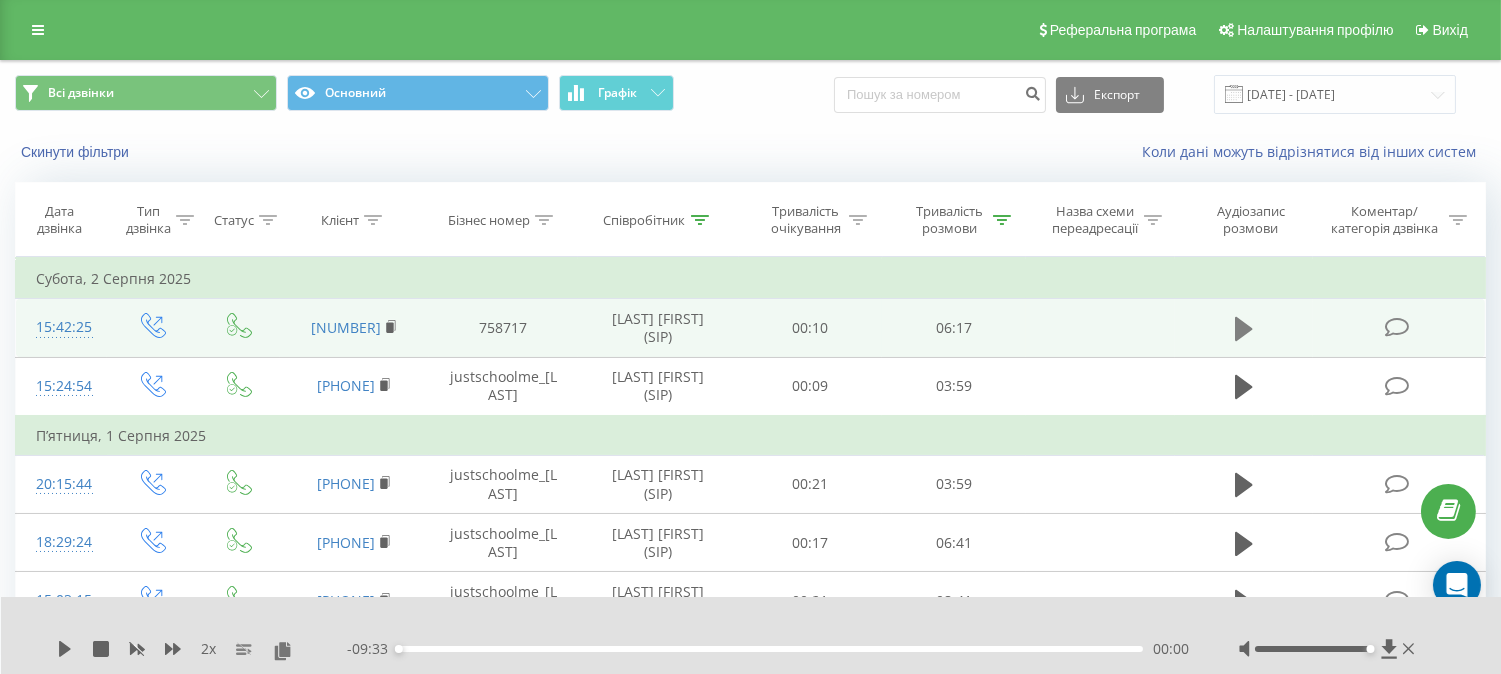 click 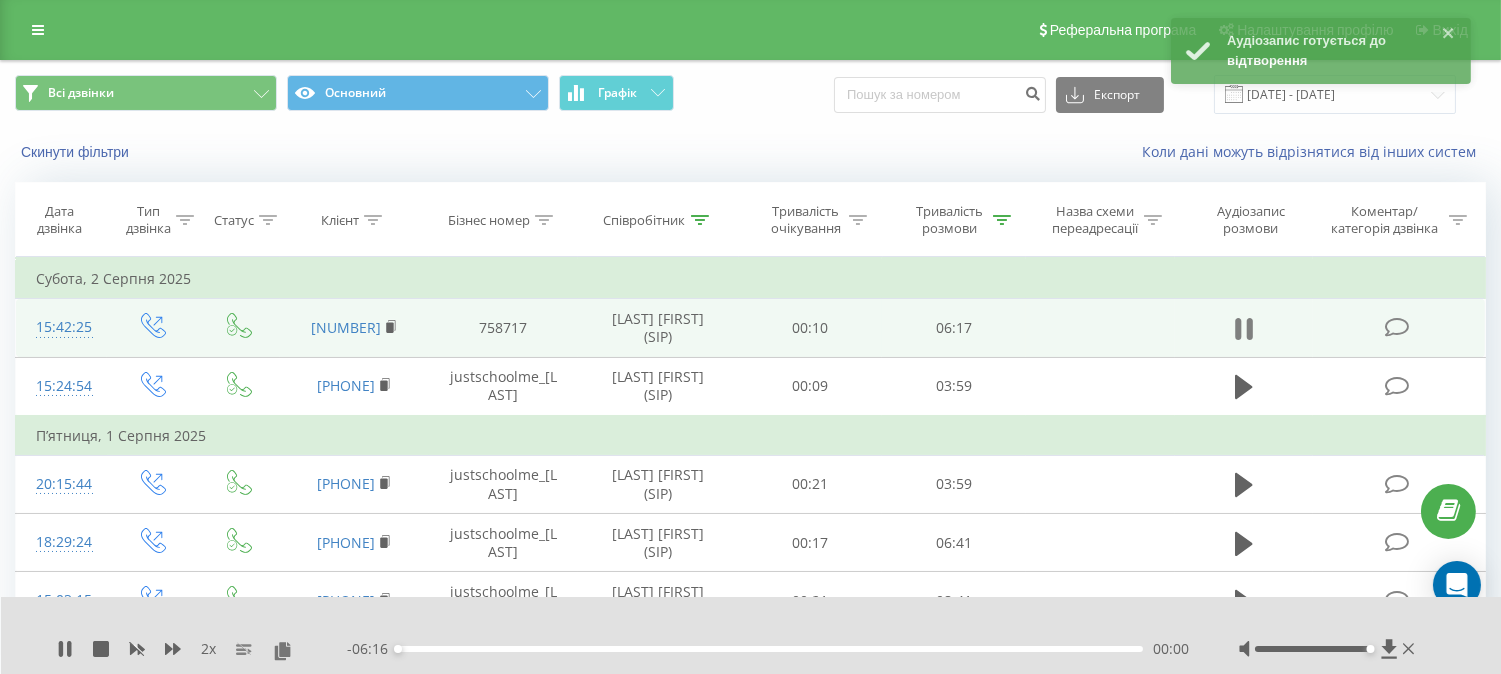 click 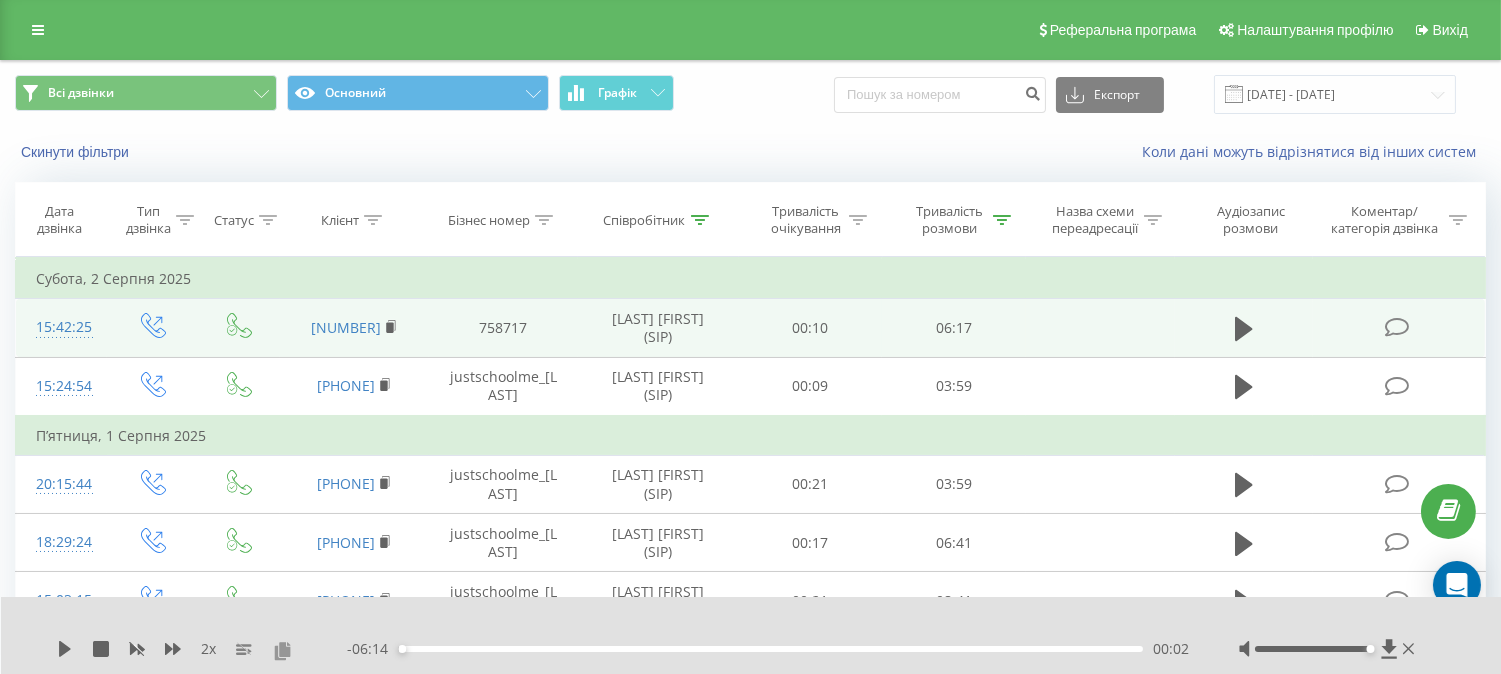 click at bounding box center [282, 650] 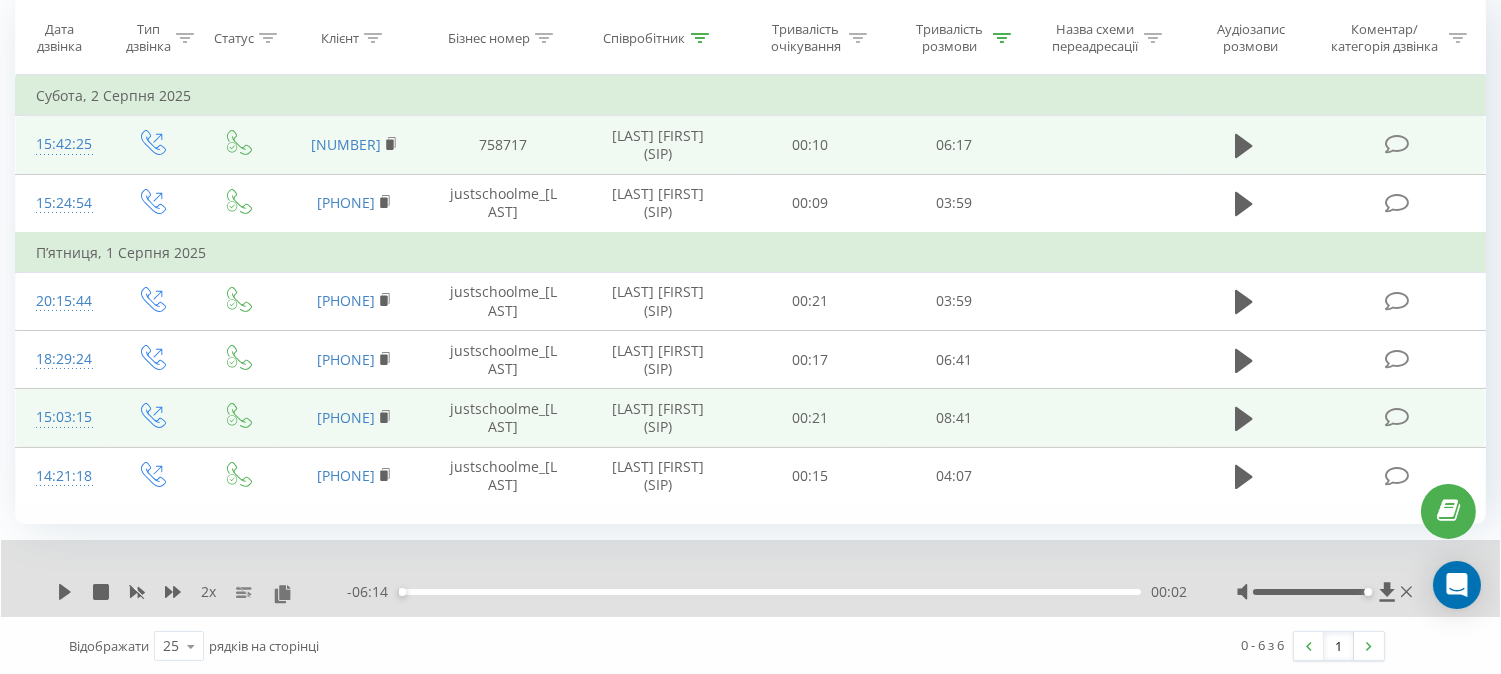 scroll, scrollTop: 185, scrollLeft: 0, axis: vertical 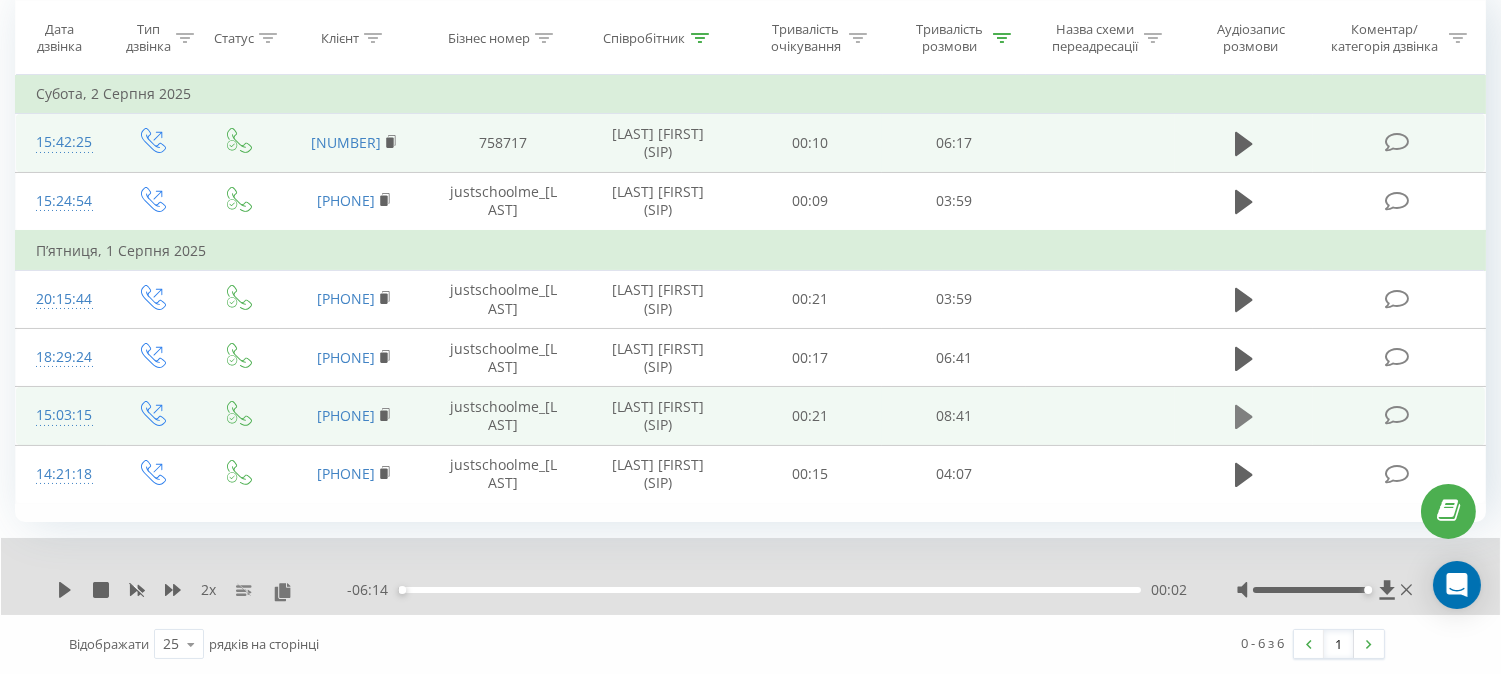 click 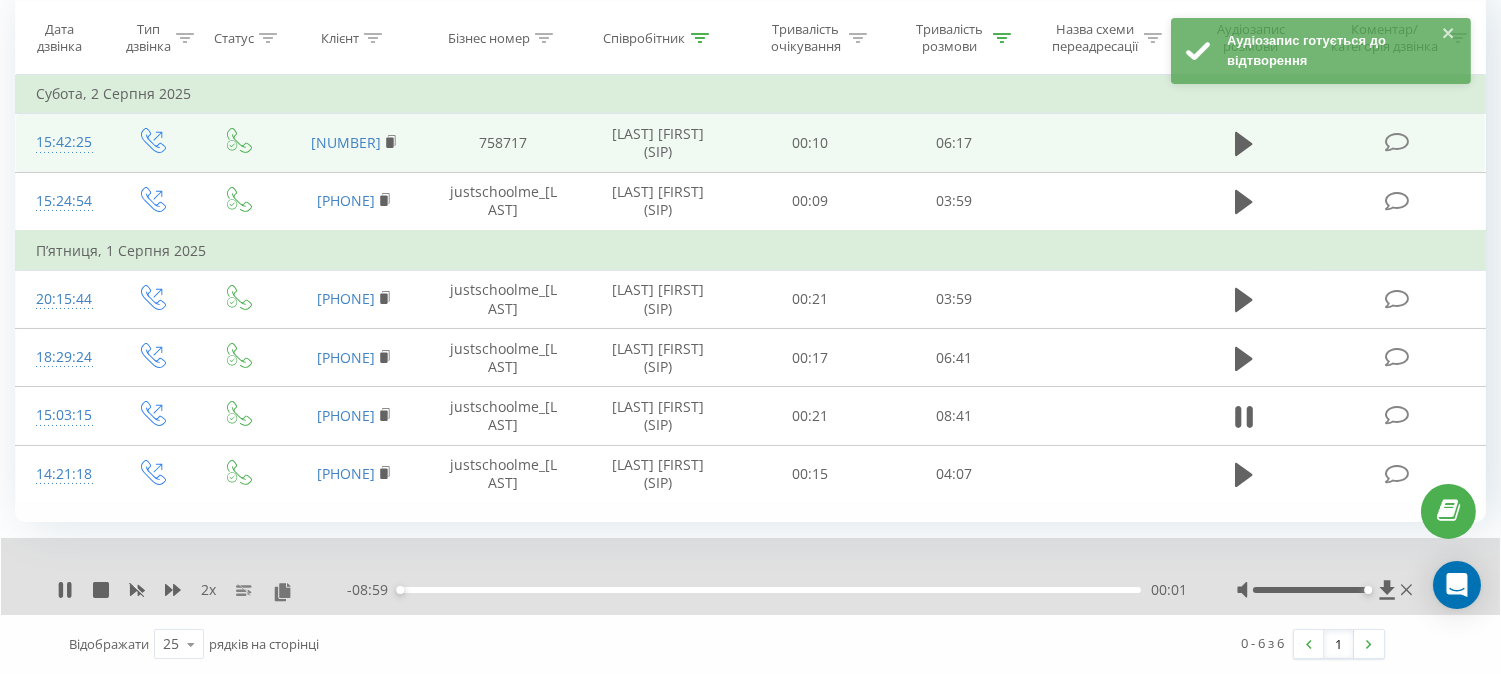 drag, startPoint x: 1251, startPoint y: 420, endPoint x: 1006, endPoint y: 506, distance: 259.65555 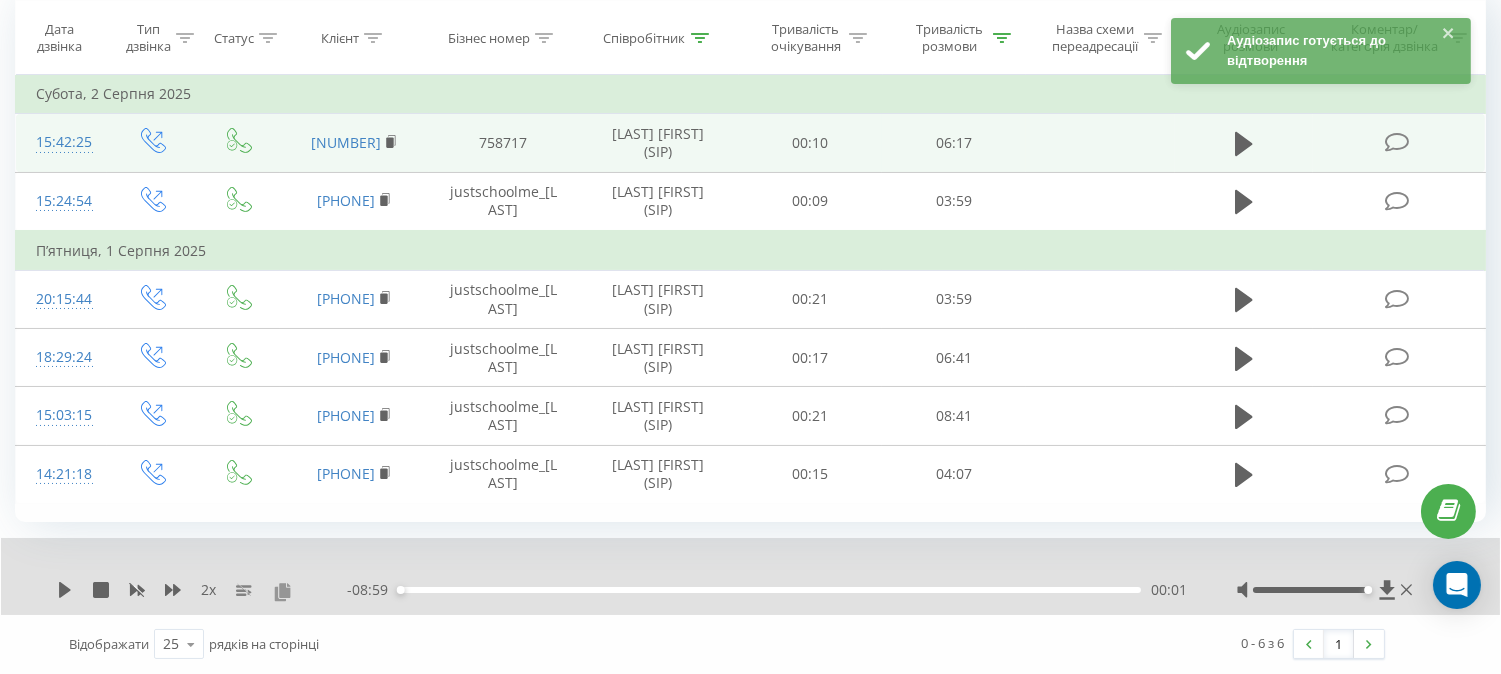 click at bounding box center (282, 591) 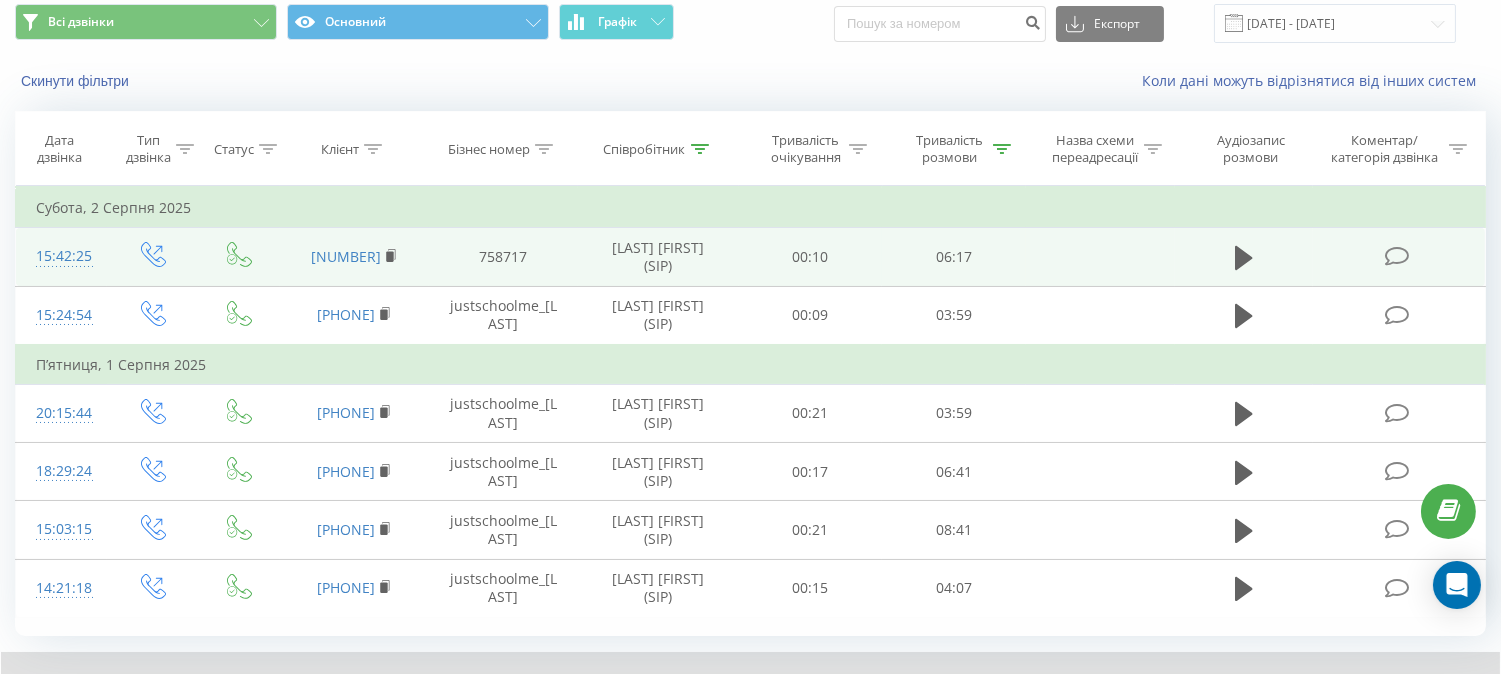 scroll, scrollTop: 0, scrollLeft: 0, axis: both 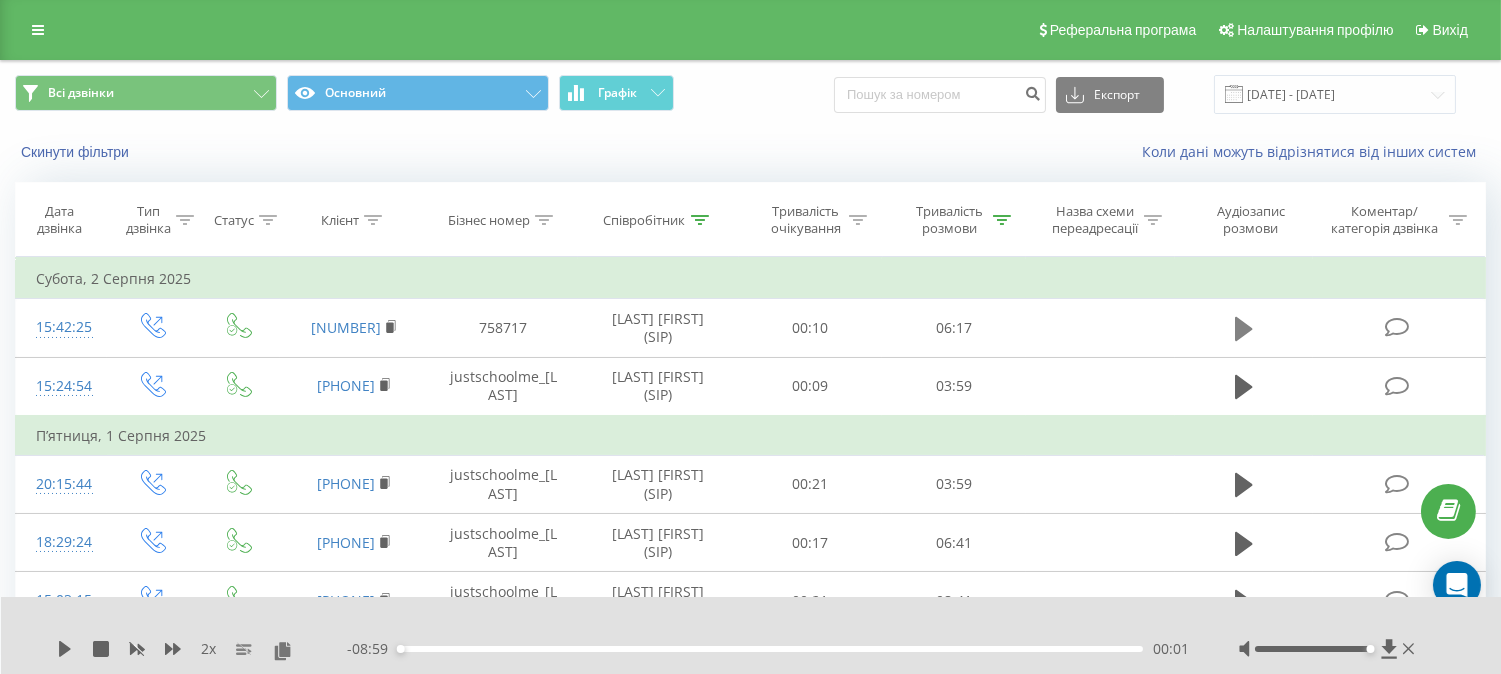 click 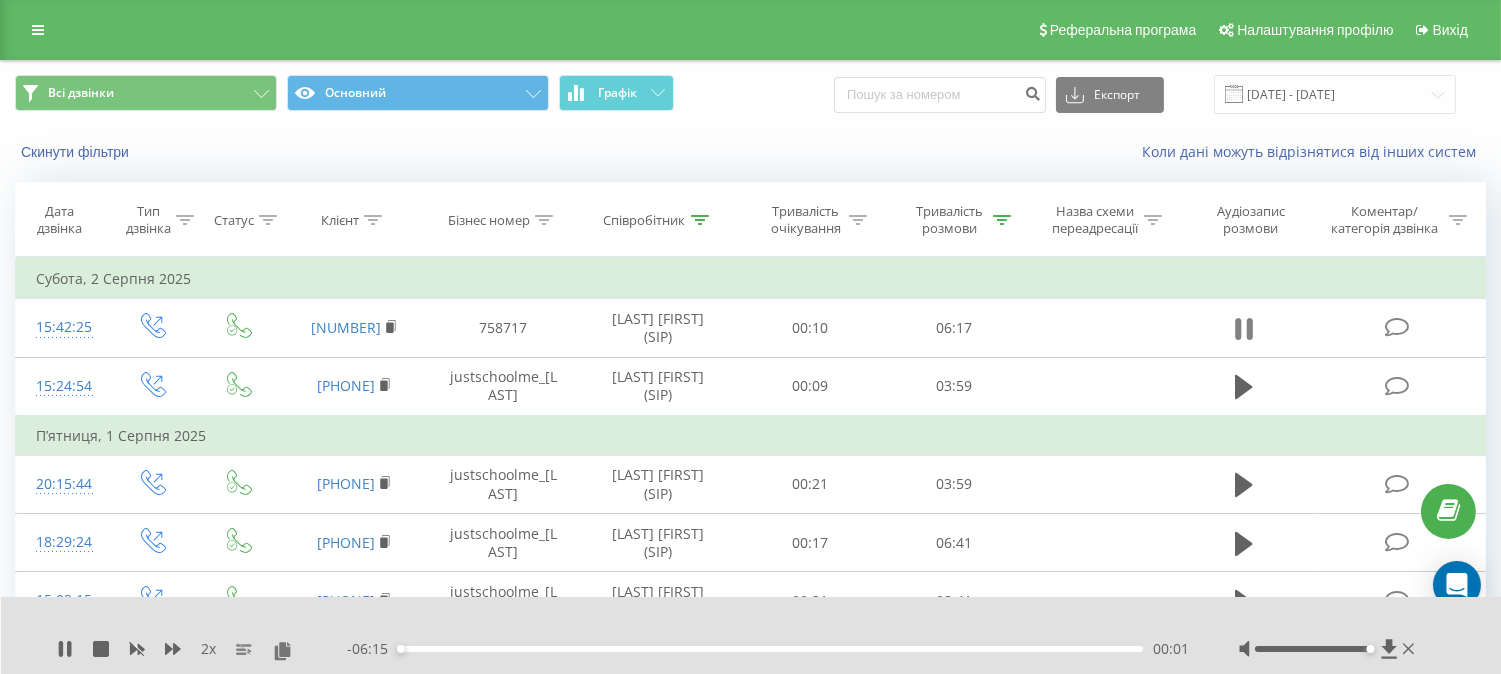 click 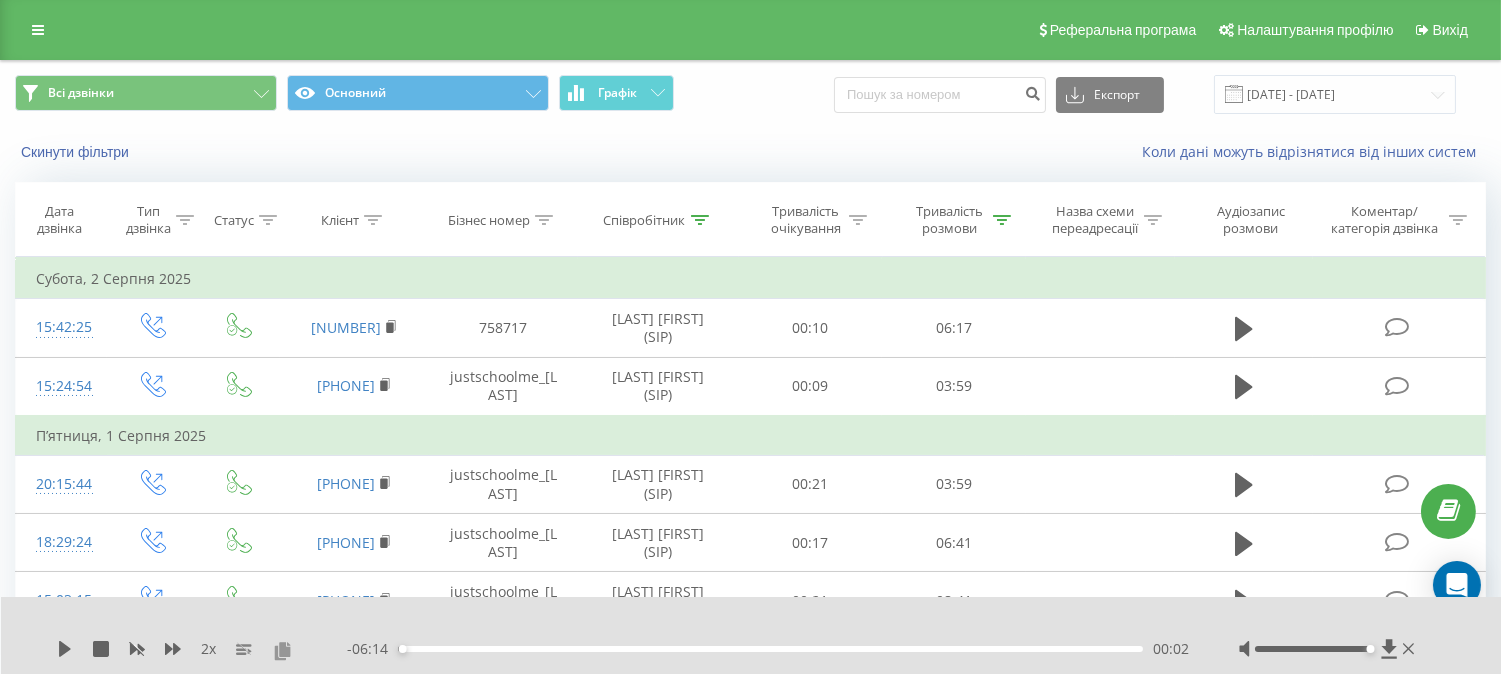 click at bounding box center (282, 650) 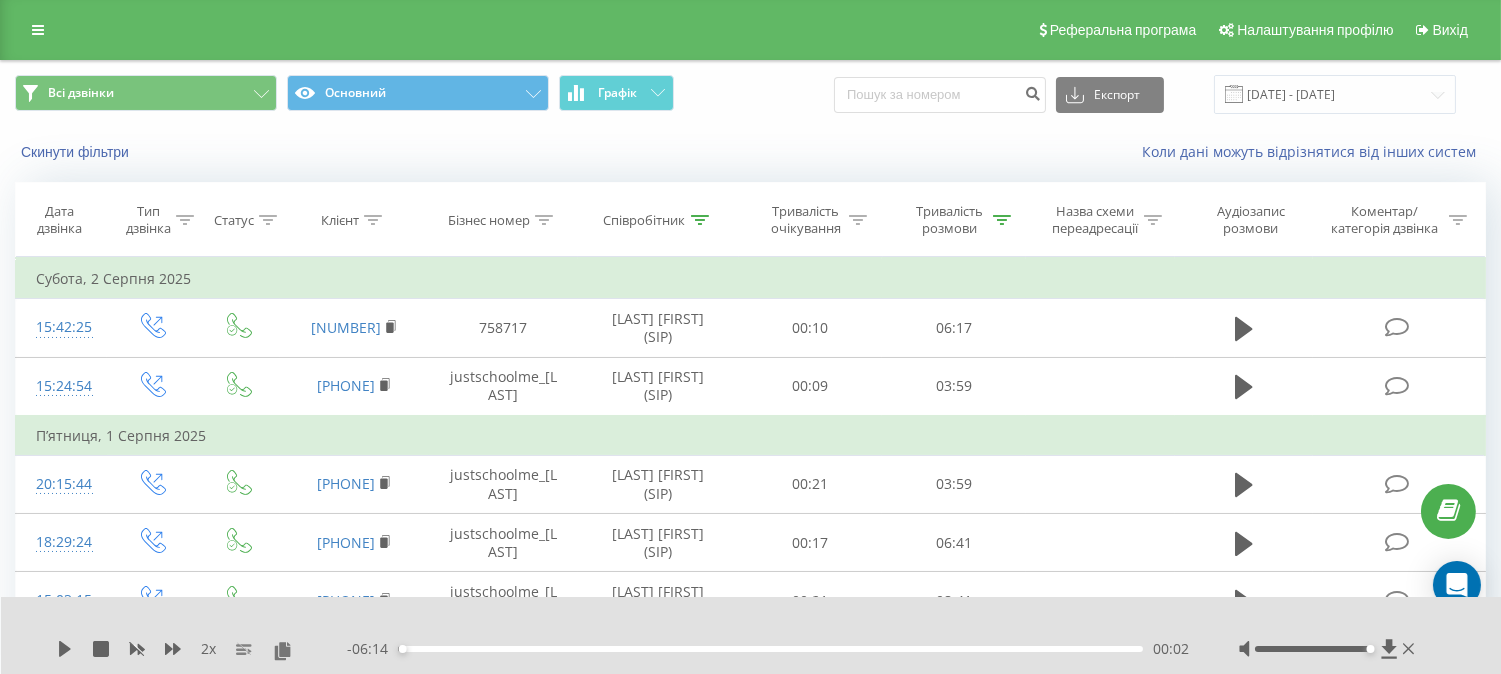 click 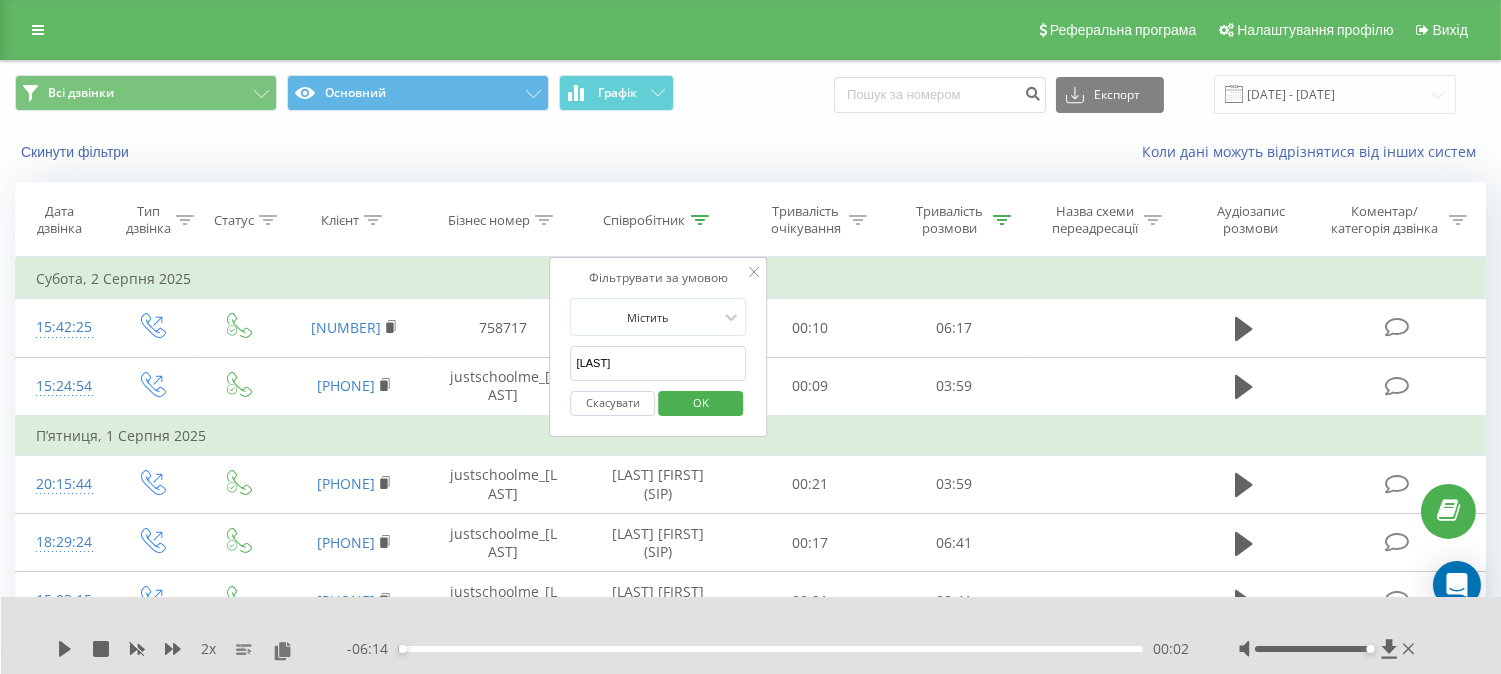 click on "[LAST]" at bounding box center (659, 363) 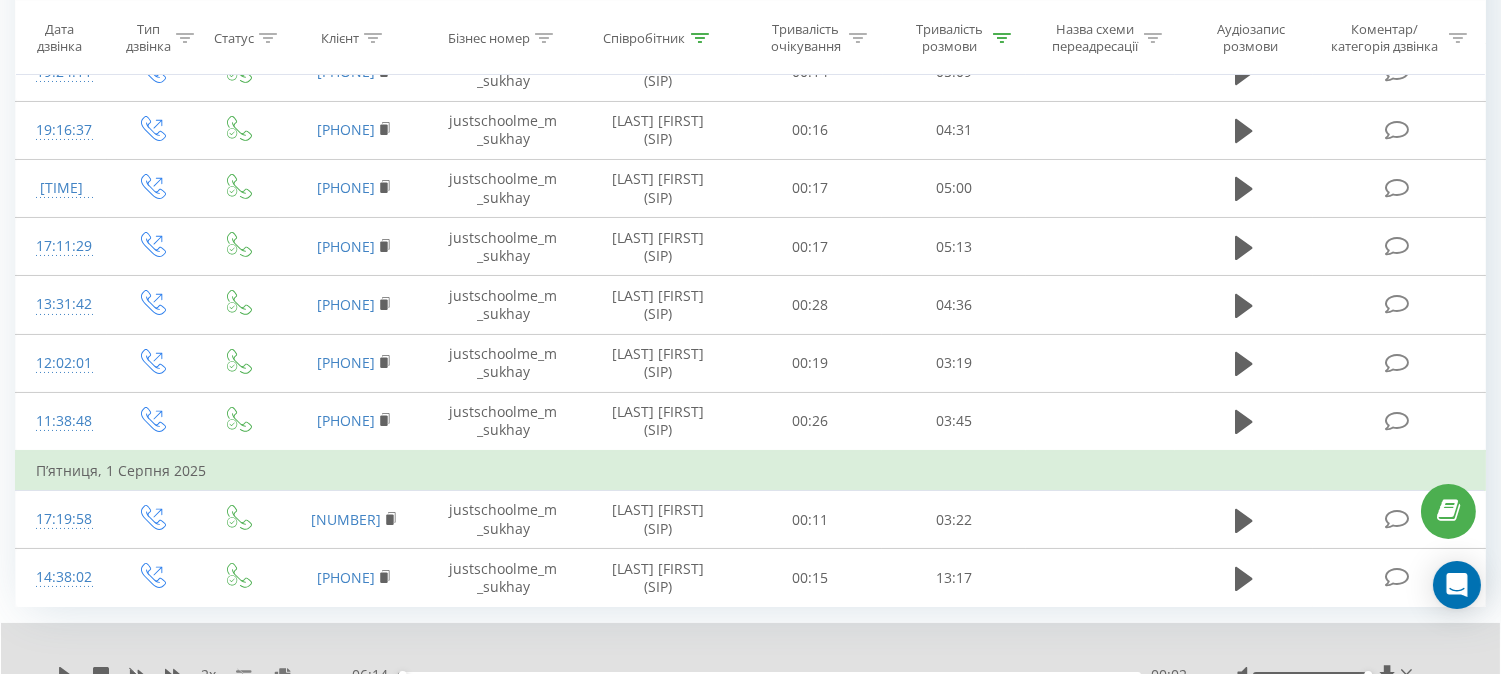 scroll, scrollTop: 398, scrollLeft: 0, axis: vertical 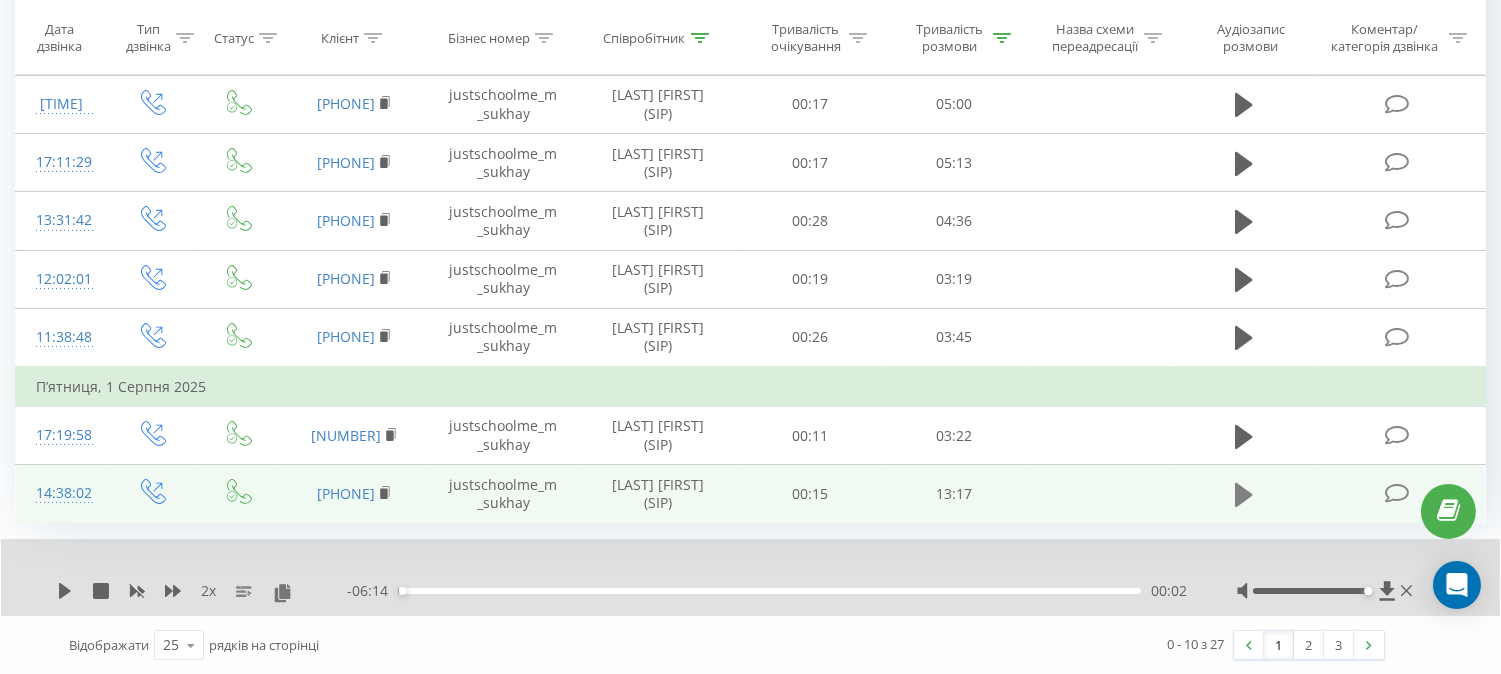click 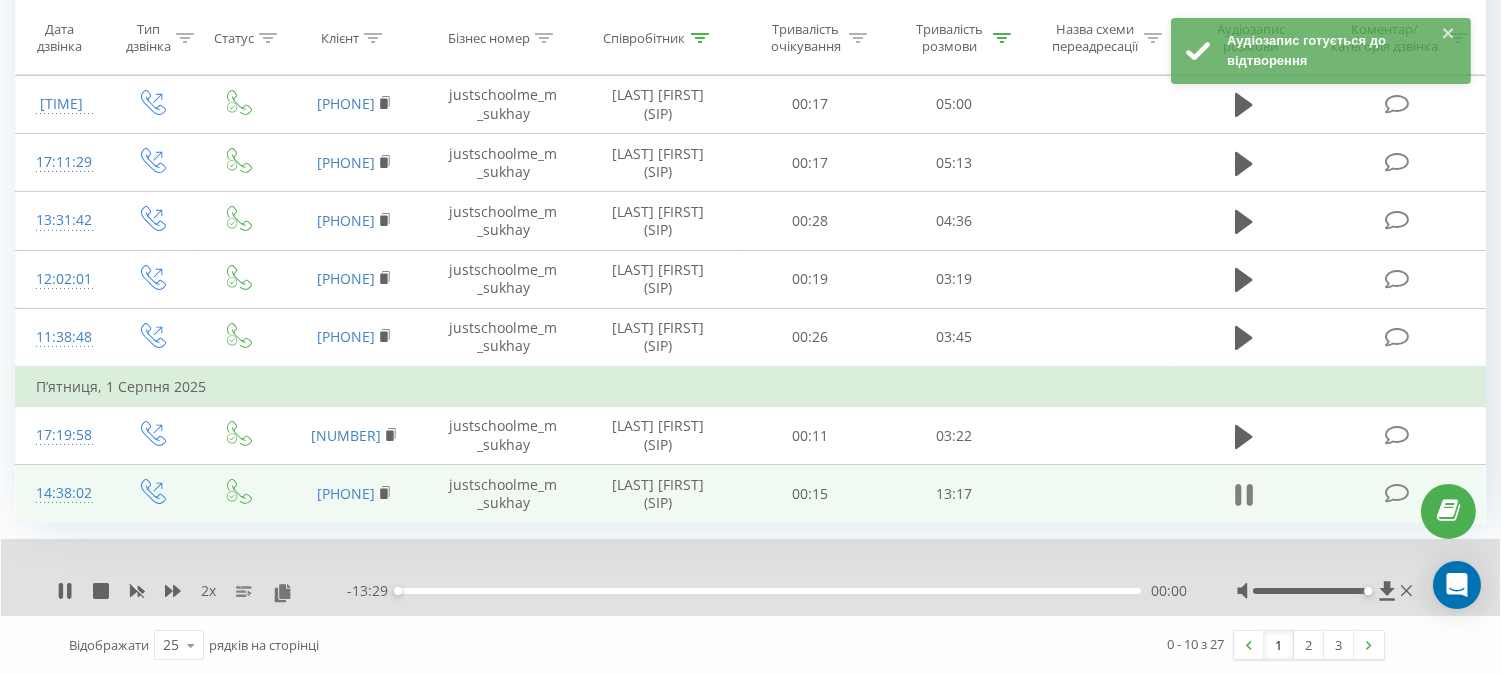 click 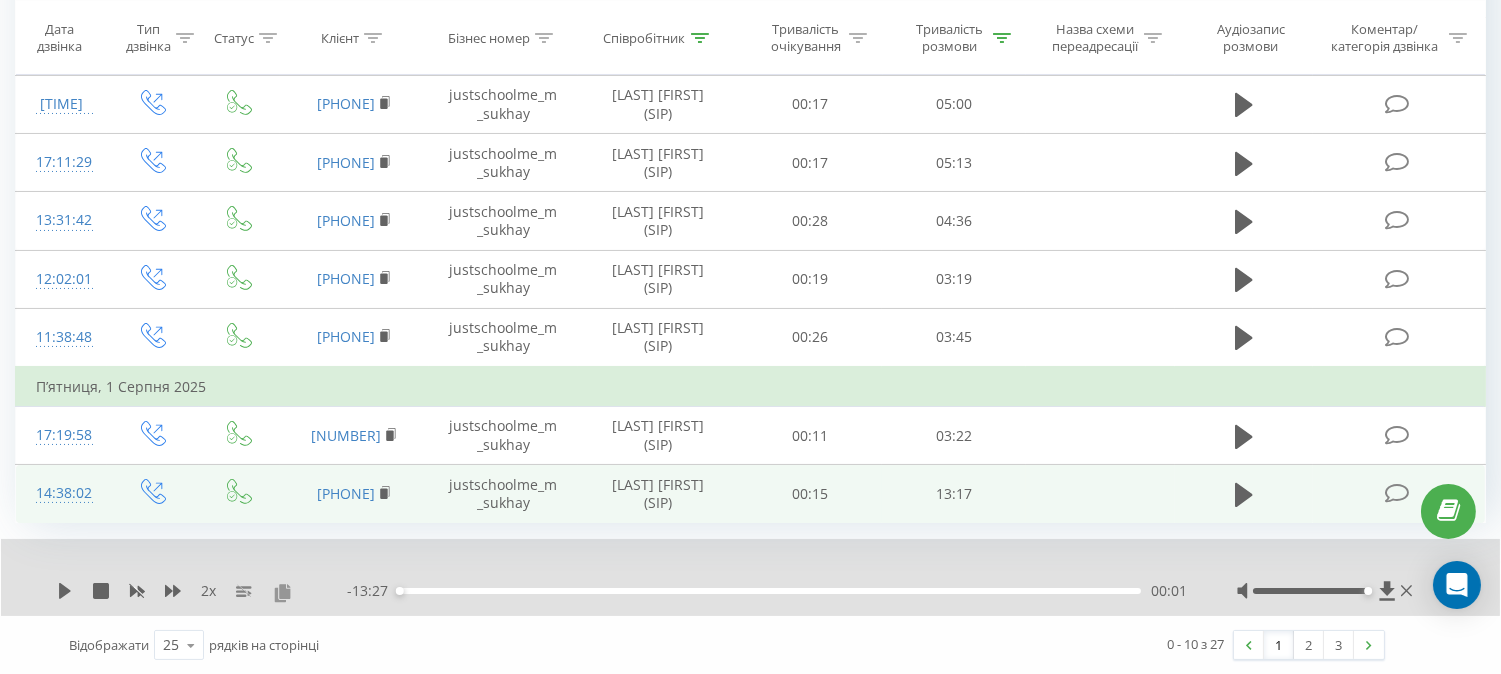 click at bounding box center [282, 592] 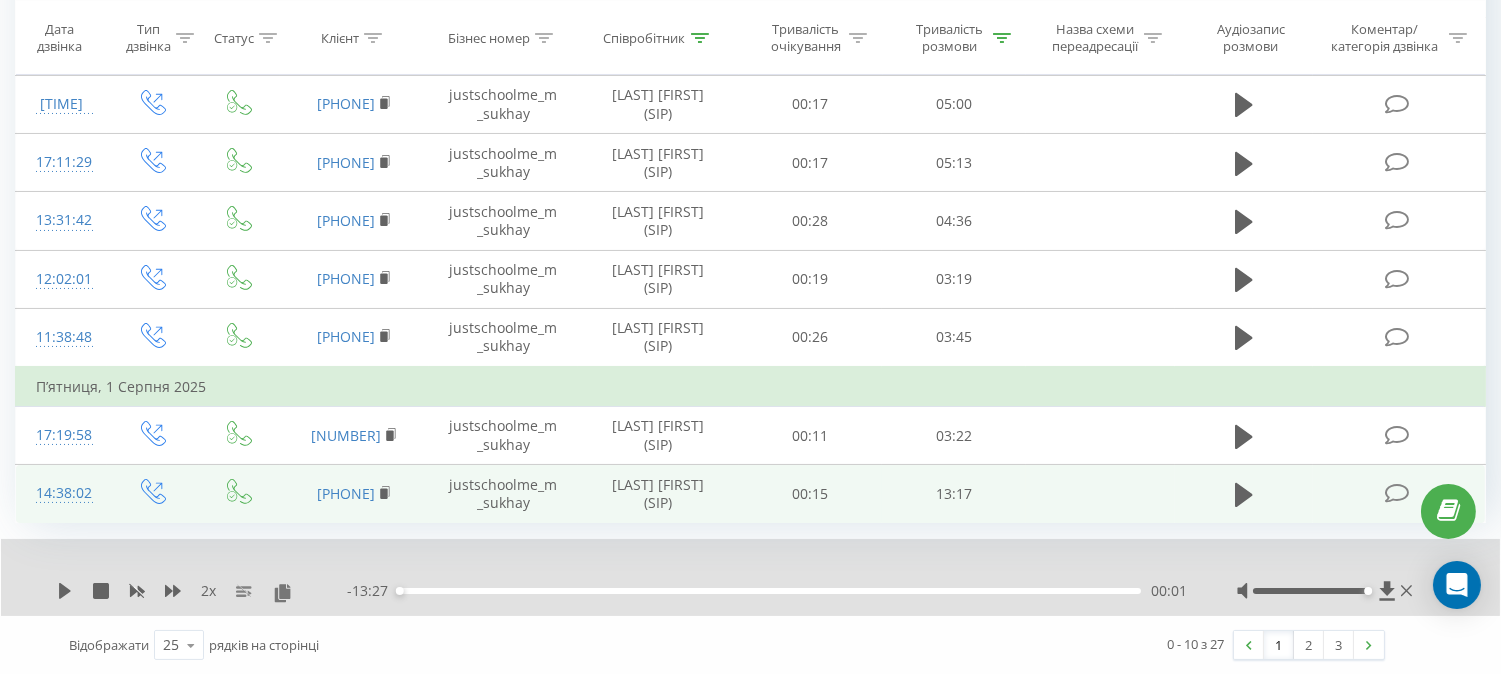 scroll, scrollTop: 0, scrollLeft: 0, axis: both 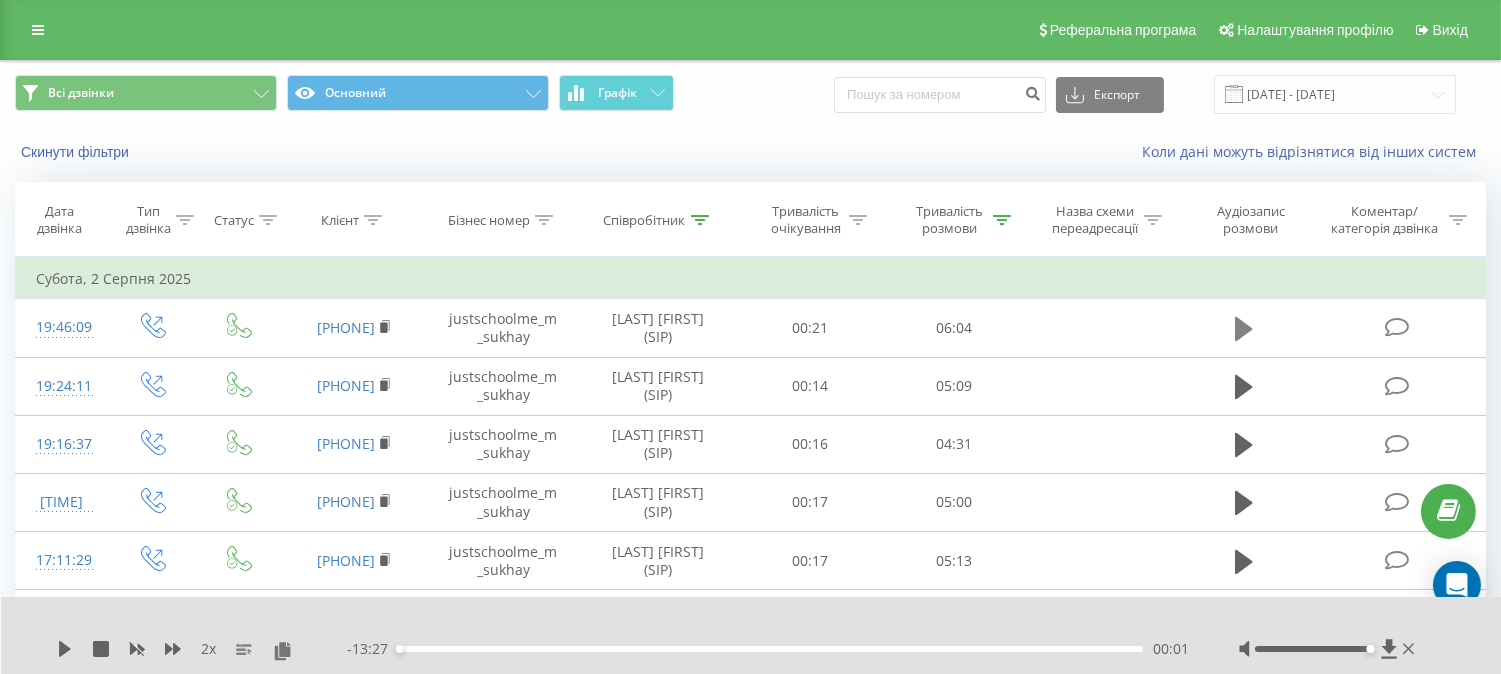 click 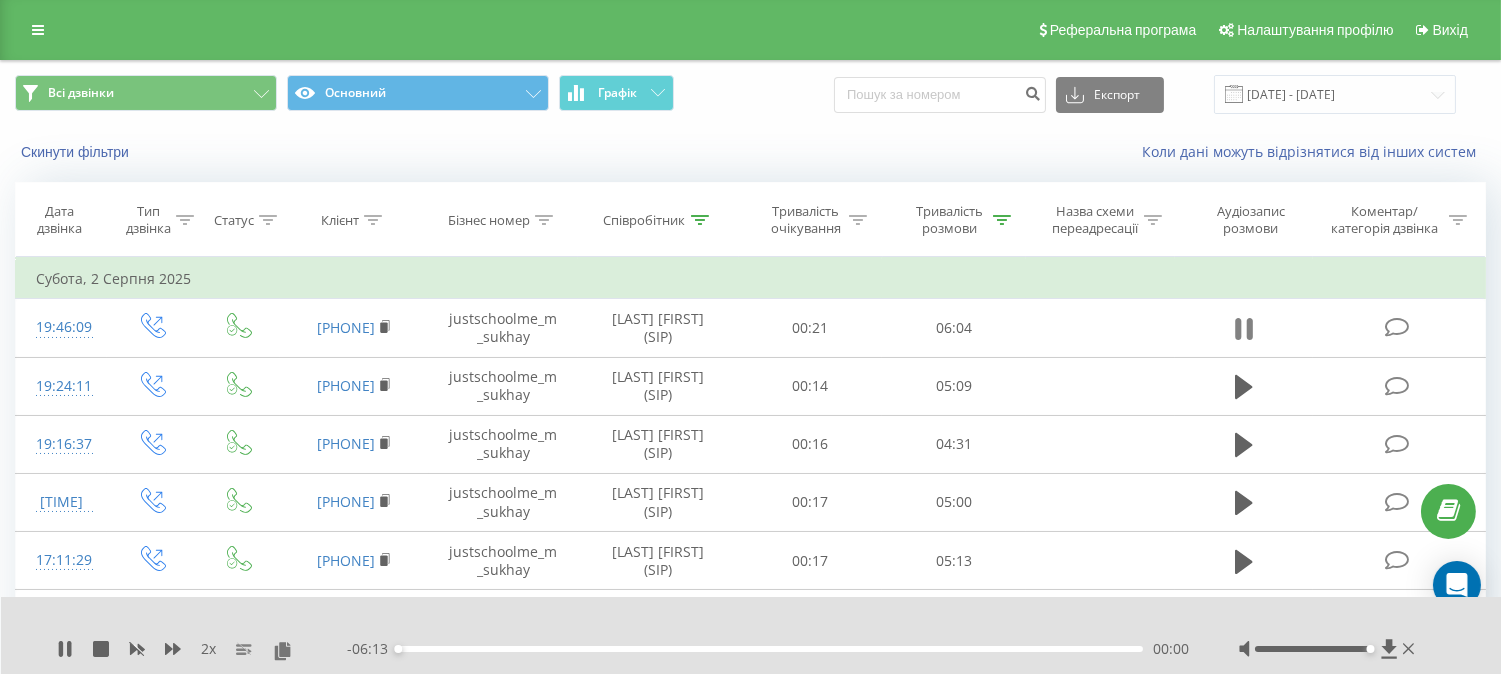 click 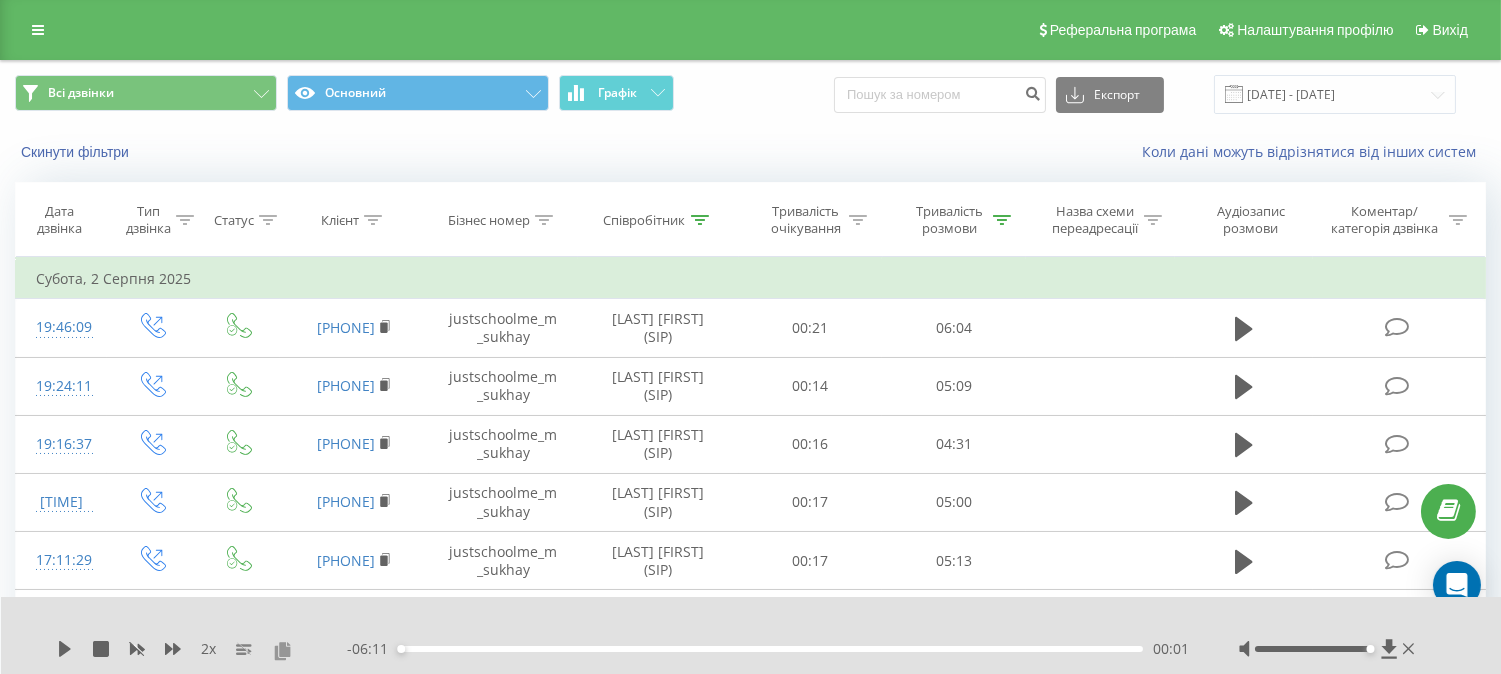 click at bounding box center [282, 650] 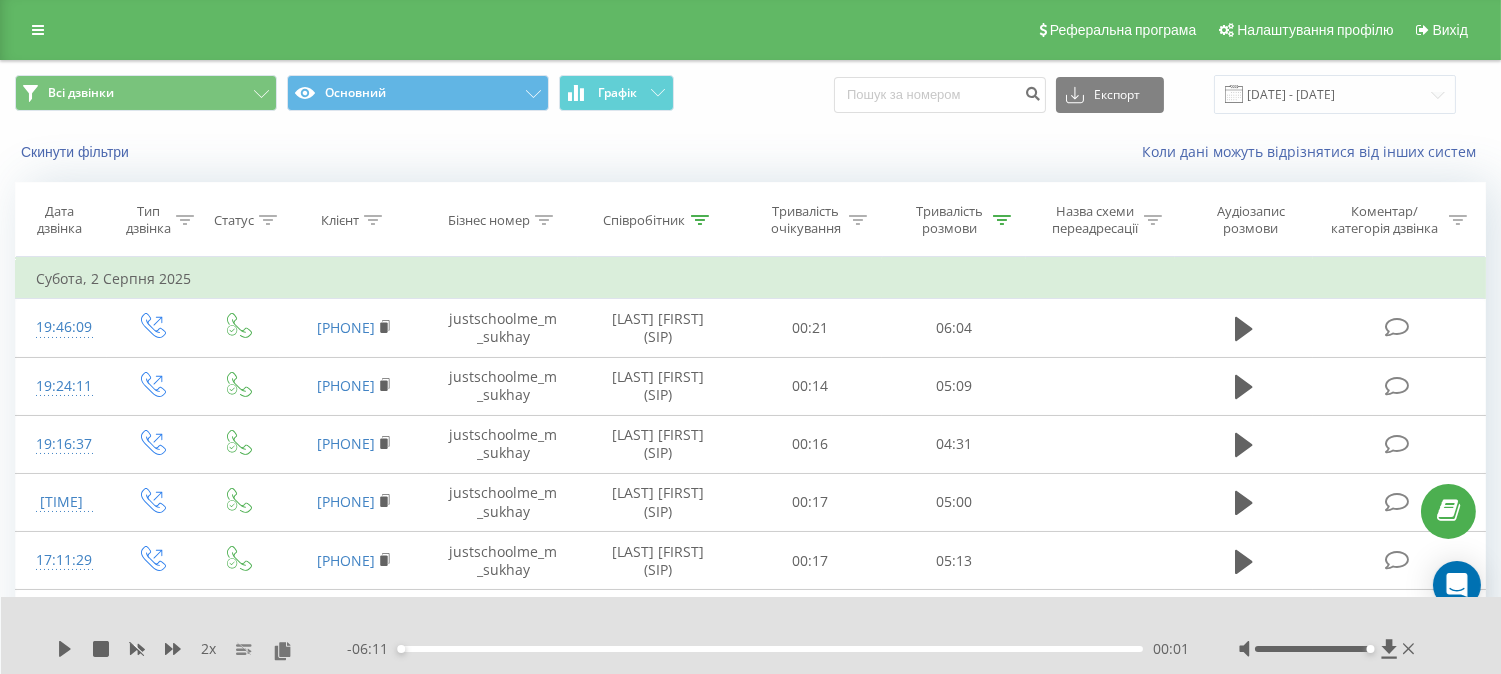 click 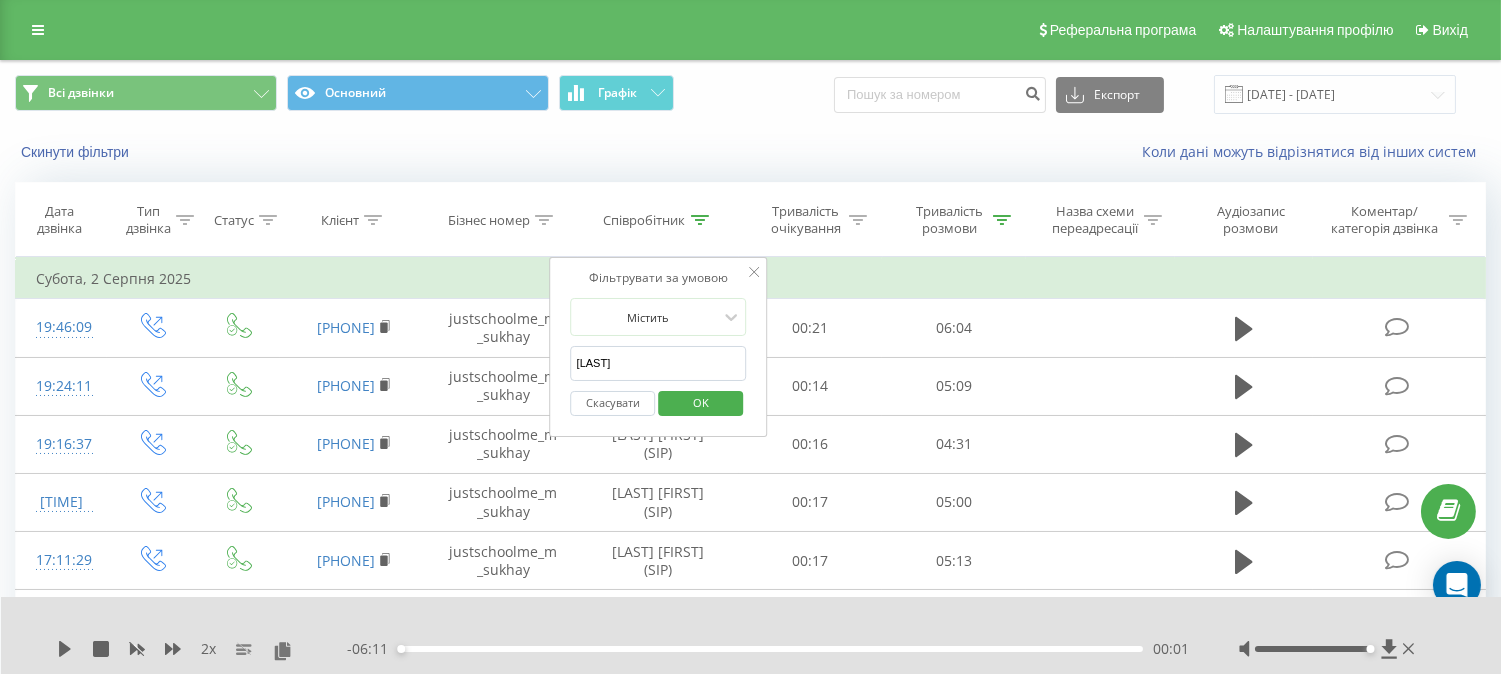 click on "[LAST]" at bounding box center (659, 363) 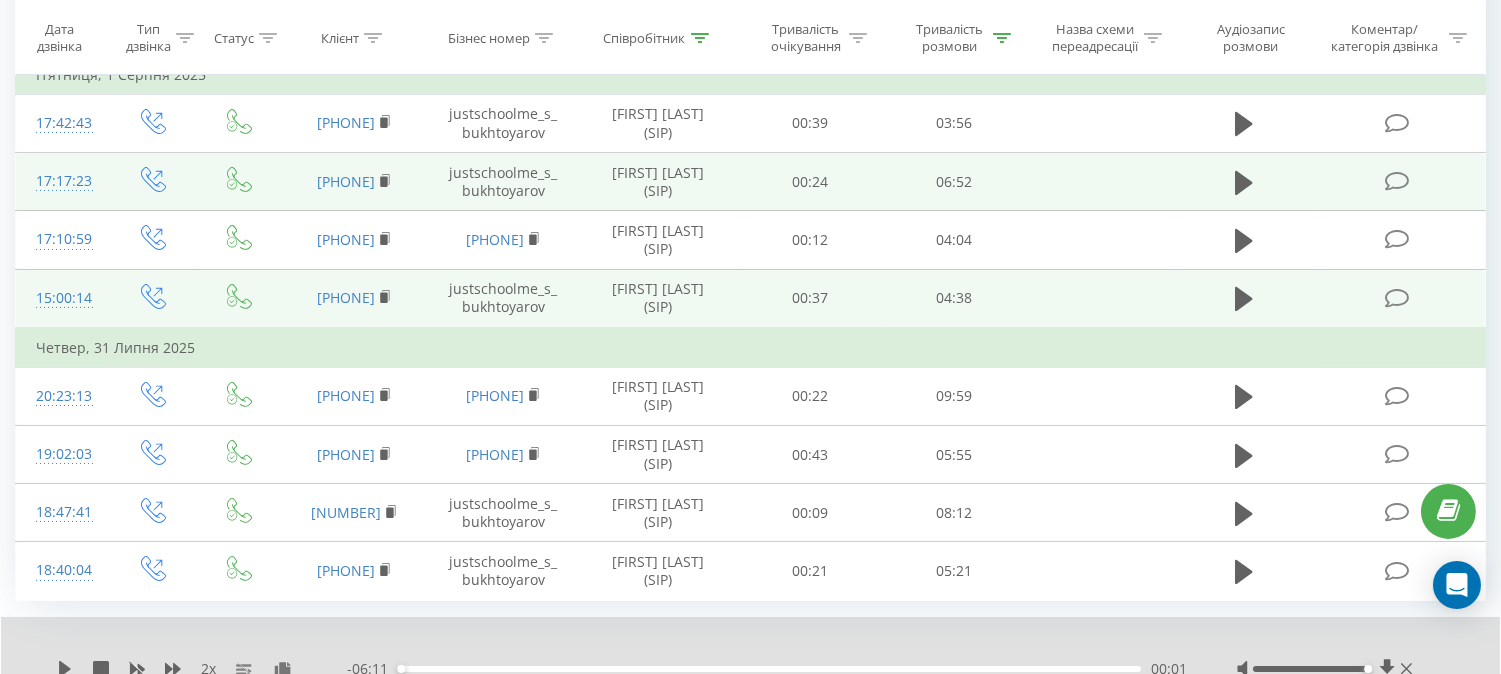 scroll, scrollTop: 437, scrollLeft: 0, axis: vertical 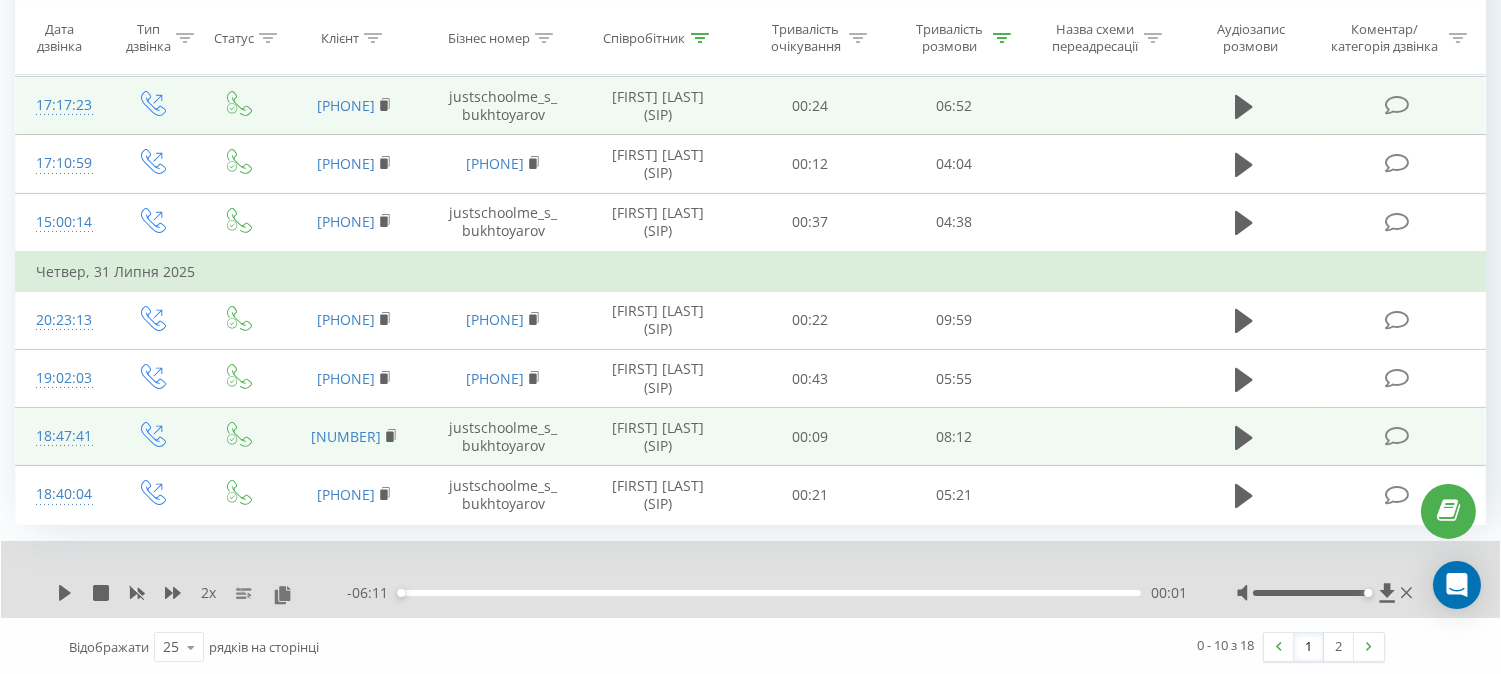 click at bounding box center (1244, 437) 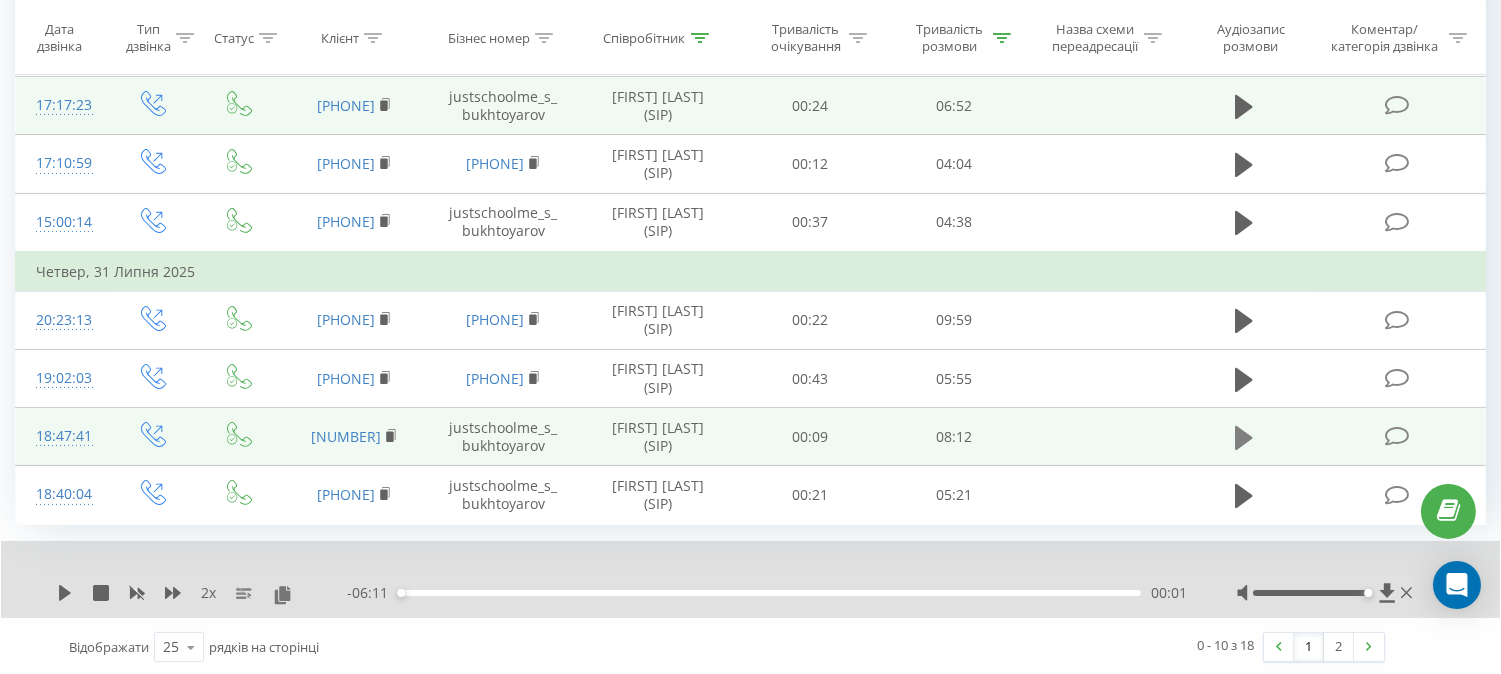 click 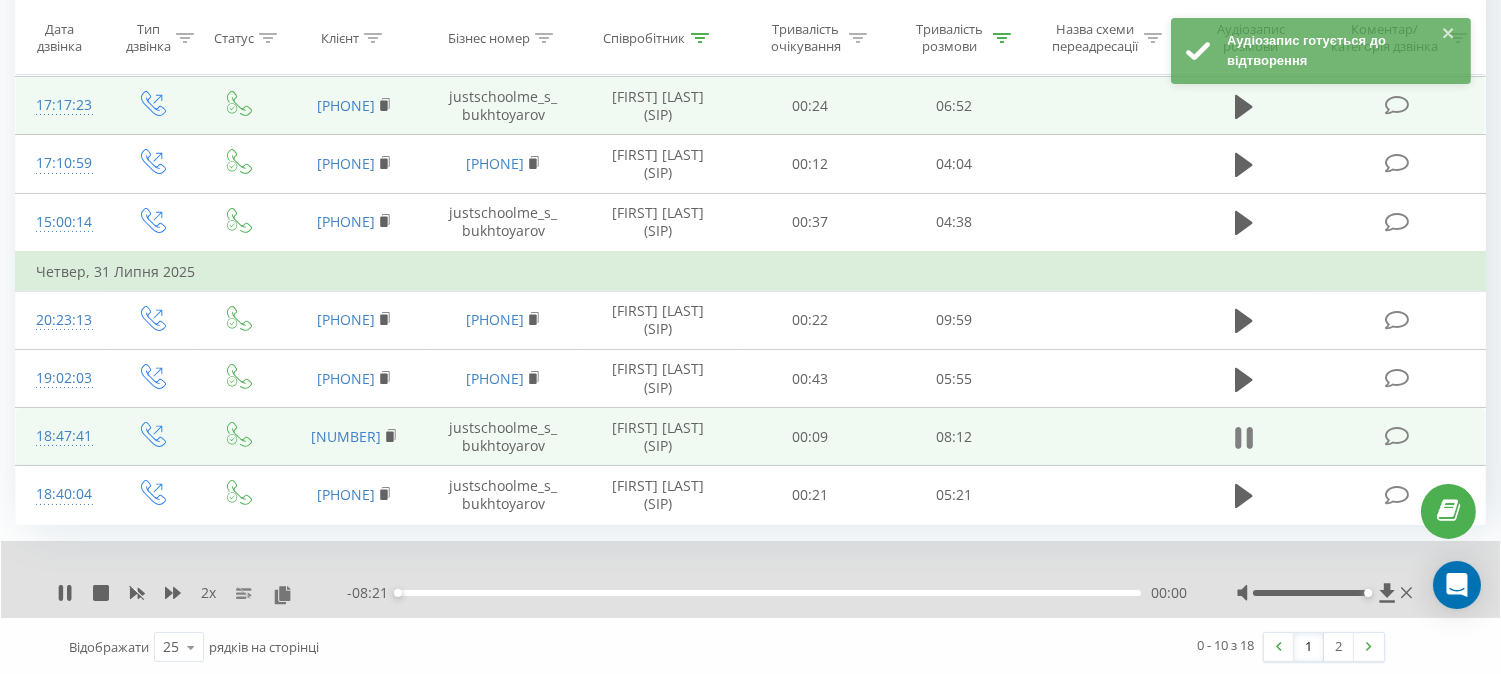click 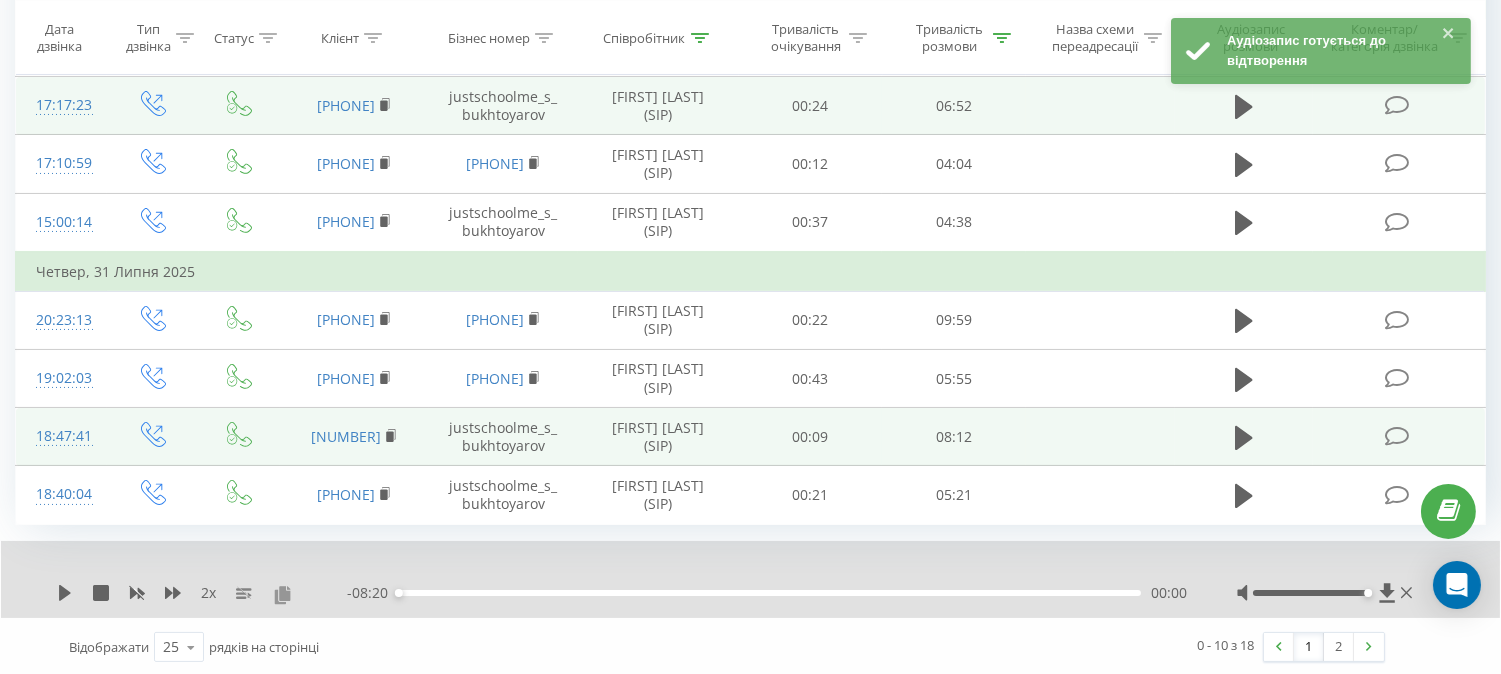 click at bounding box center (282, 594) 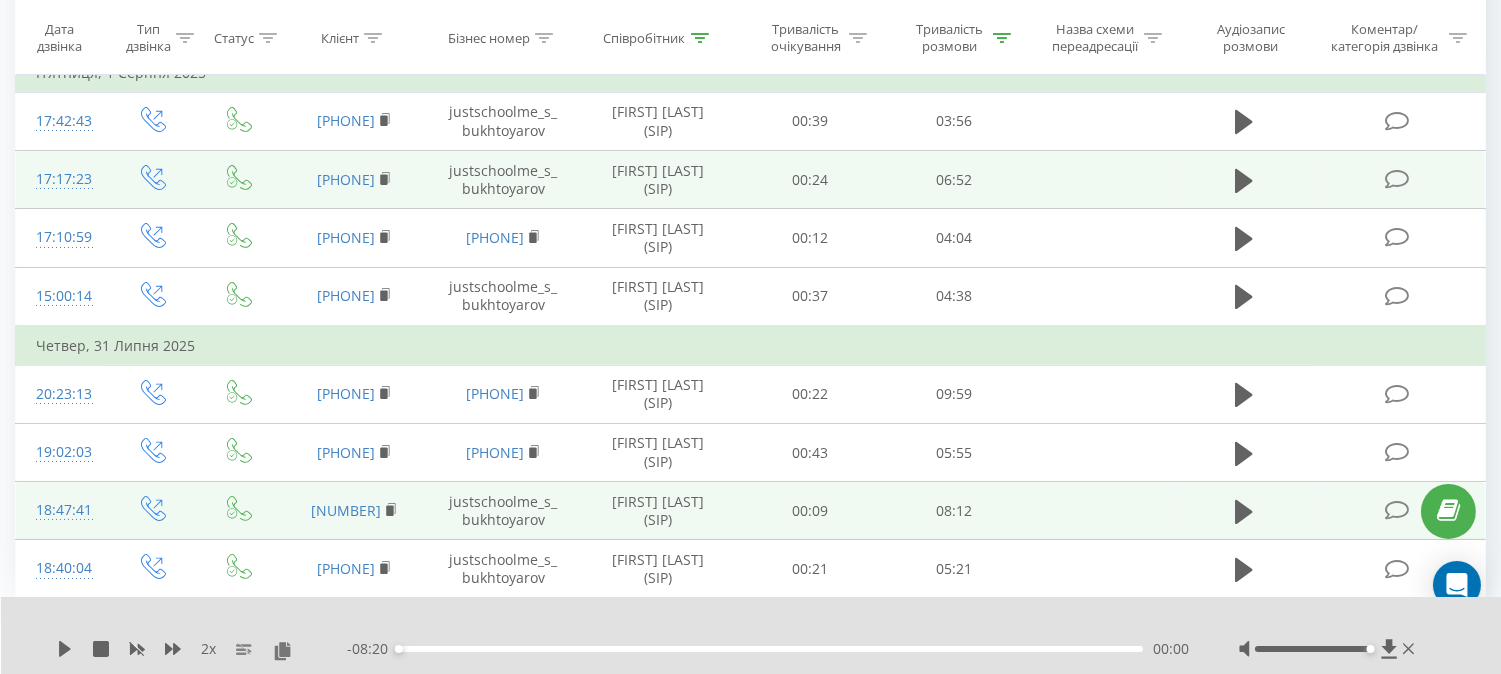 scroll, scrollTop: 0, scrollLeft: 0, axis: both 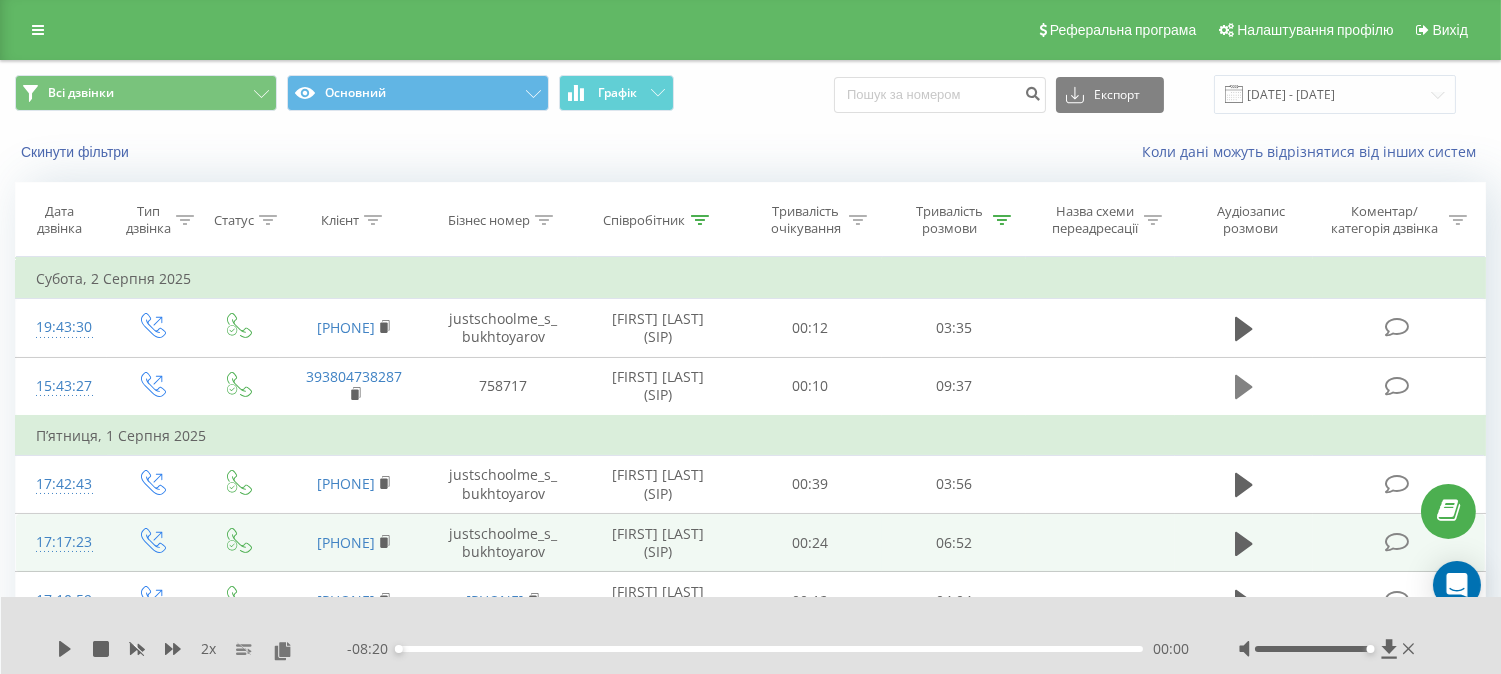 click 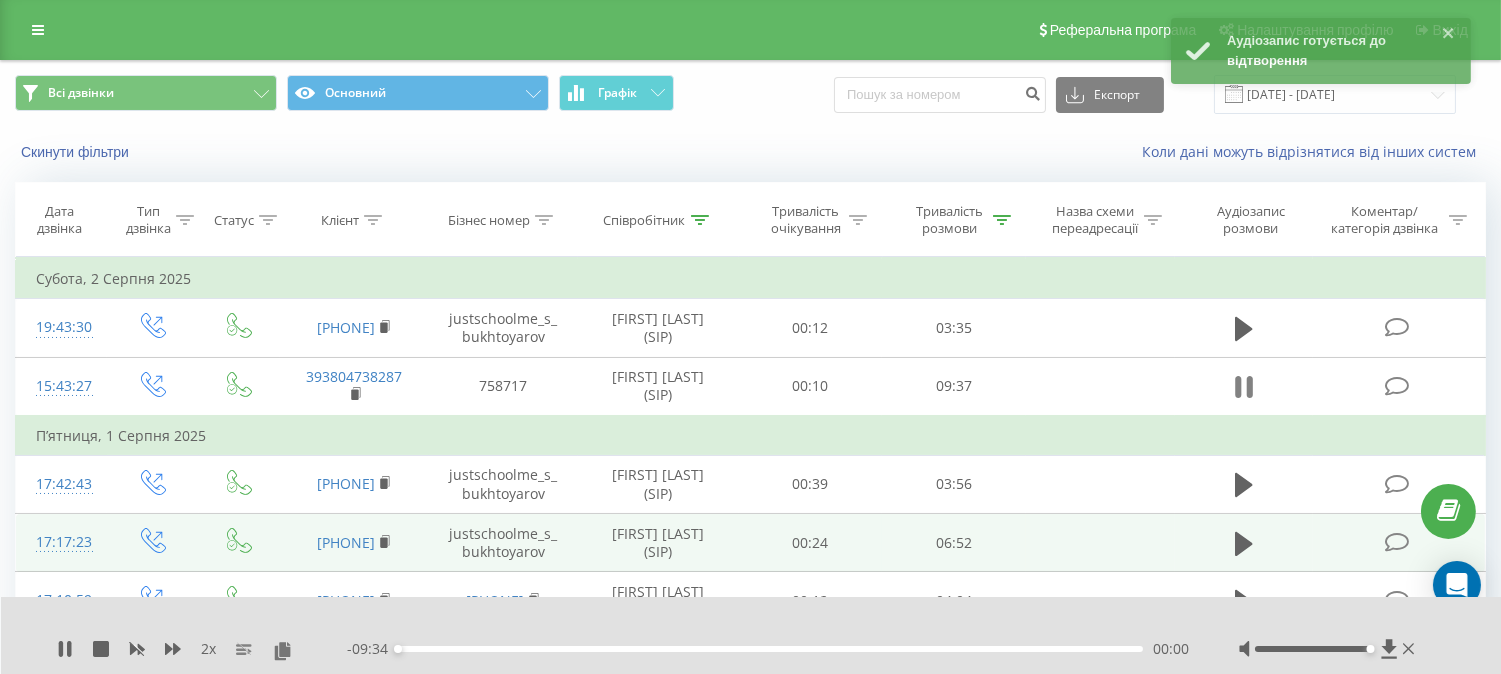 click 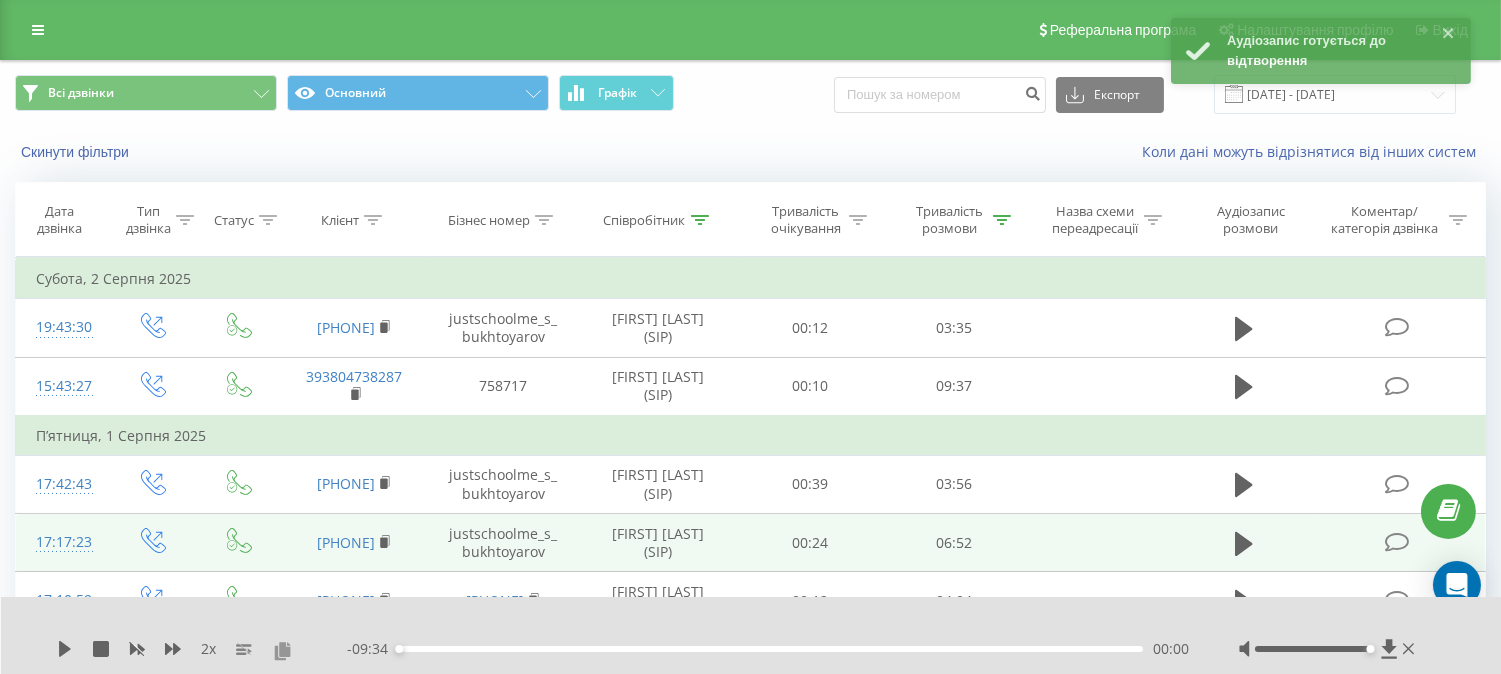 click at bounding box center (282, 650) 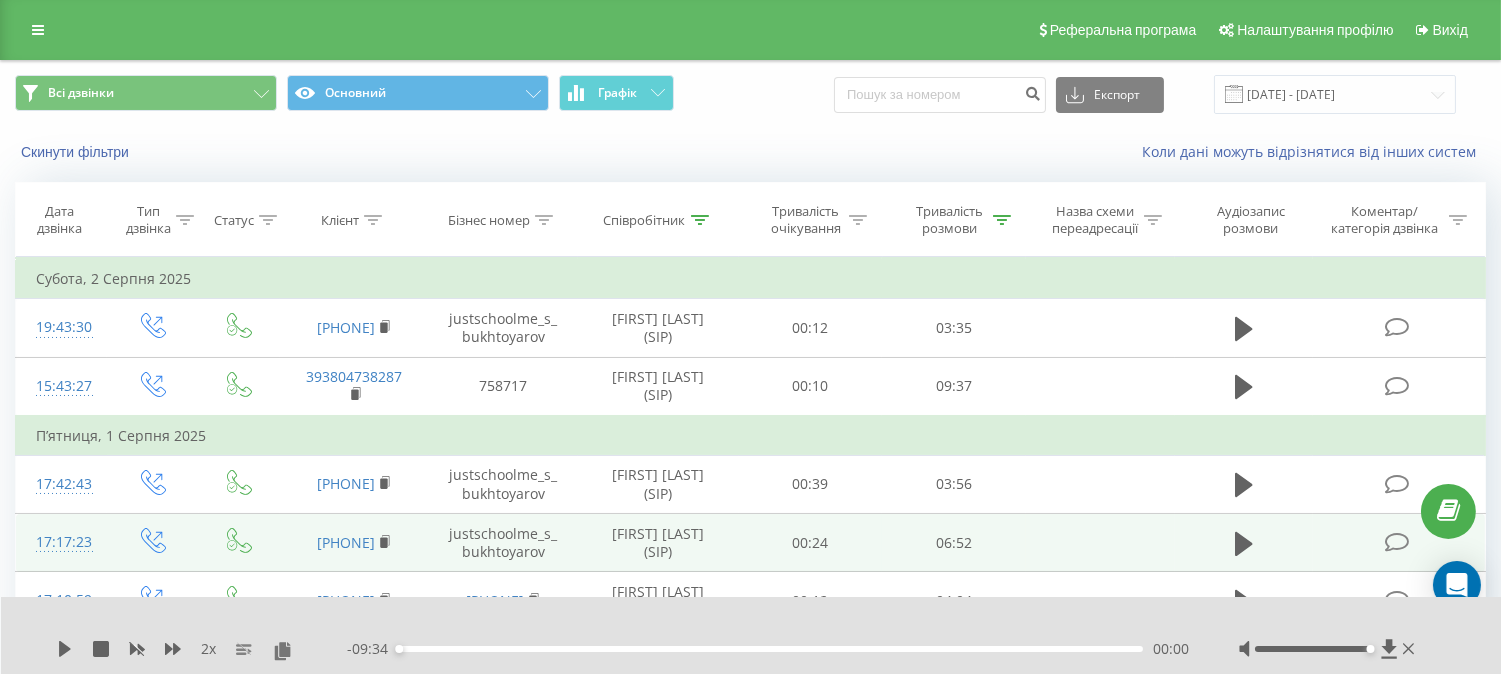 click 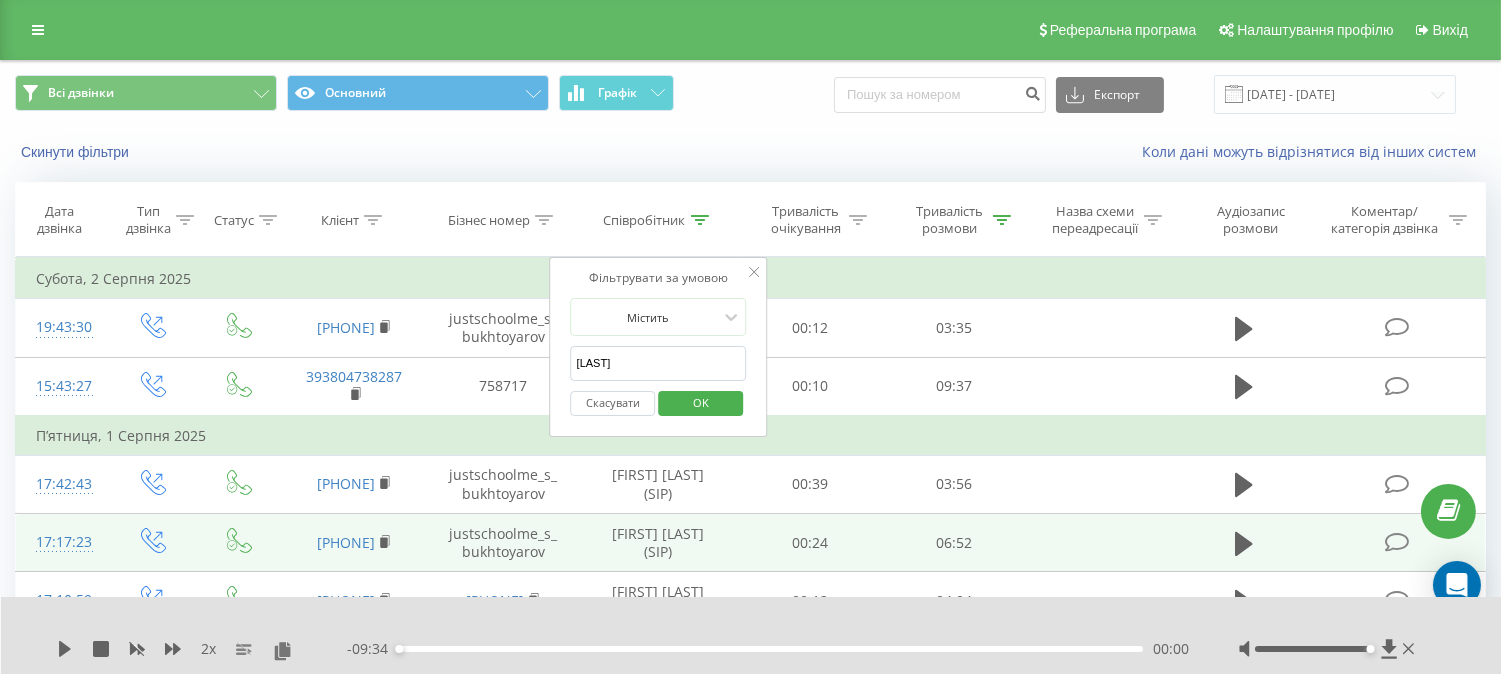 click on "[LAST]" at bounding box center [659, 363] 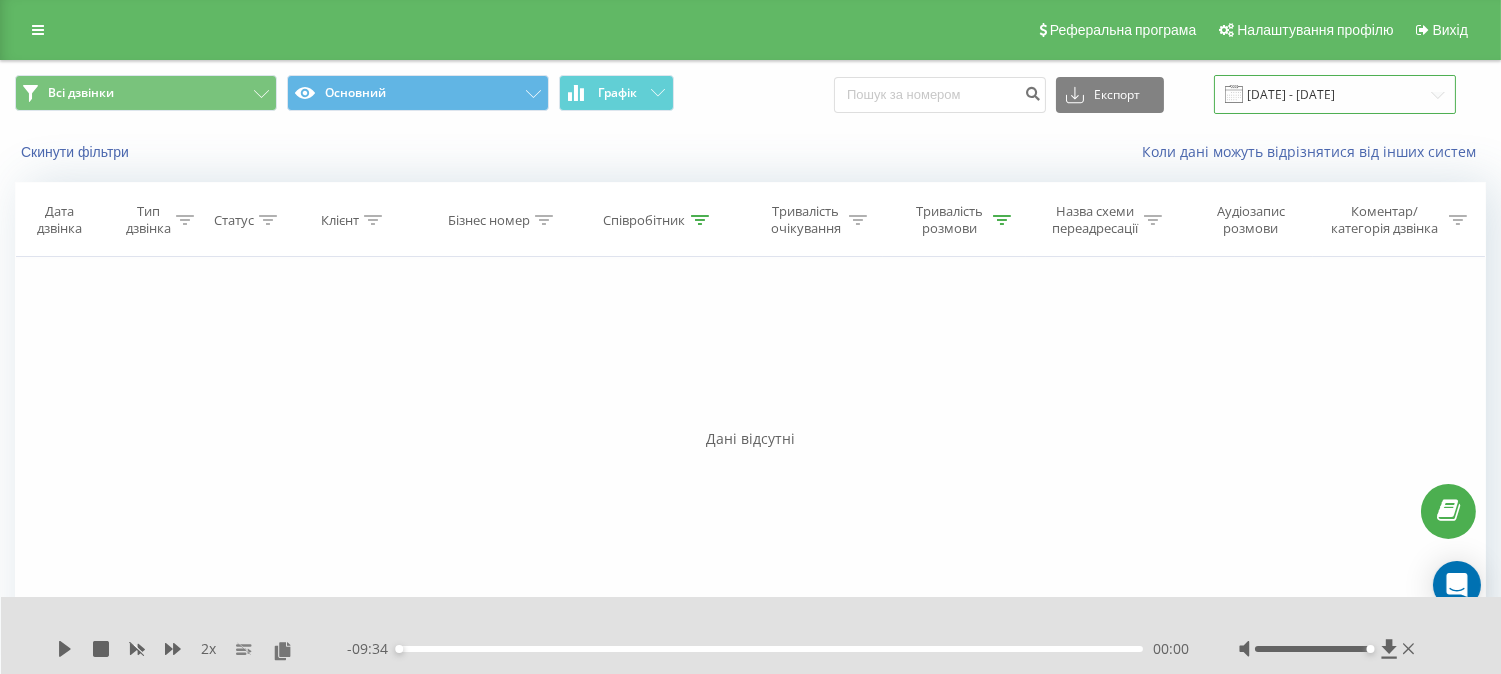 click on "[DATE] - [DATE]" at bounding box center (1335, 94) 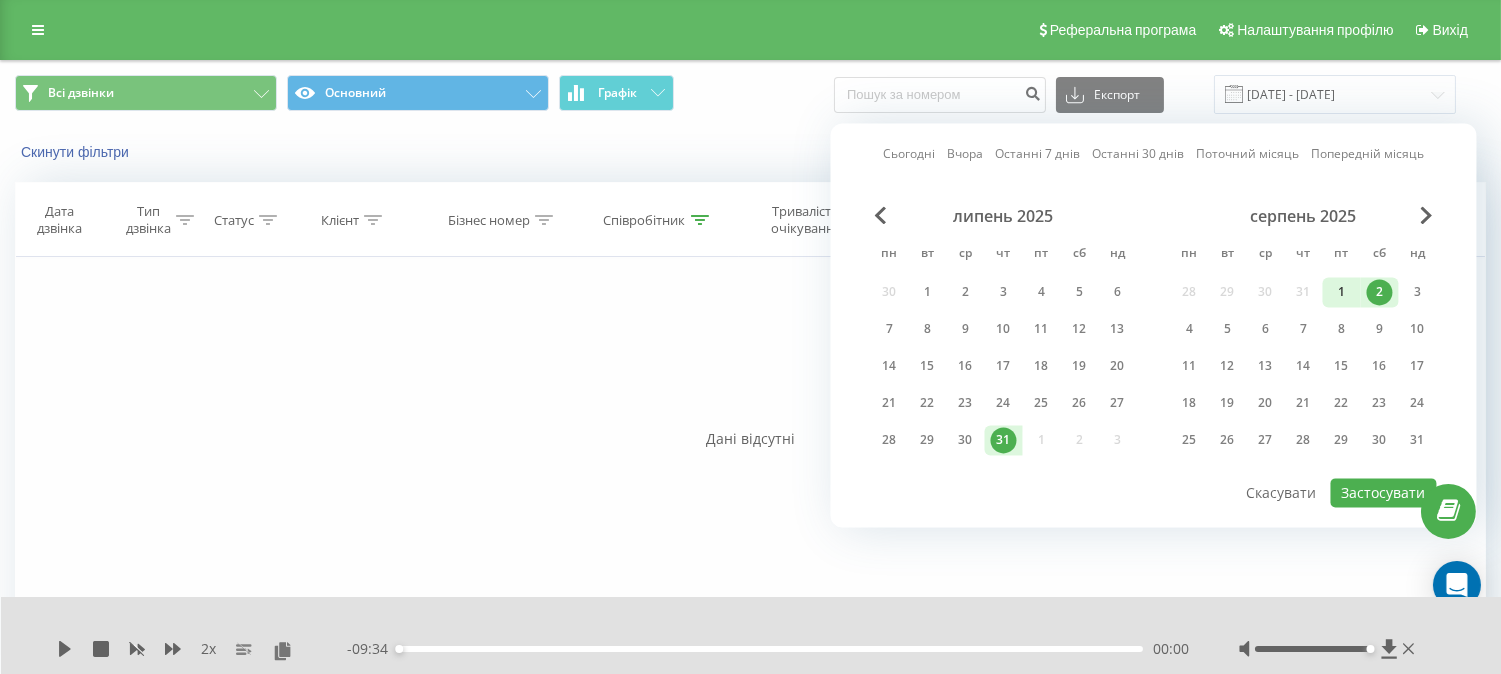 click on "1" at bounding box center (1342, 292) 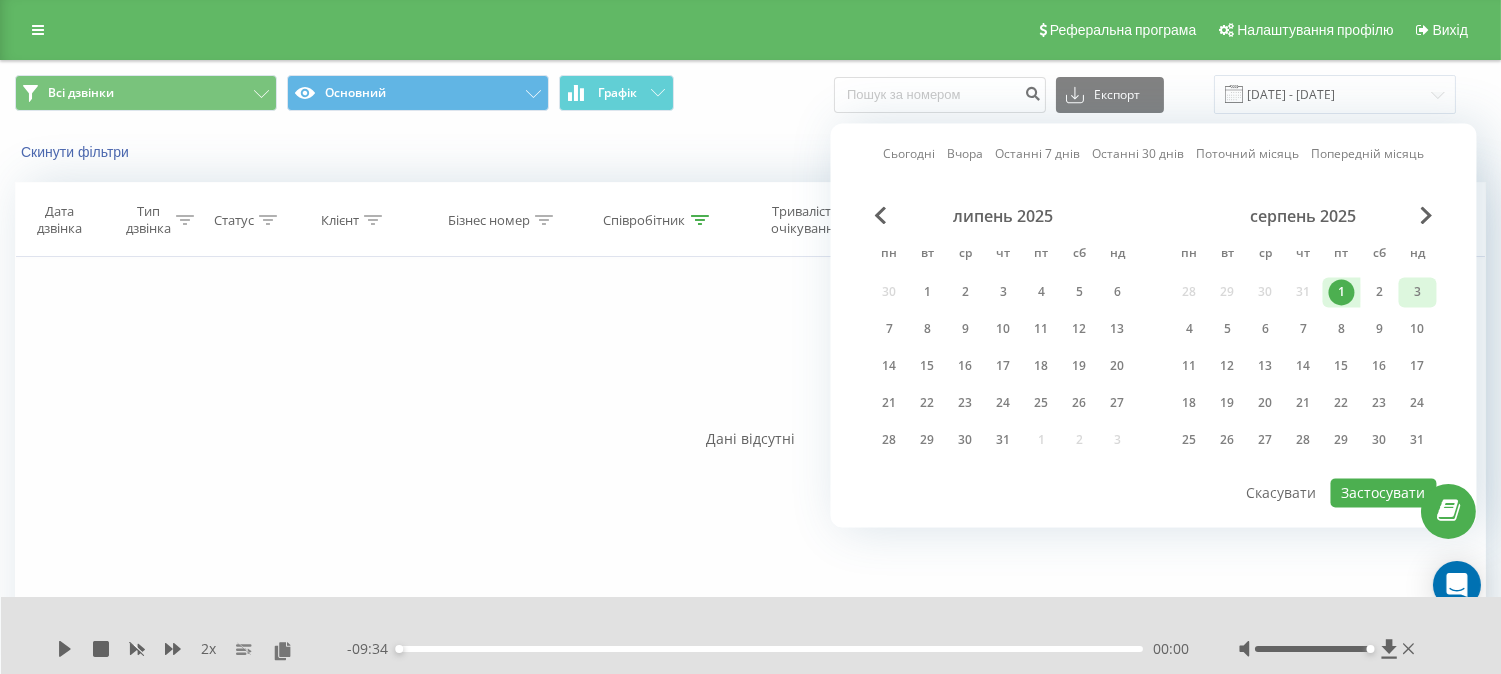 click on "3" at bounding box center (1418, 292) 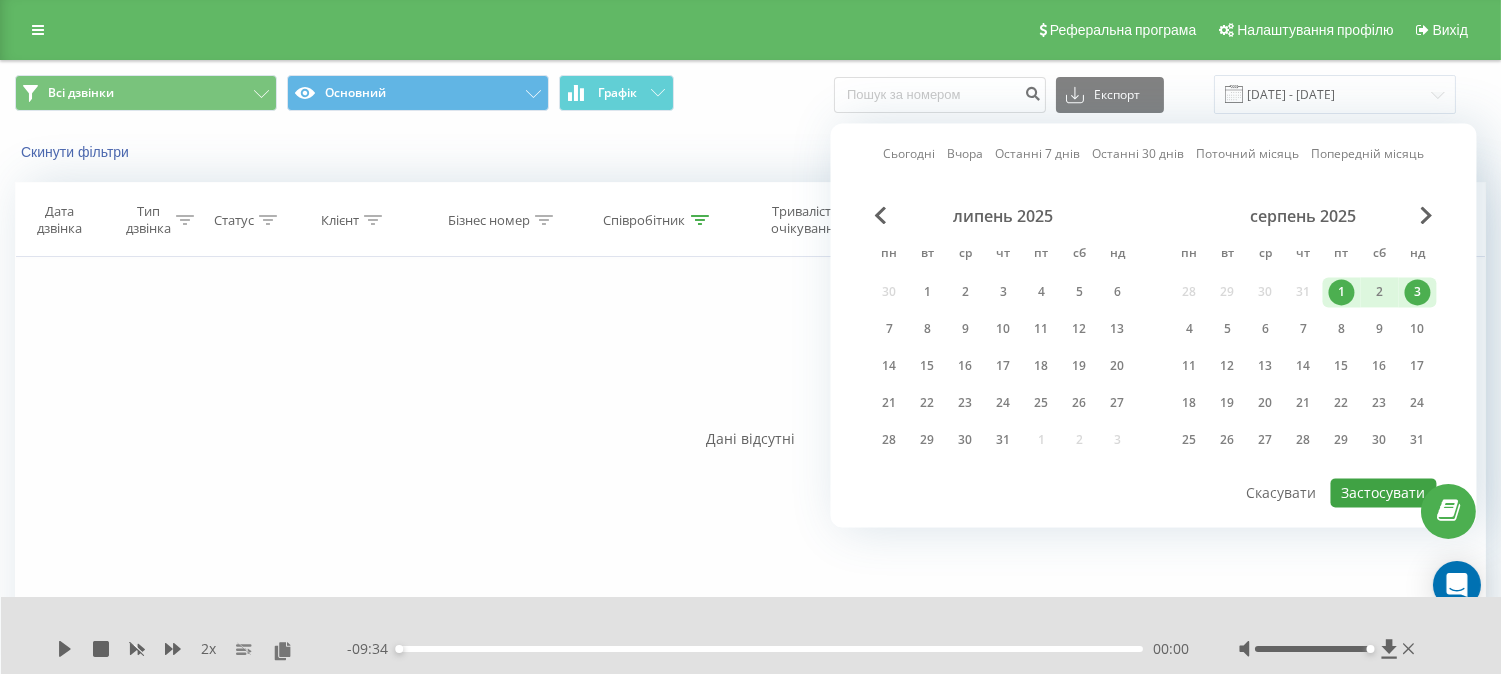 click on "Сьогодні Вчора Останні 7 днів Останні 30 днів Поточний місяць Попередній місяць липень 2025 пн вт ср чт пт сб нд 30 1 2 3 4 5 6 7 8 9 10 11 12 13 14 15 16 17 18 19 20 21 22 23 24 25 26 27 28 29 30 31 1 2 3 серпень 2025 пн вт ср чт пт сб нд 28 29 30 31 1 2 3 4 5 6 7 8 9 10 11 12 13 14 15 16 17 18 19 20 21 22 23 24 25 26 27 28 29 30 31 Застосувати Скасувати" at bounding box center (1154, 325) 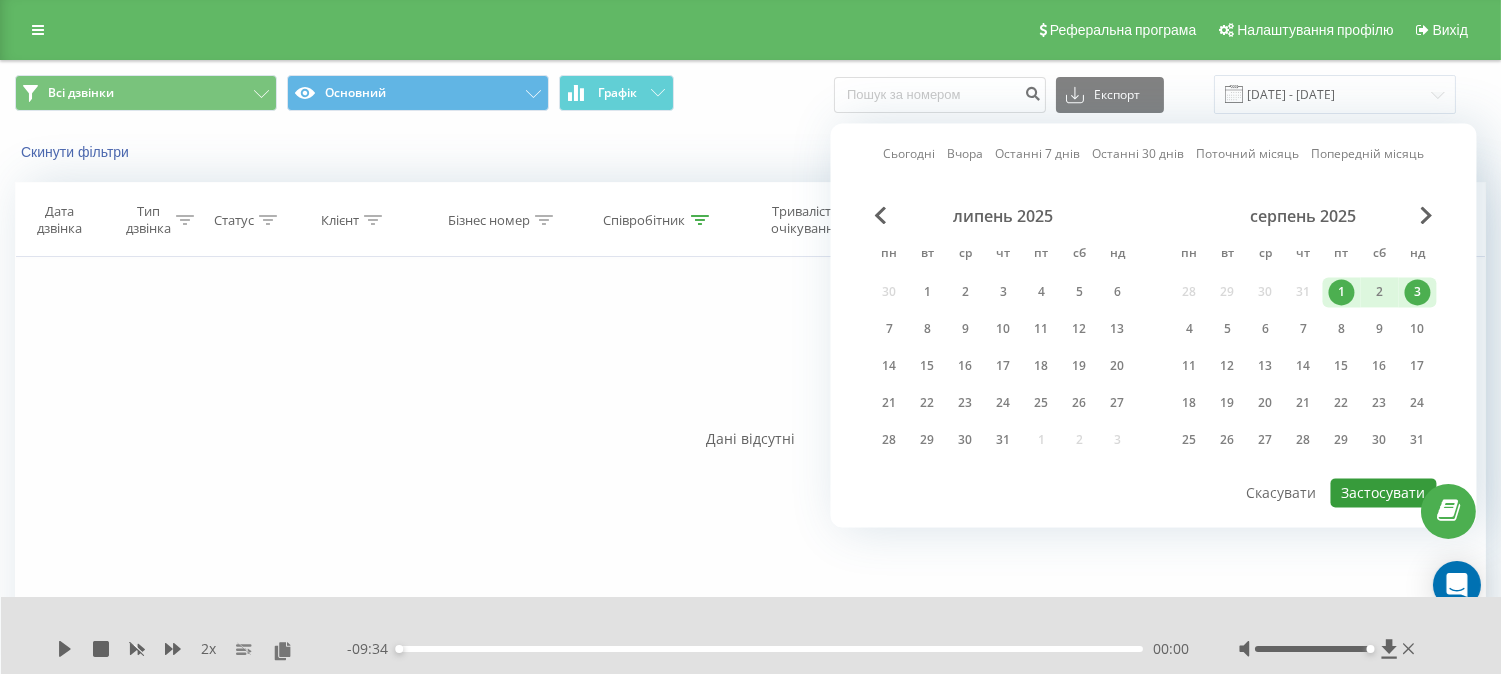 click on "Застосувати" at bounding box center [1384, 492] 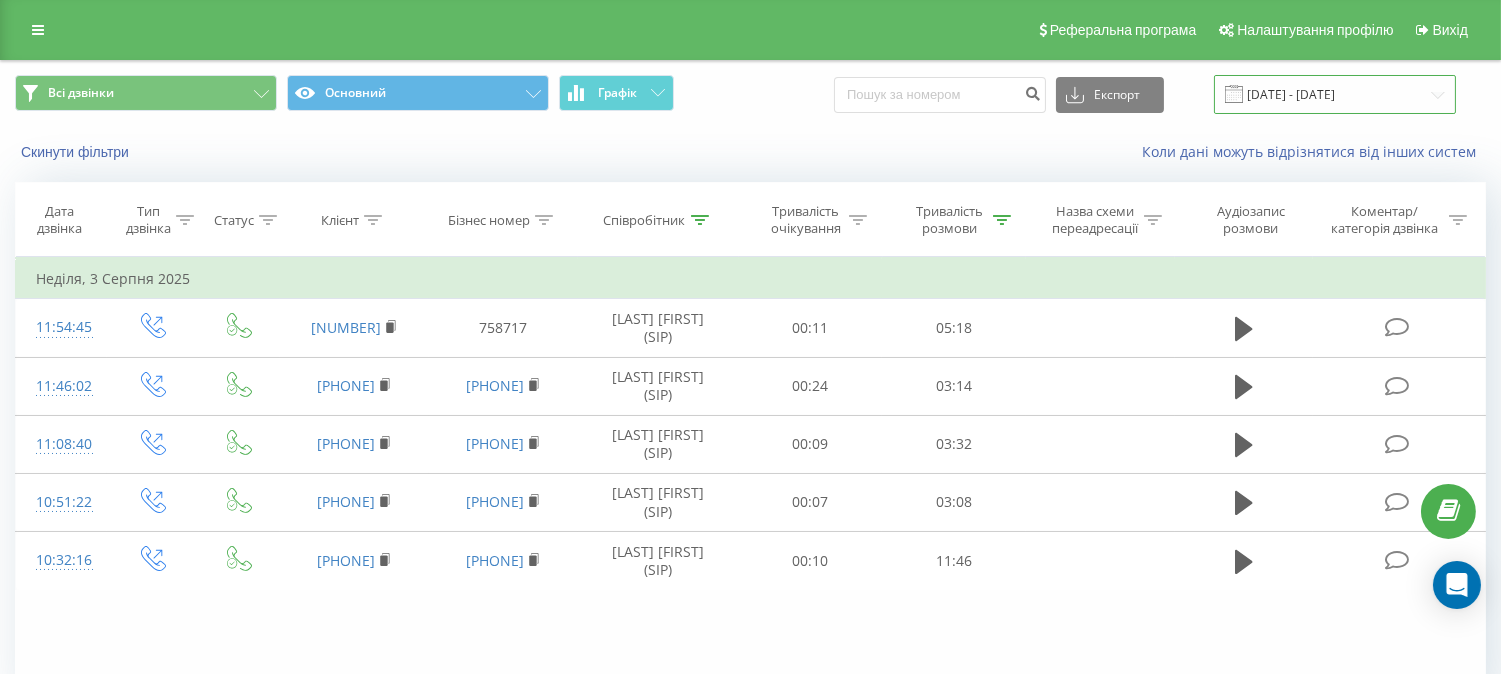 click on "[DATE] - [DATE]" at bounding box center (1335, 94) 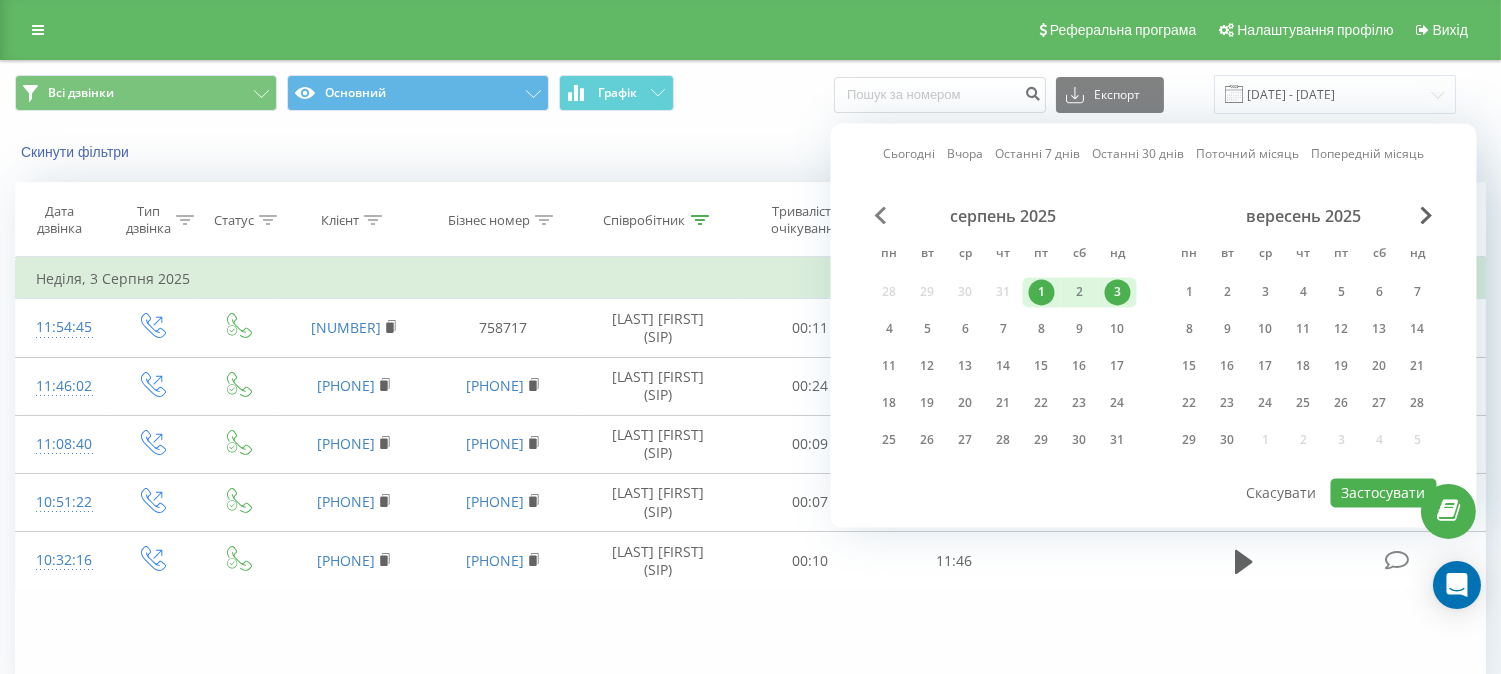 click at bounding box center [881, 215] 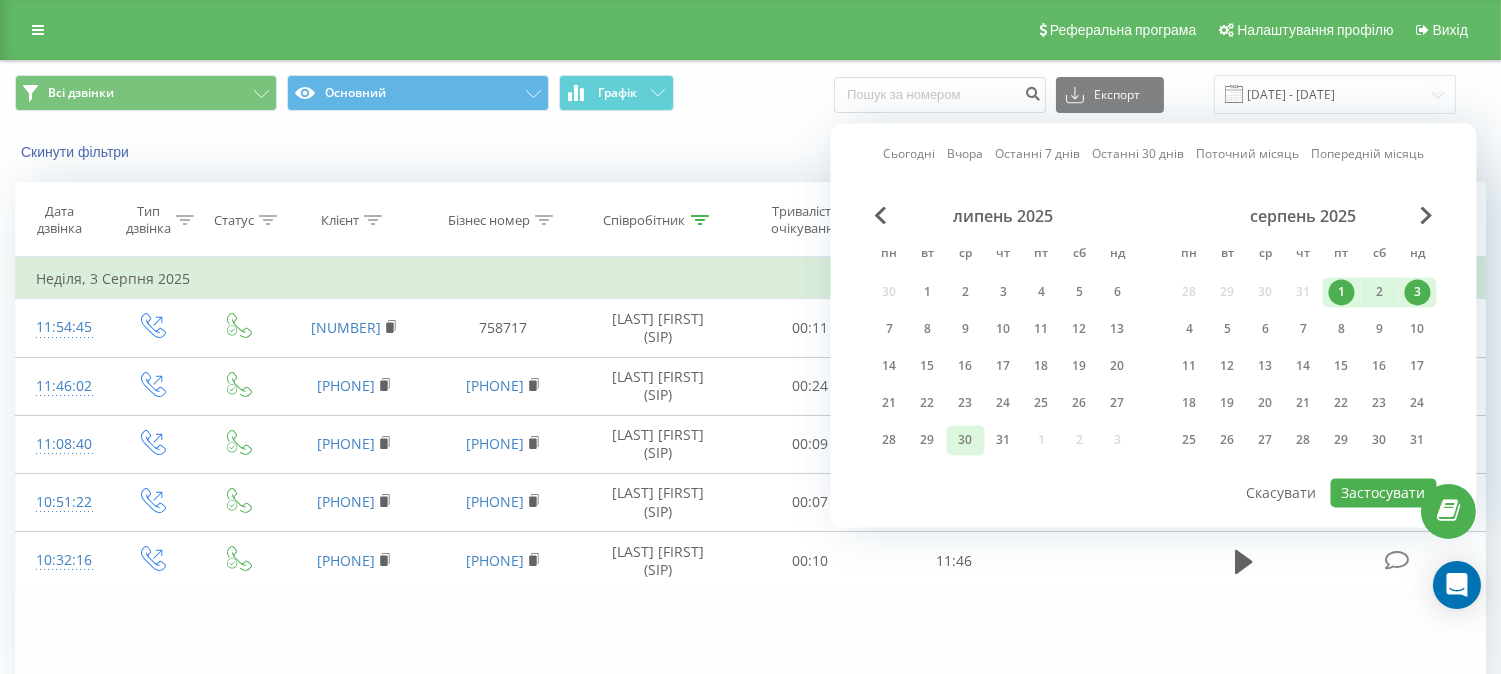 click on "30" at bounding box center [966, 440] 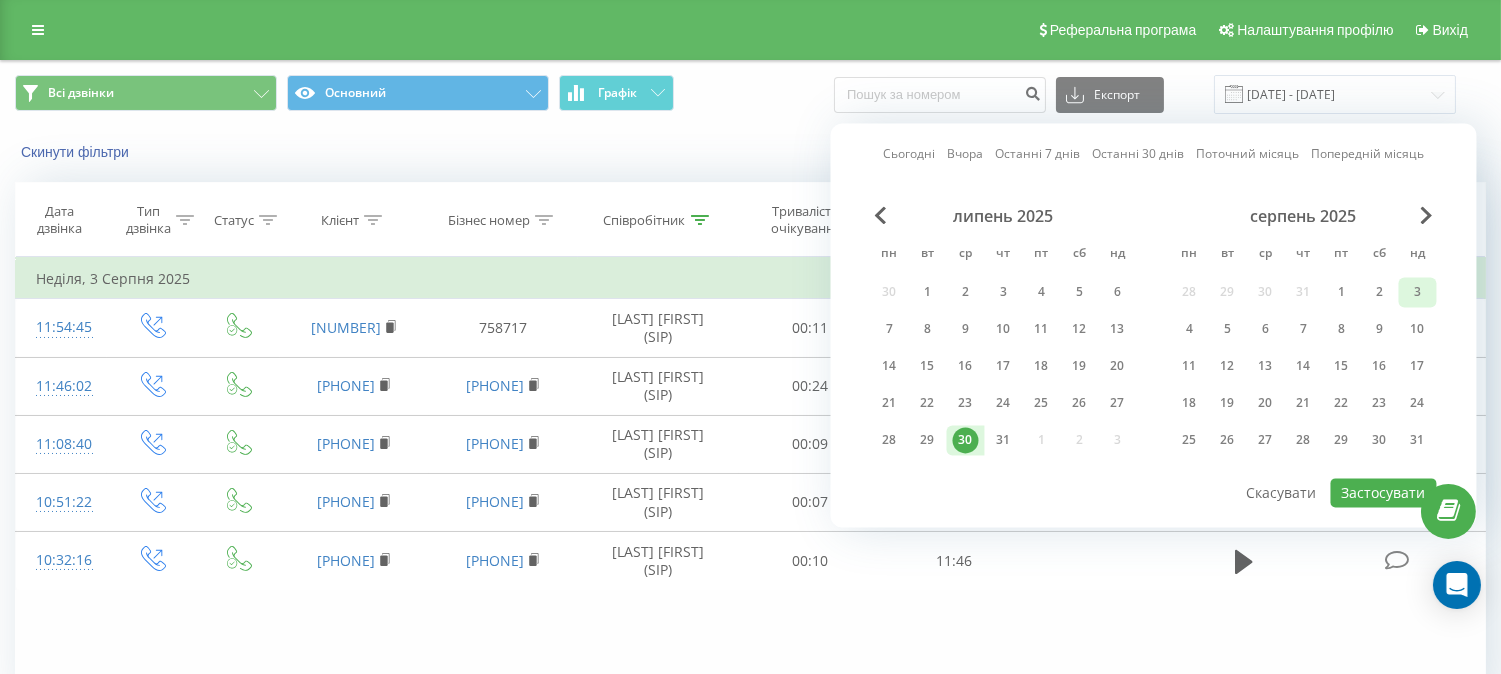 click on "3" at bounding box center [1418, 292] 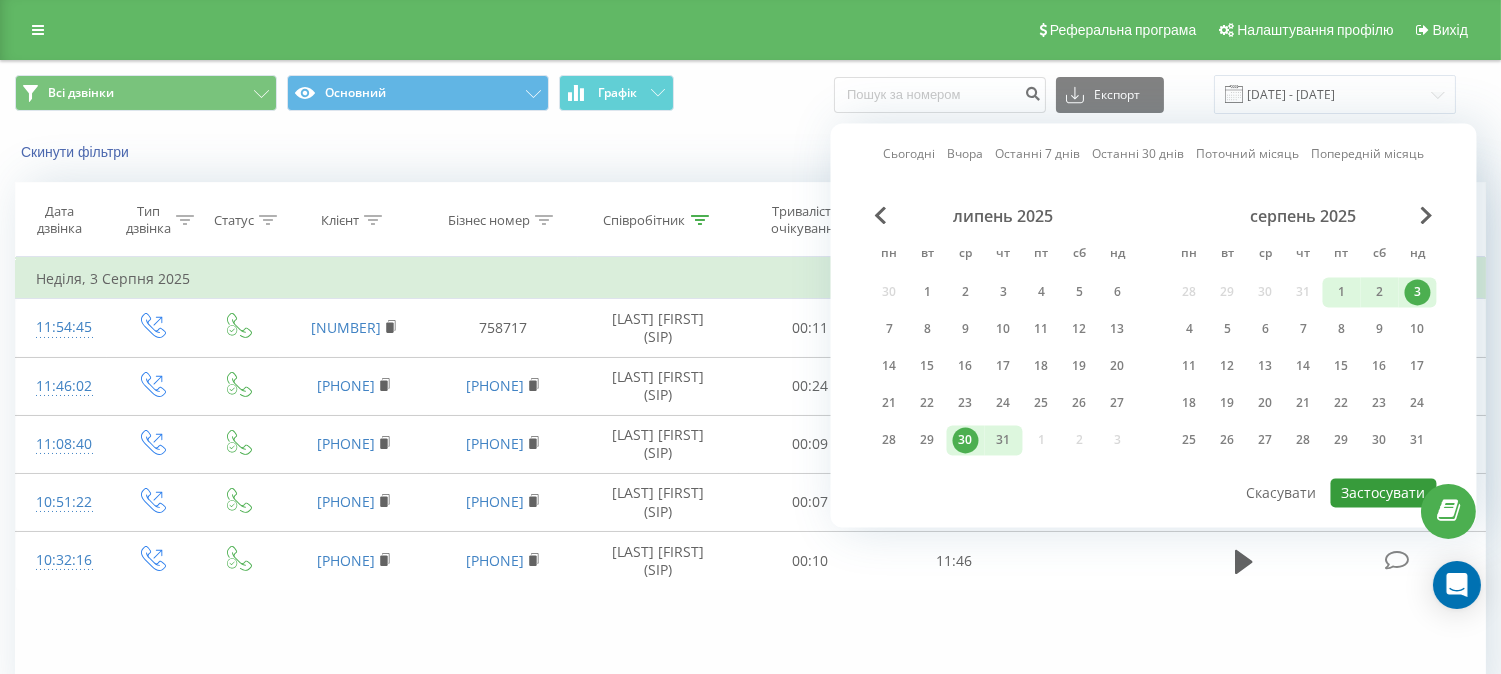 click on "Застосувати" at bounding box center [1384, 492] 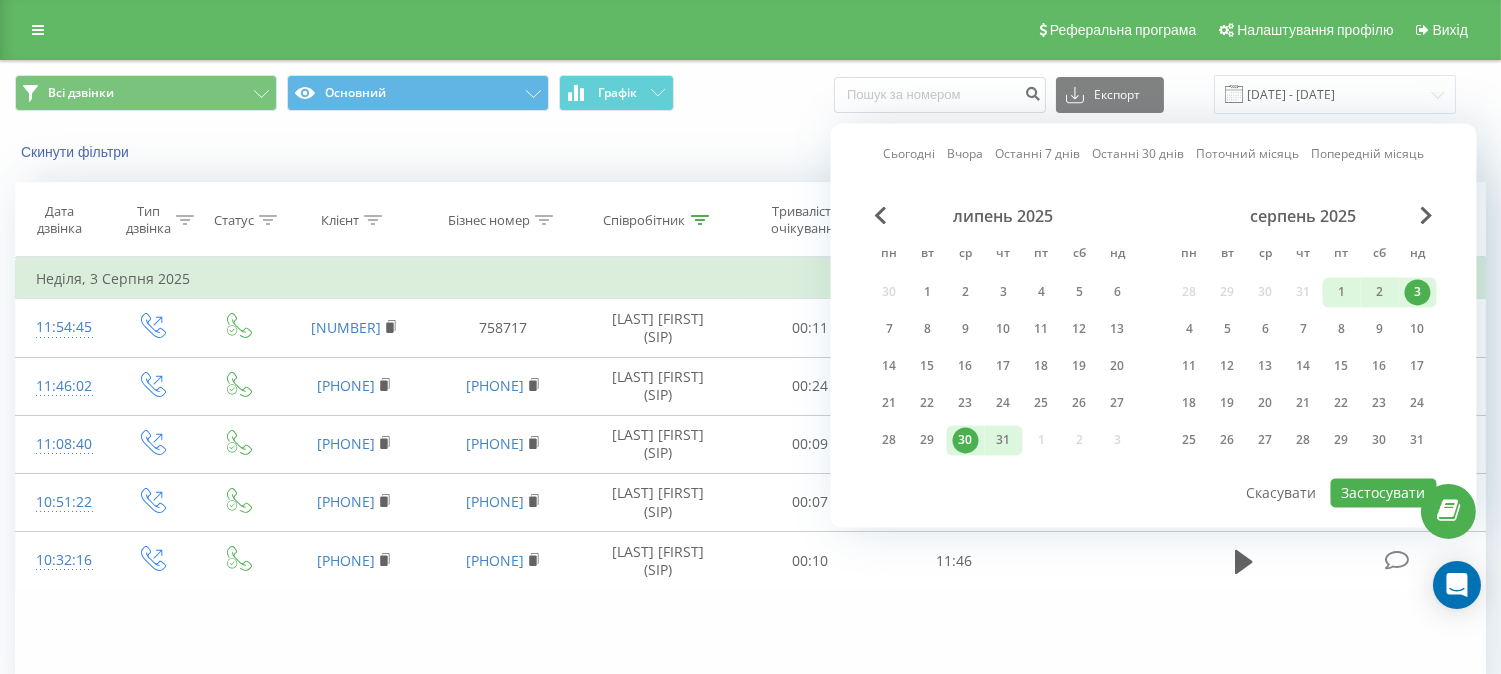 type on "[DATE] - [DATE]" 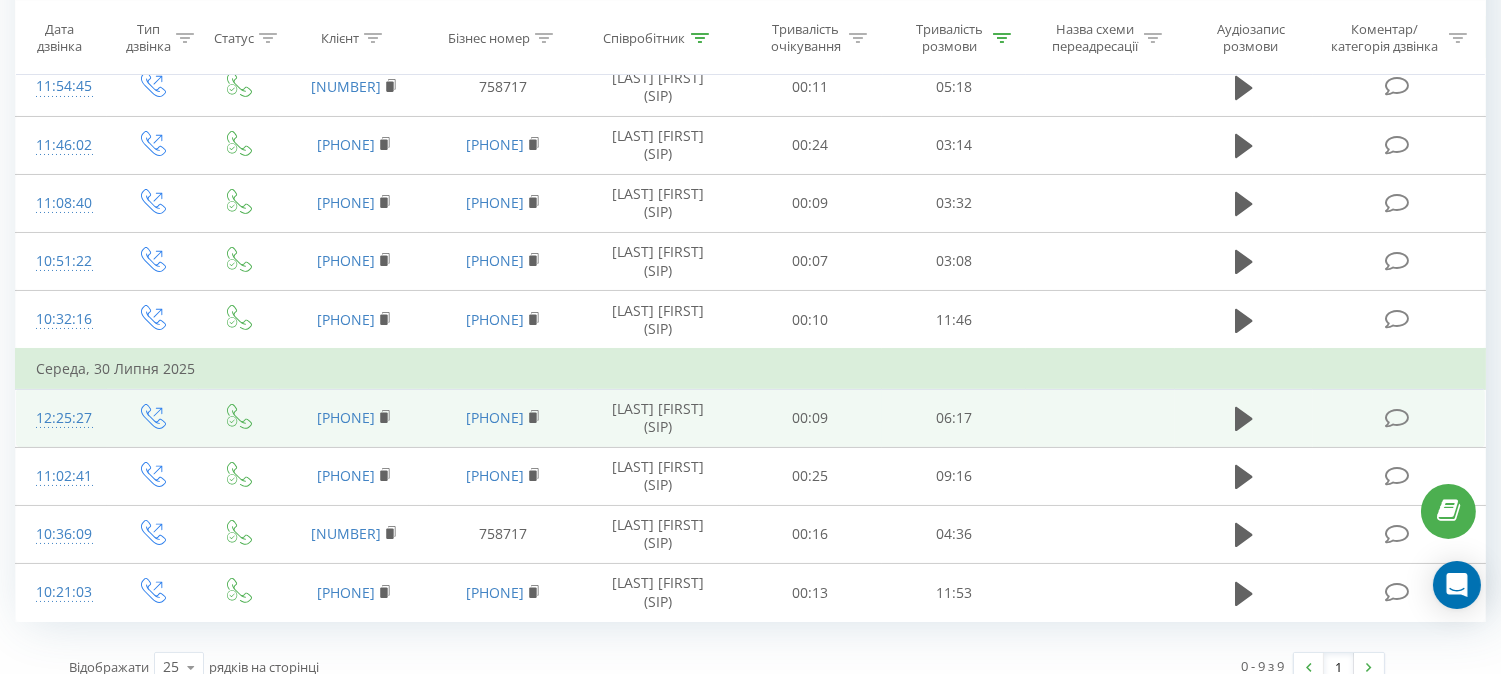 scroll, scrollTop: 263, scrollLeft: 0, axis: vertical 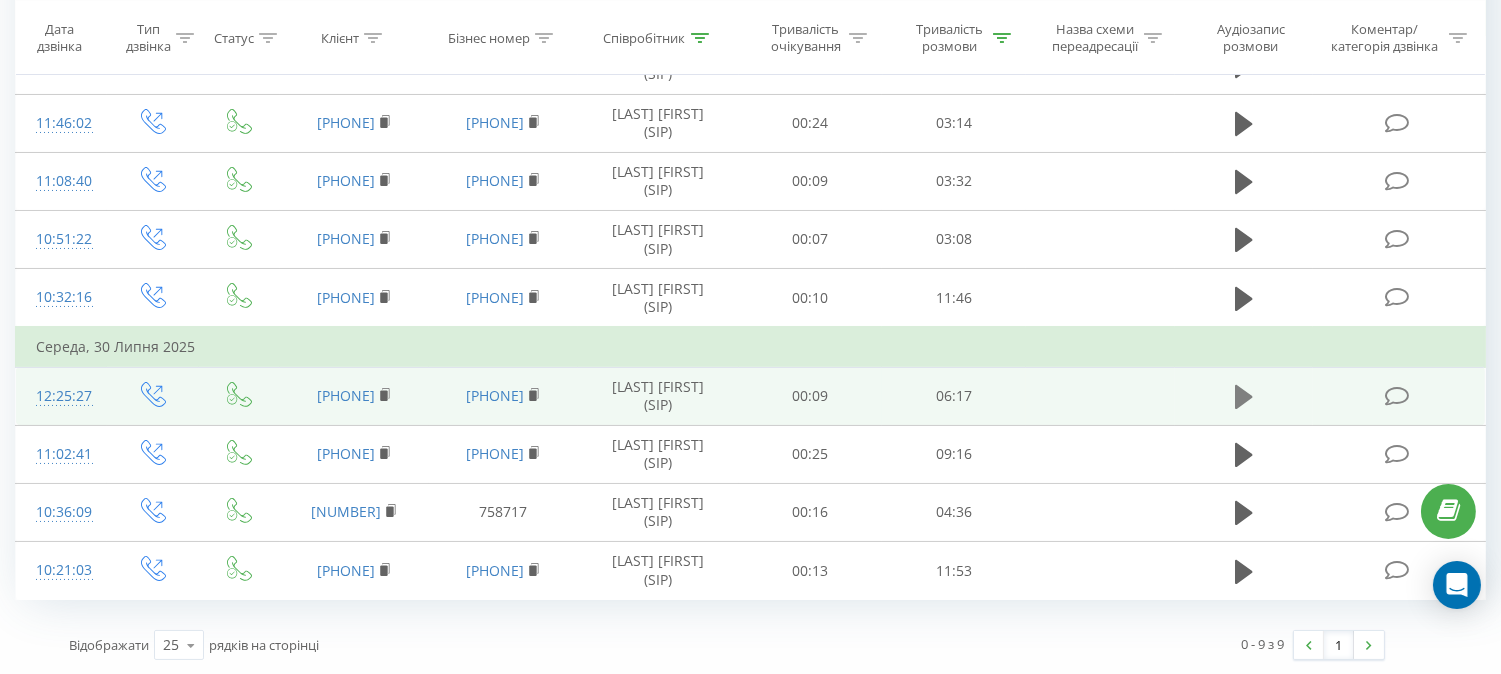 click at bounding box center (1244, 397) 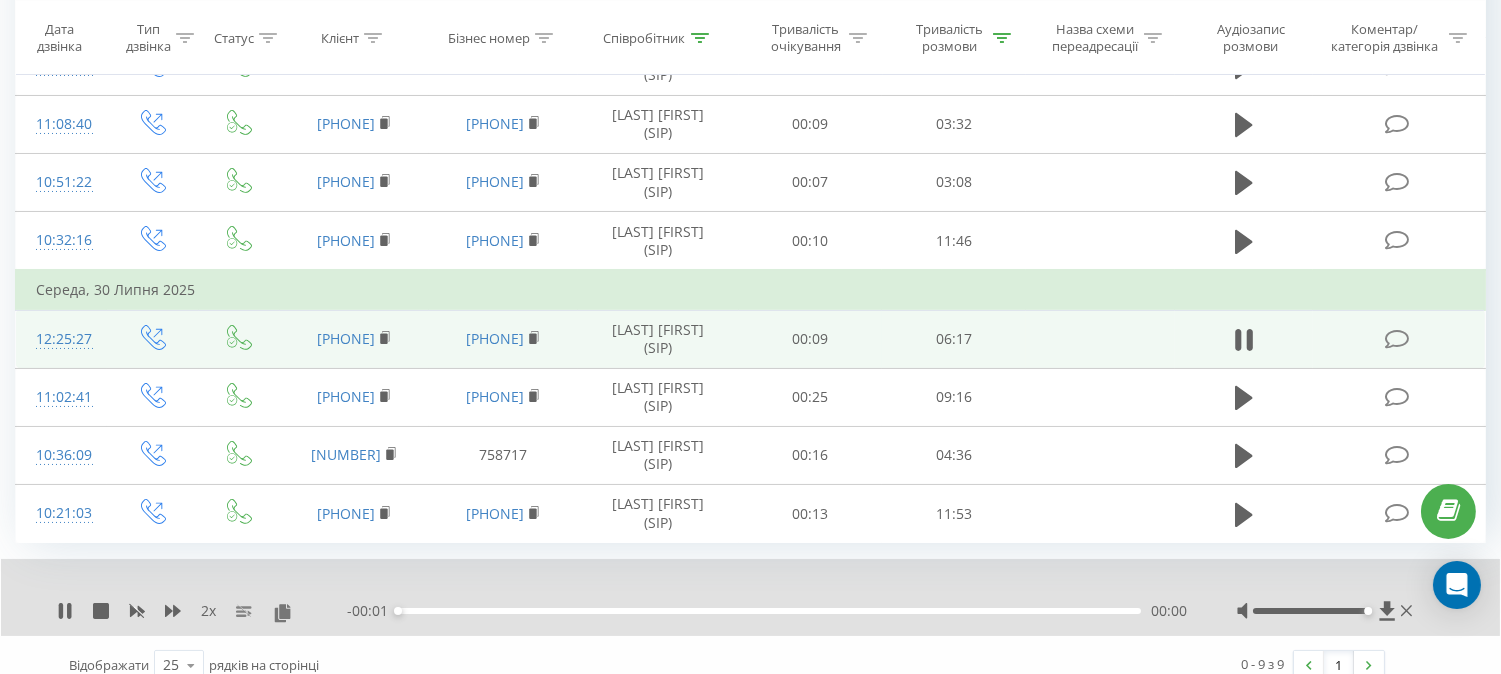 scroll, scrollTop: 340, scrollLeft: 0, axis: vertical 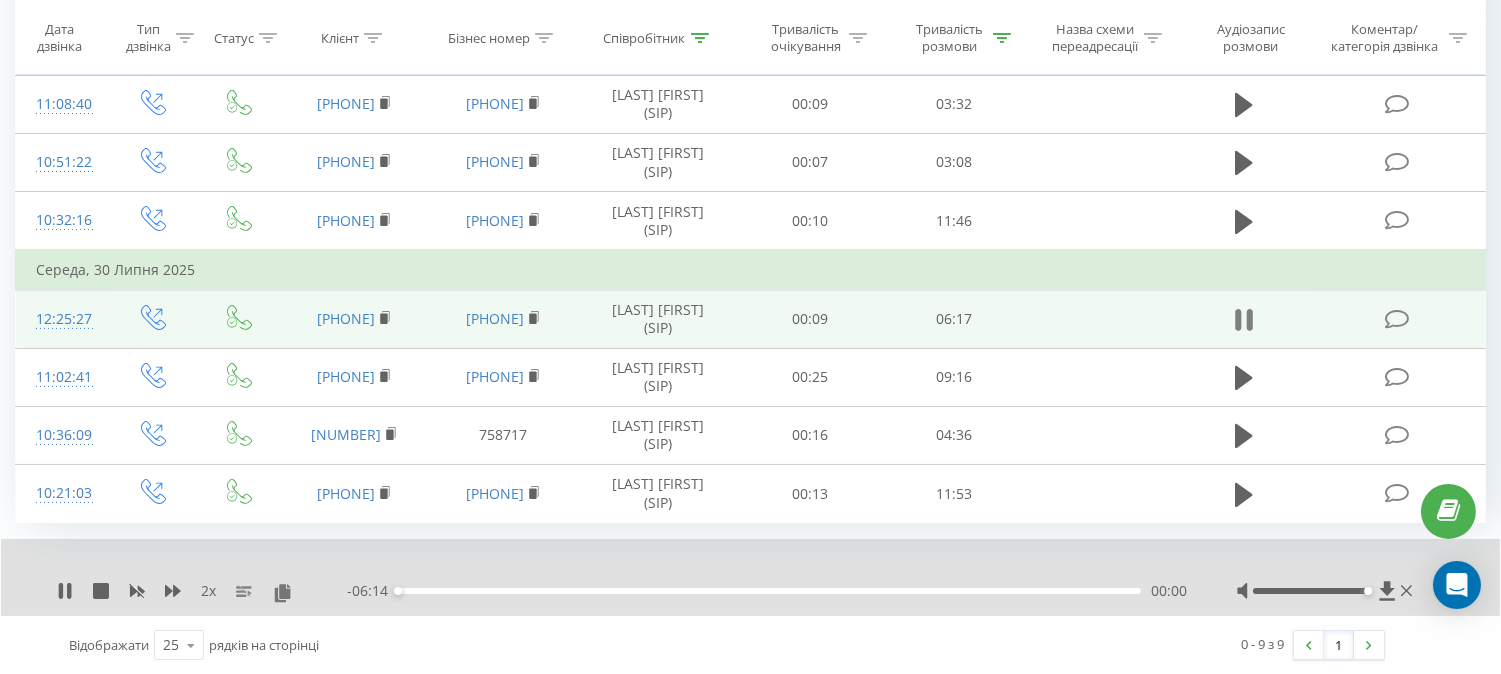 click 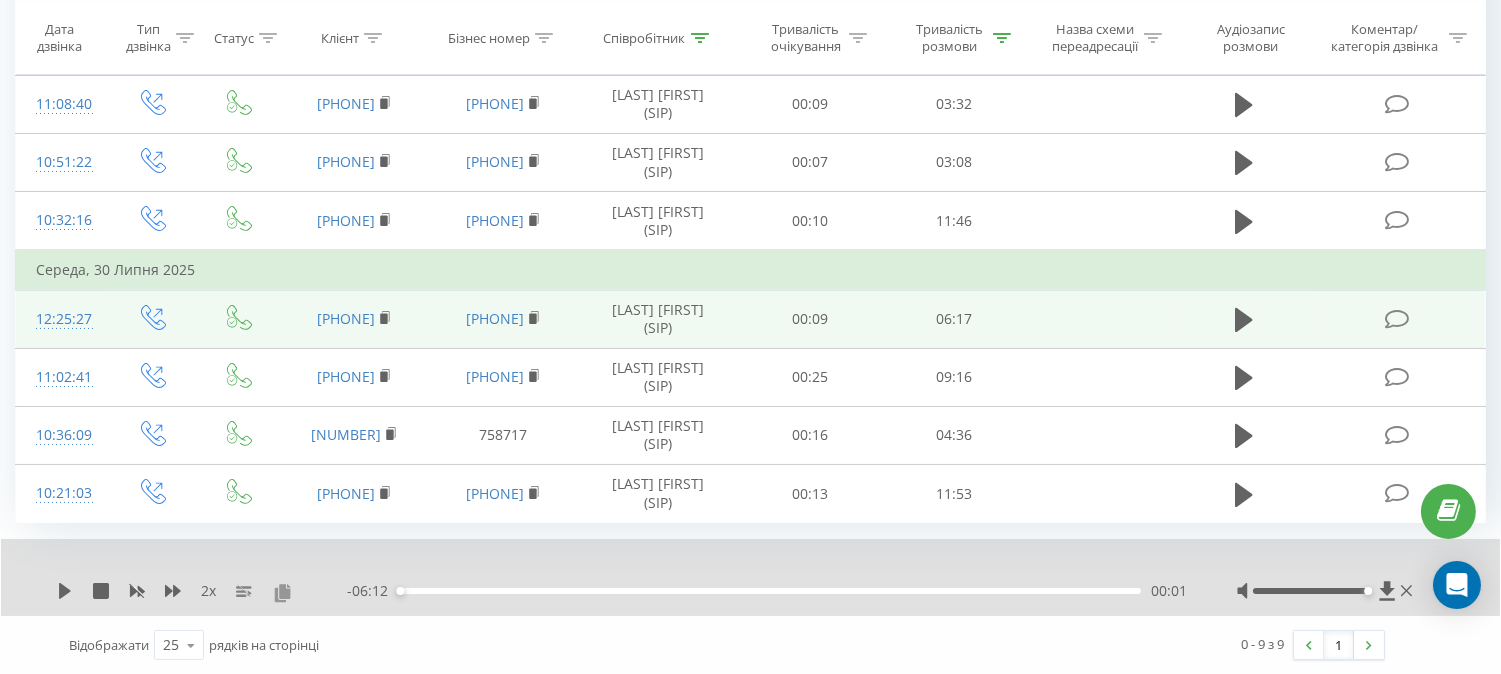 click at bounding box center [282, 592] 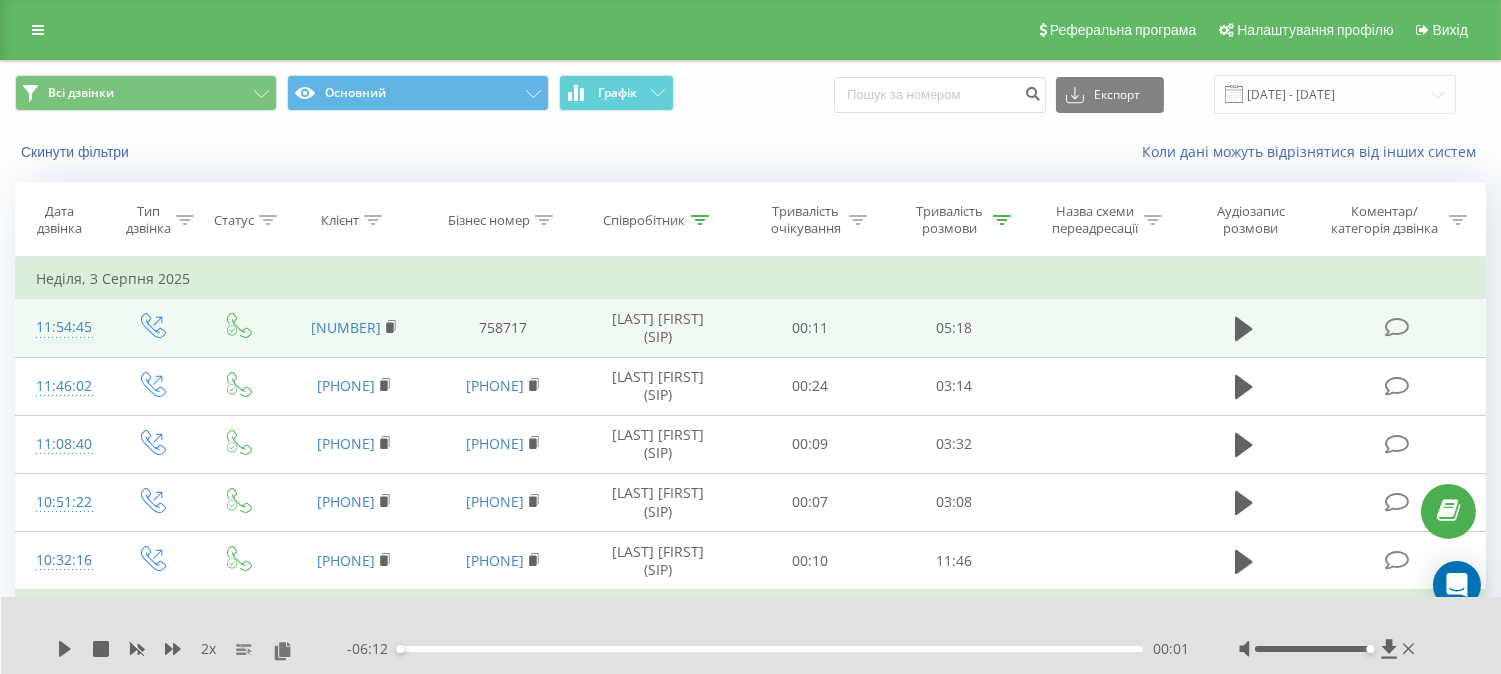 scroll, scrollTop: 111, scrollLeft: 0, axis: vertical 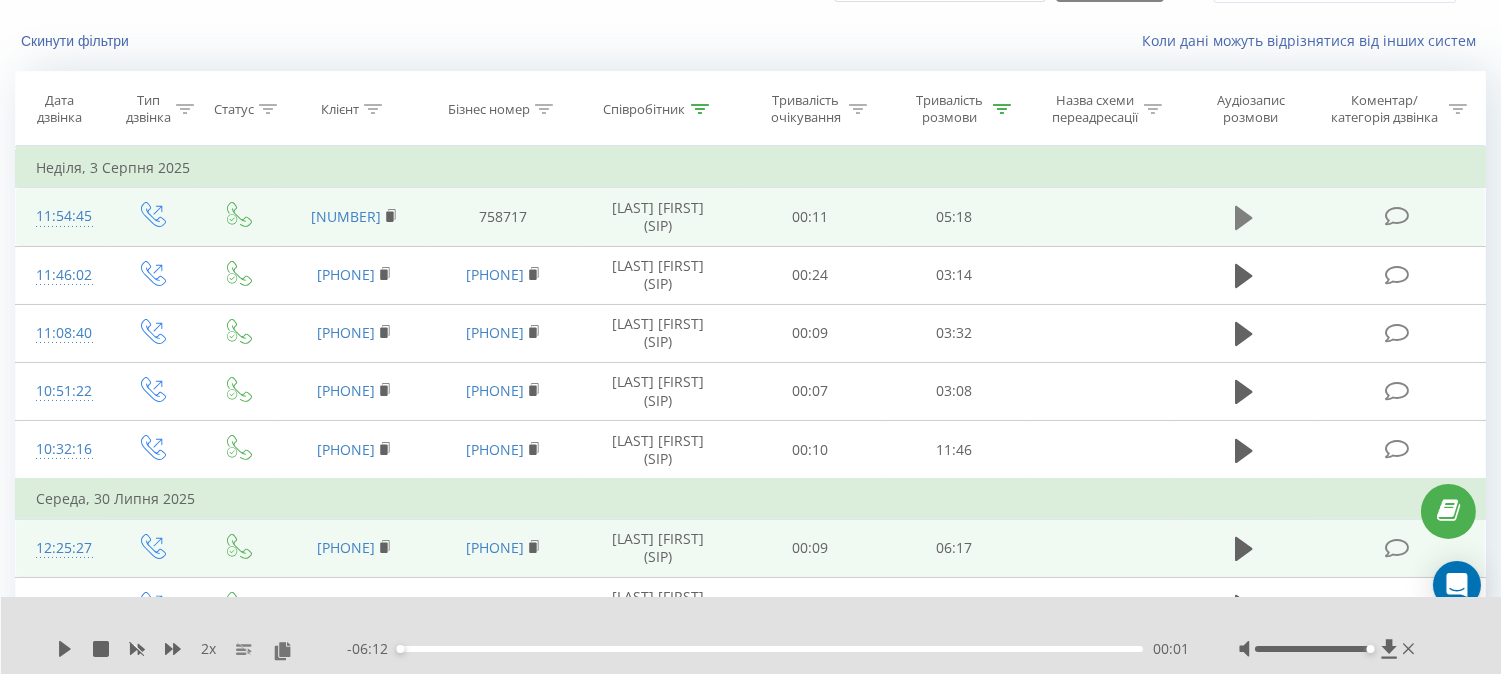 click 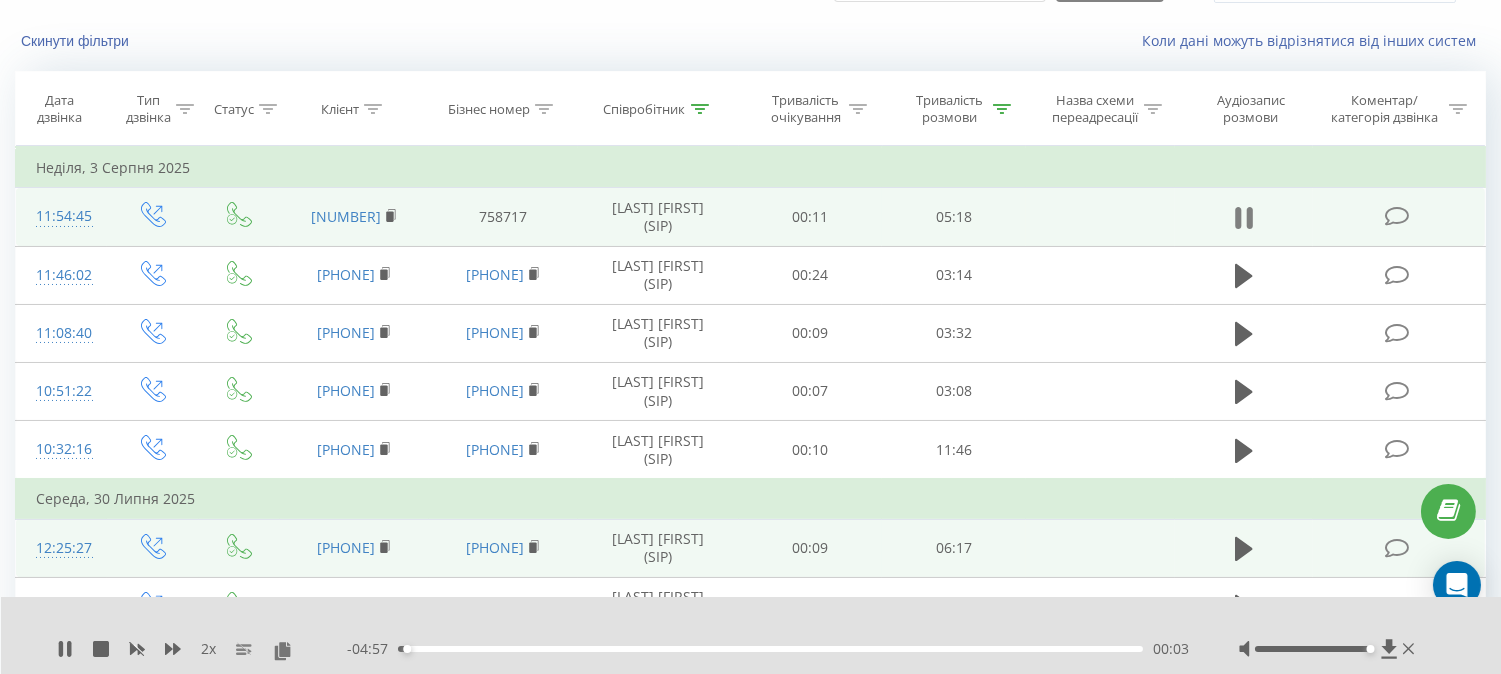 click 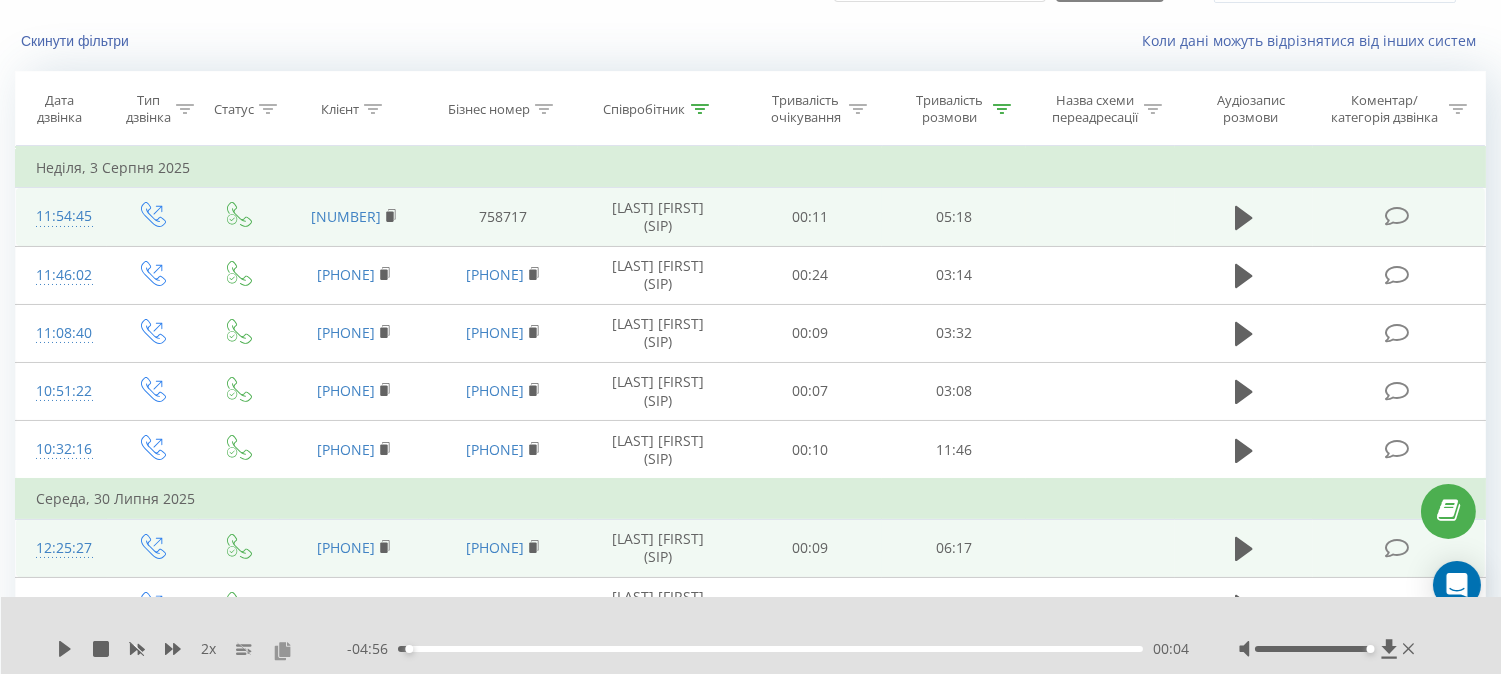 click at bounding box center (282, 650) 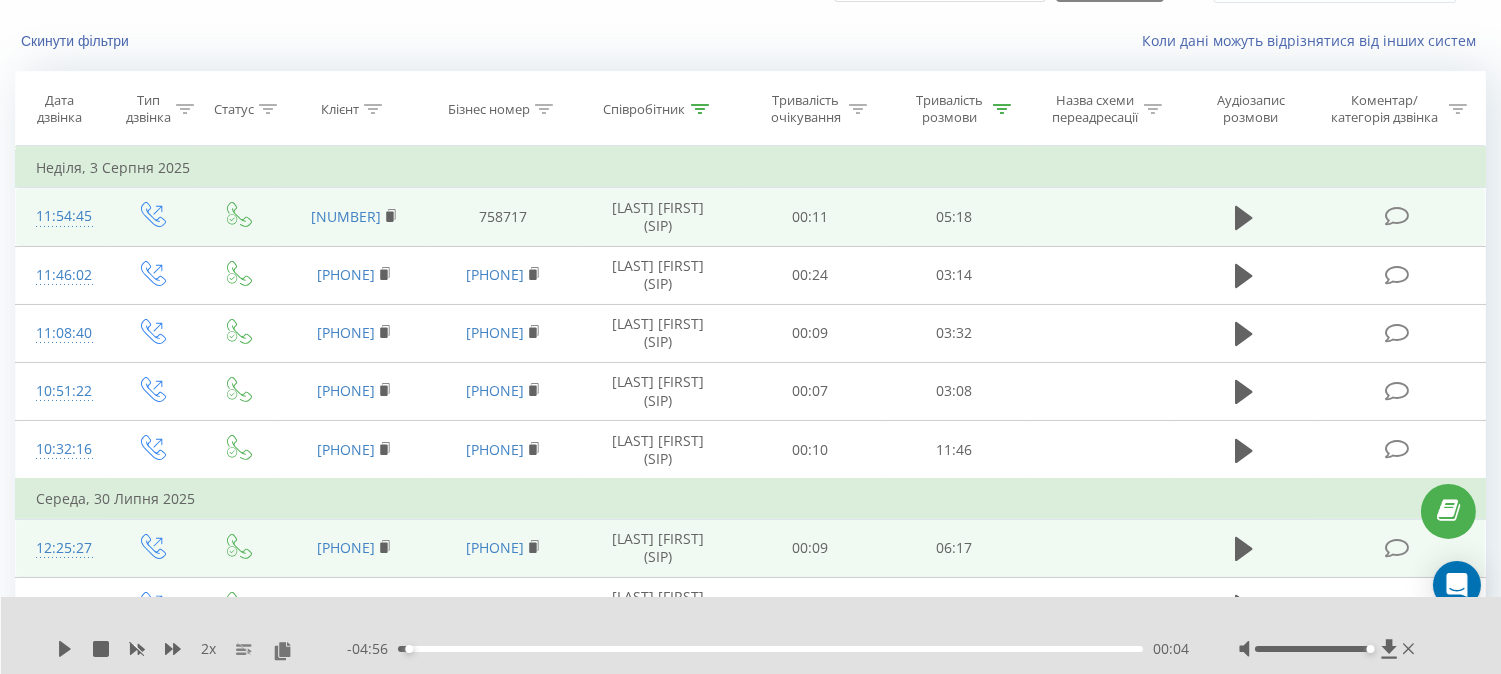 click 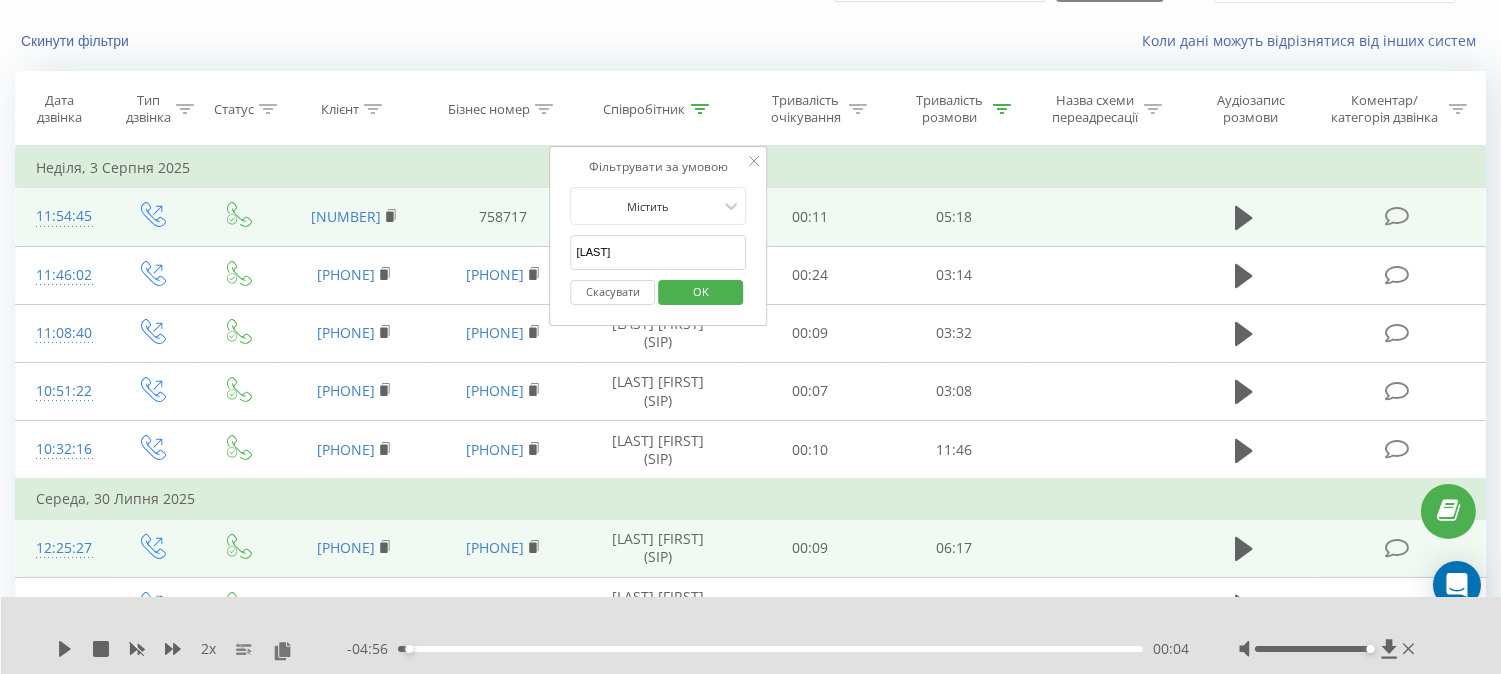 click on "[LAST]" at bounding box center [659, 252] 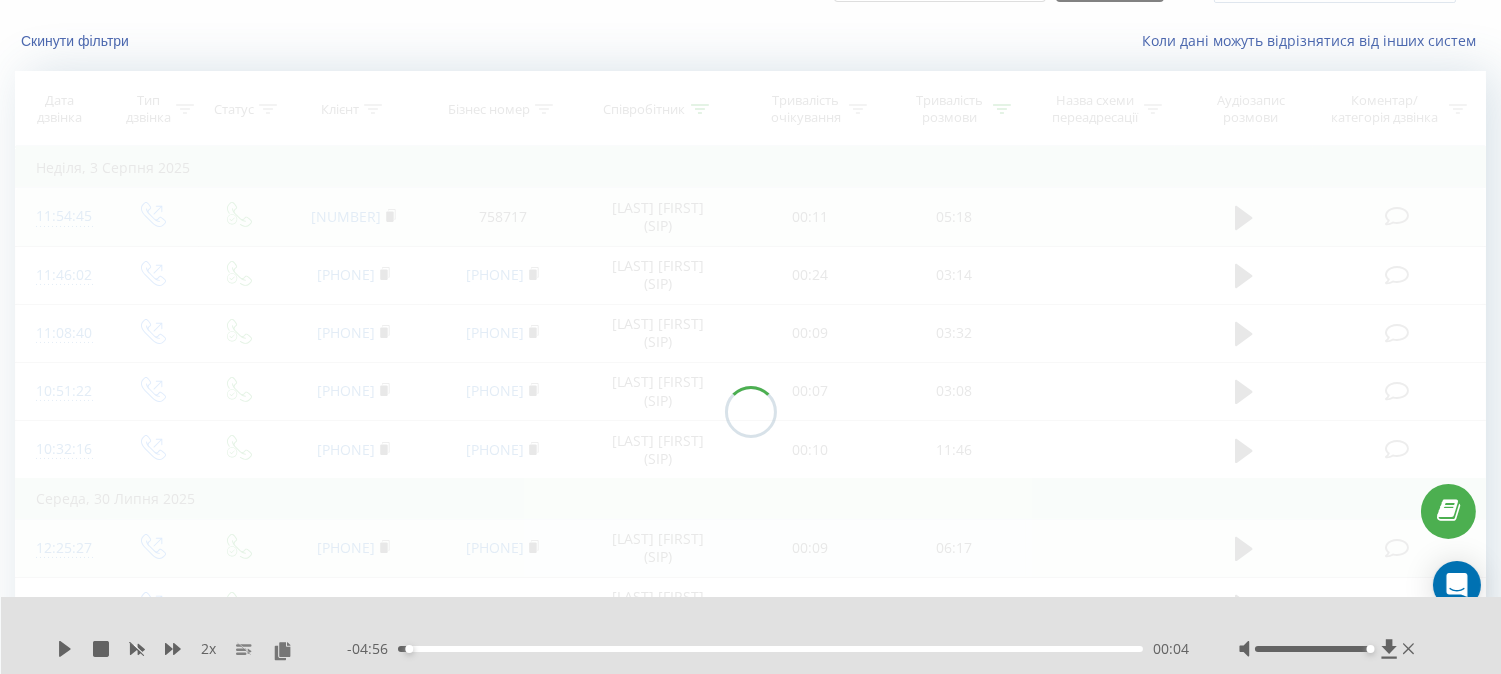 scroll, scrollTop: 50, scrollLeft: 0, axis: vertical 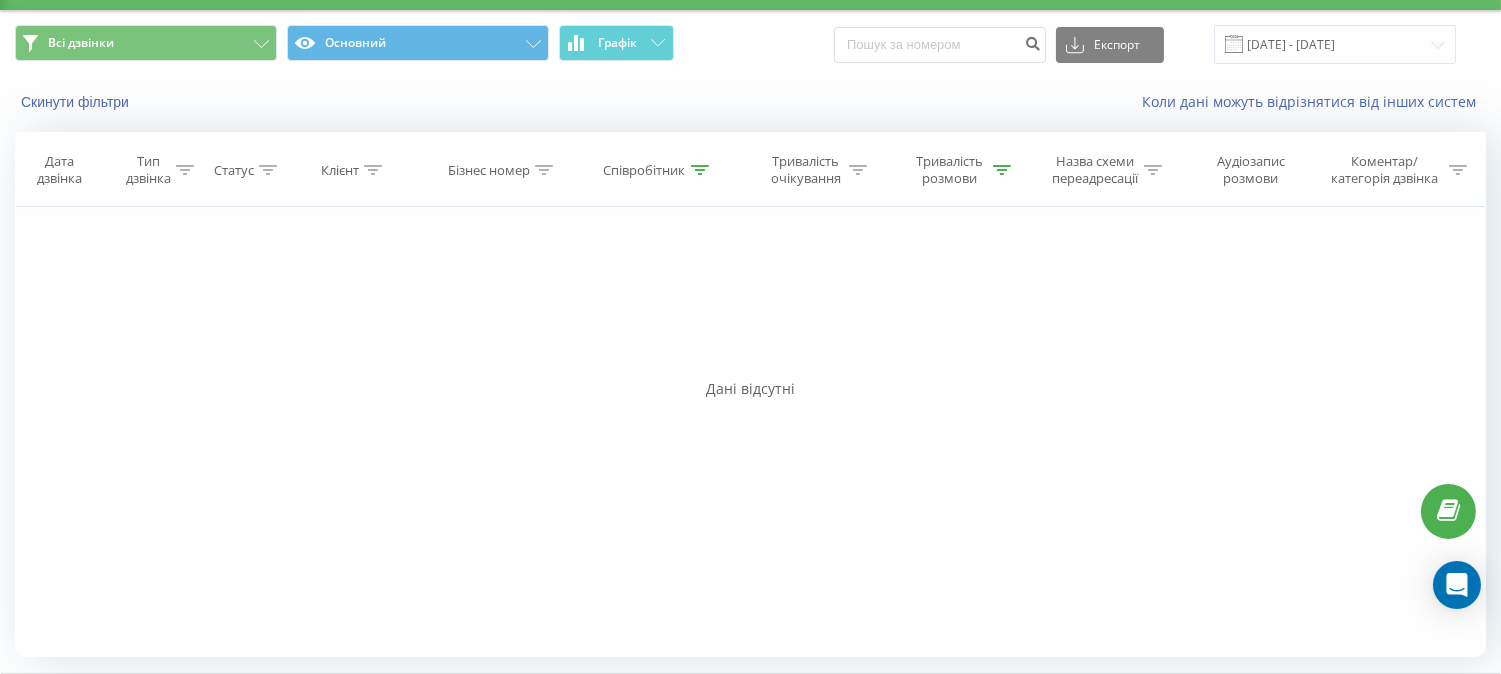 drag, startPoint x: 718, startPoint y: 173, endPoint x: 707, endPoint y: 171, distance: 11.18034 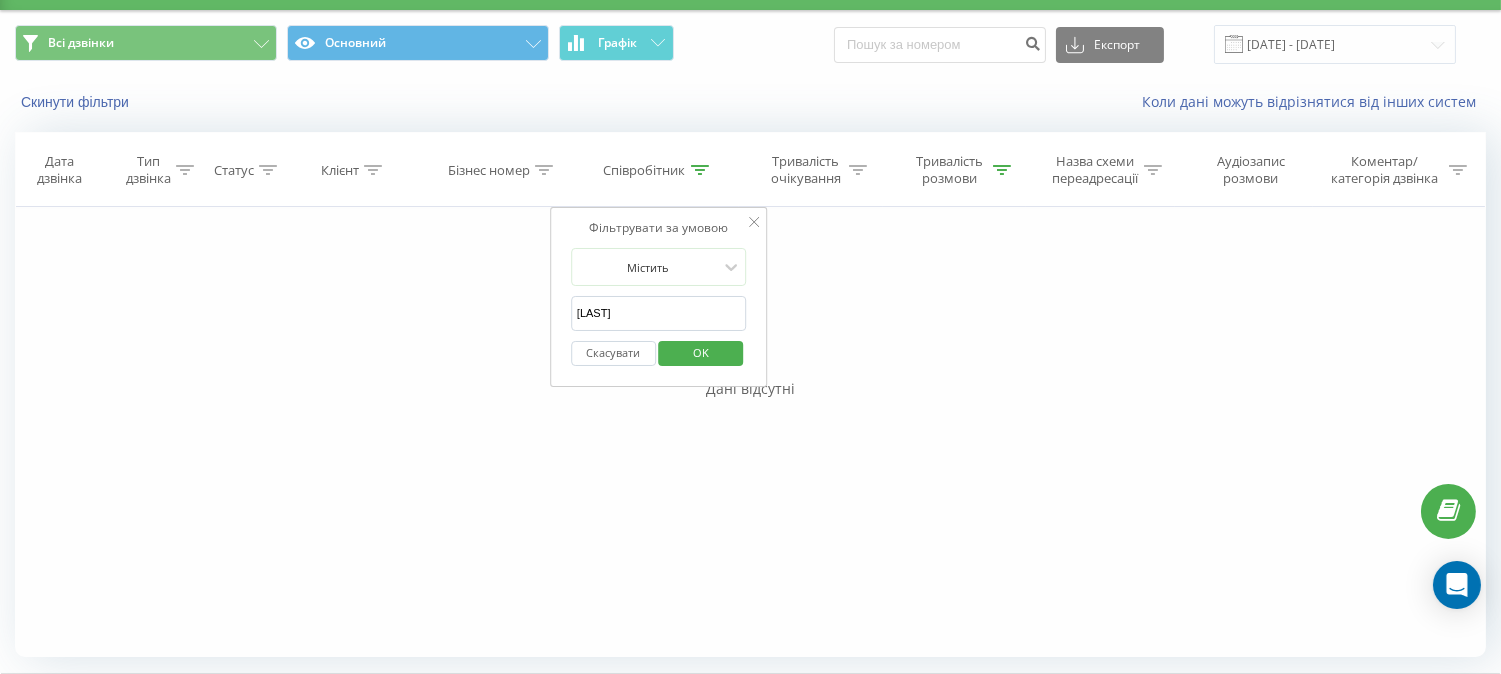 click 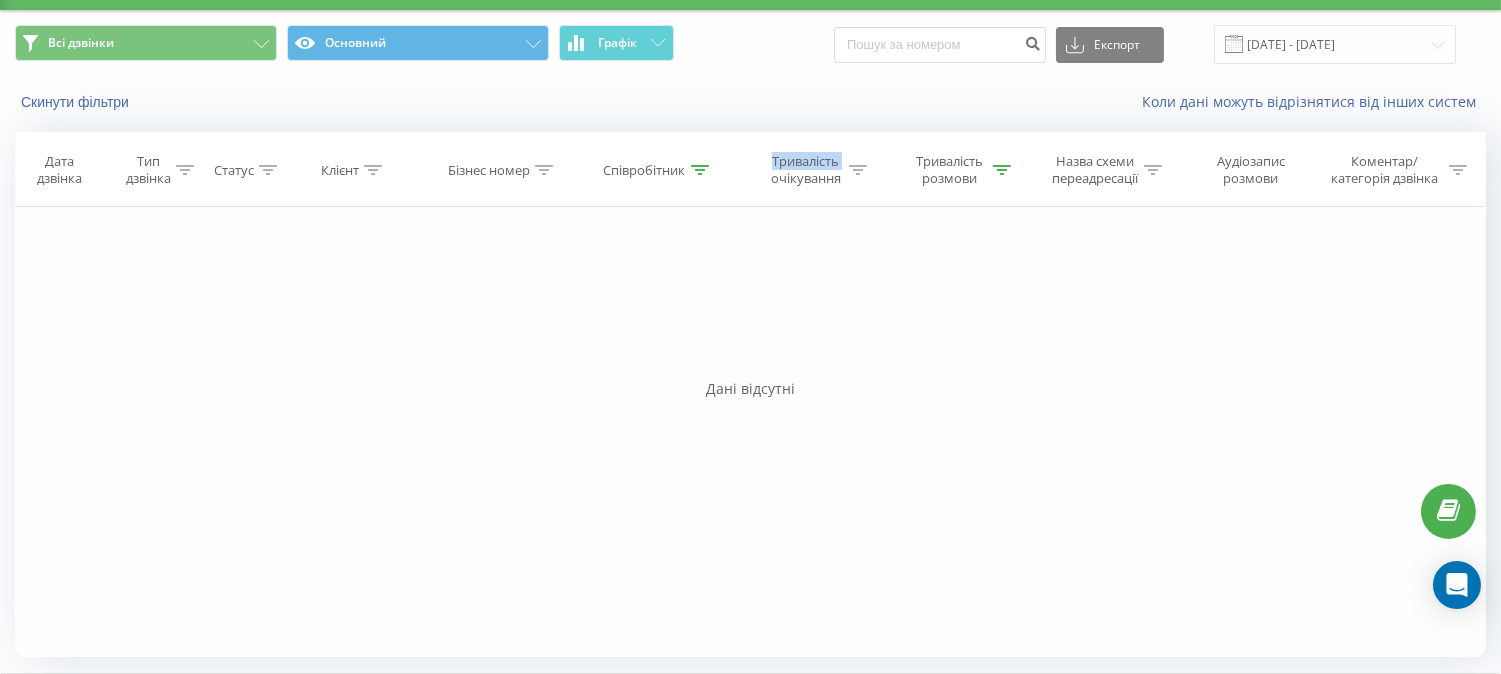 click 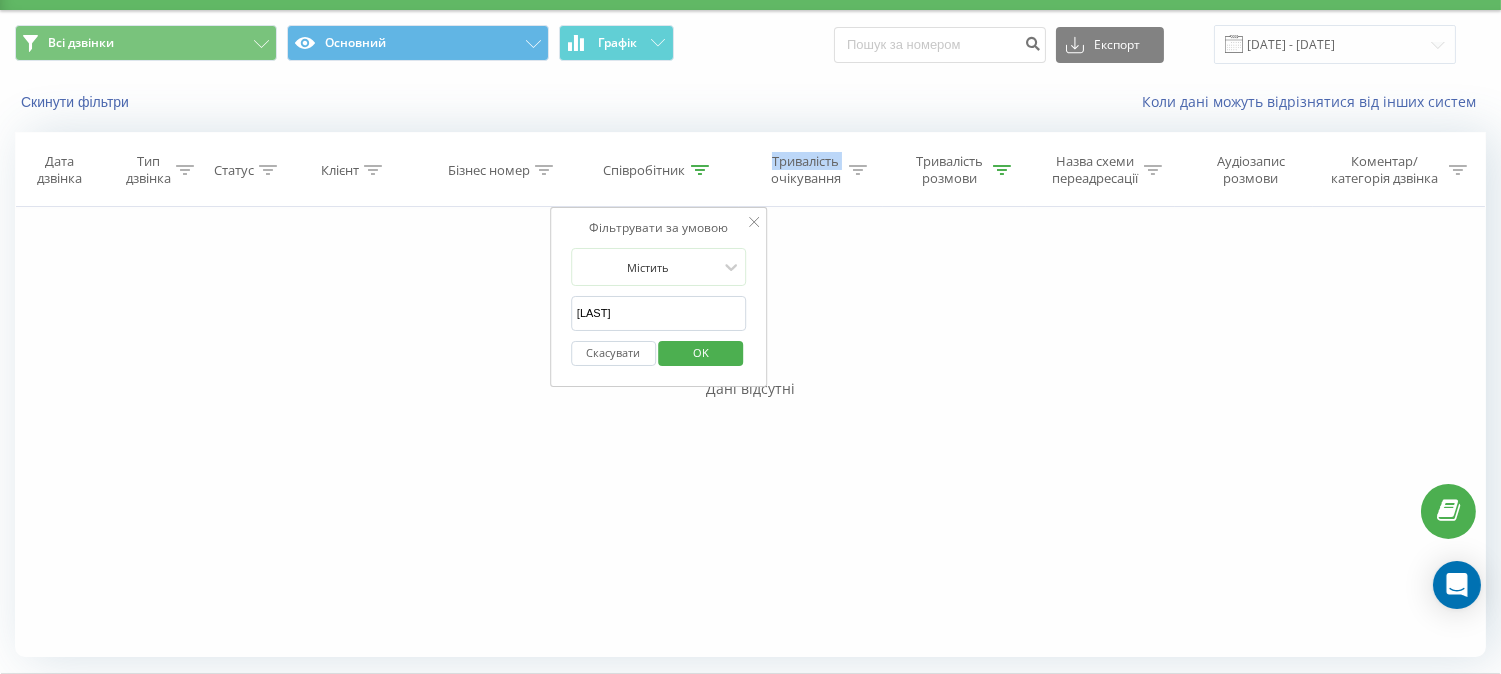 click on "OK" at bounding box center [701, 352] 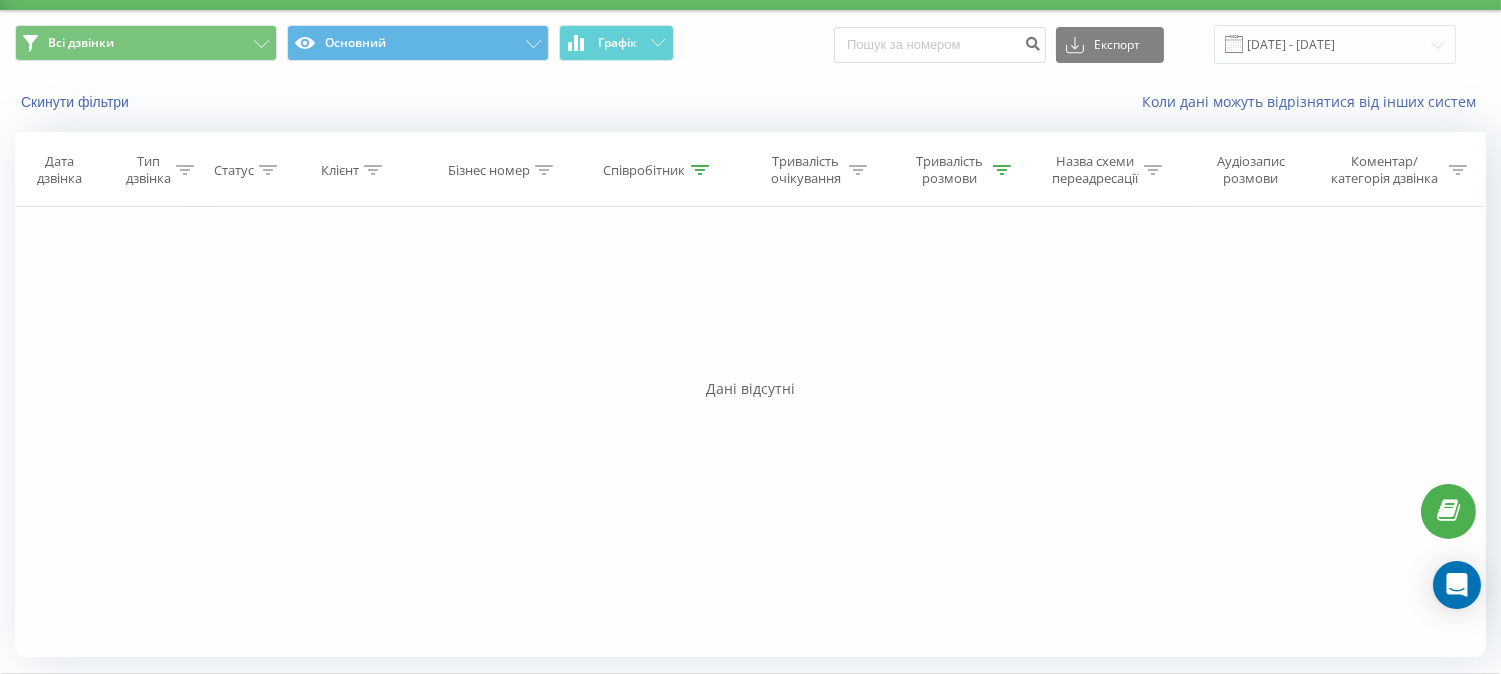 click on "Співробітник" at bounding box center [658, 170] 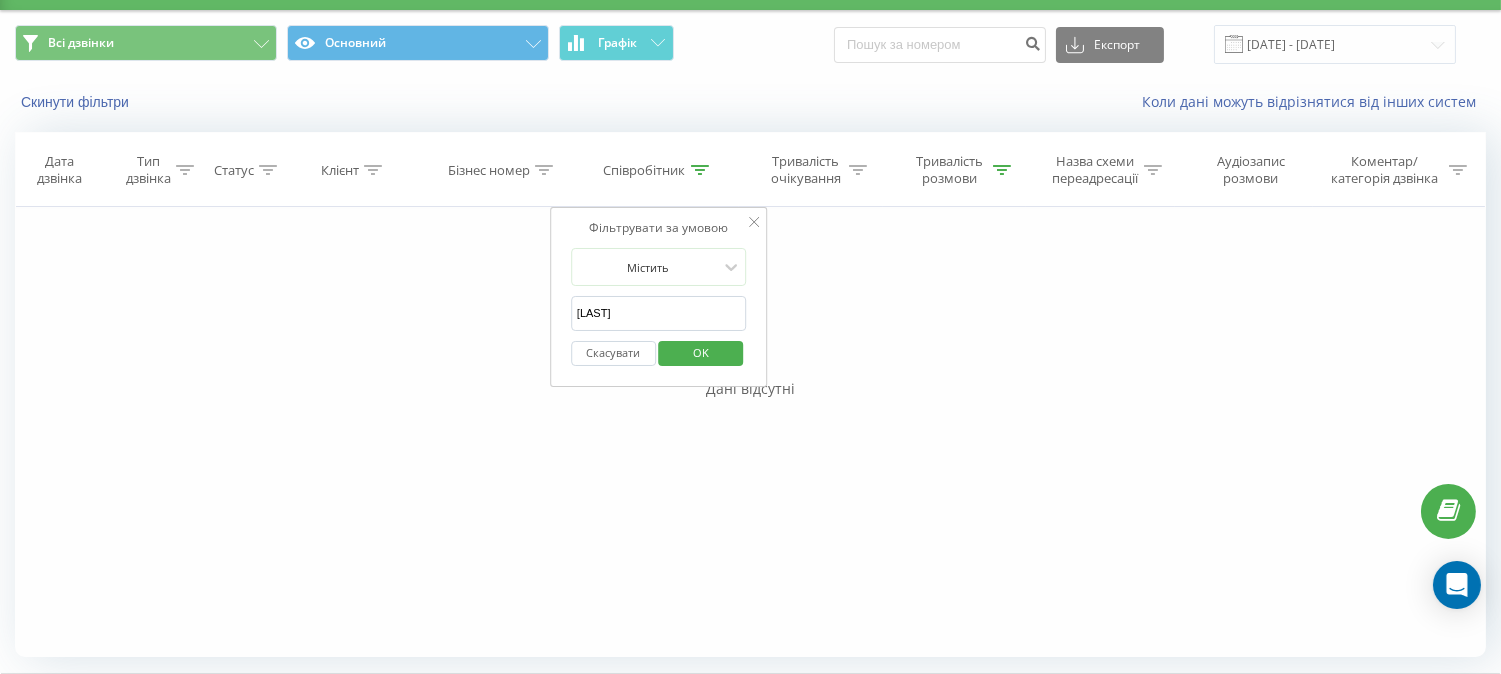 click on "[LAST]" at bounding box center [659, 313] 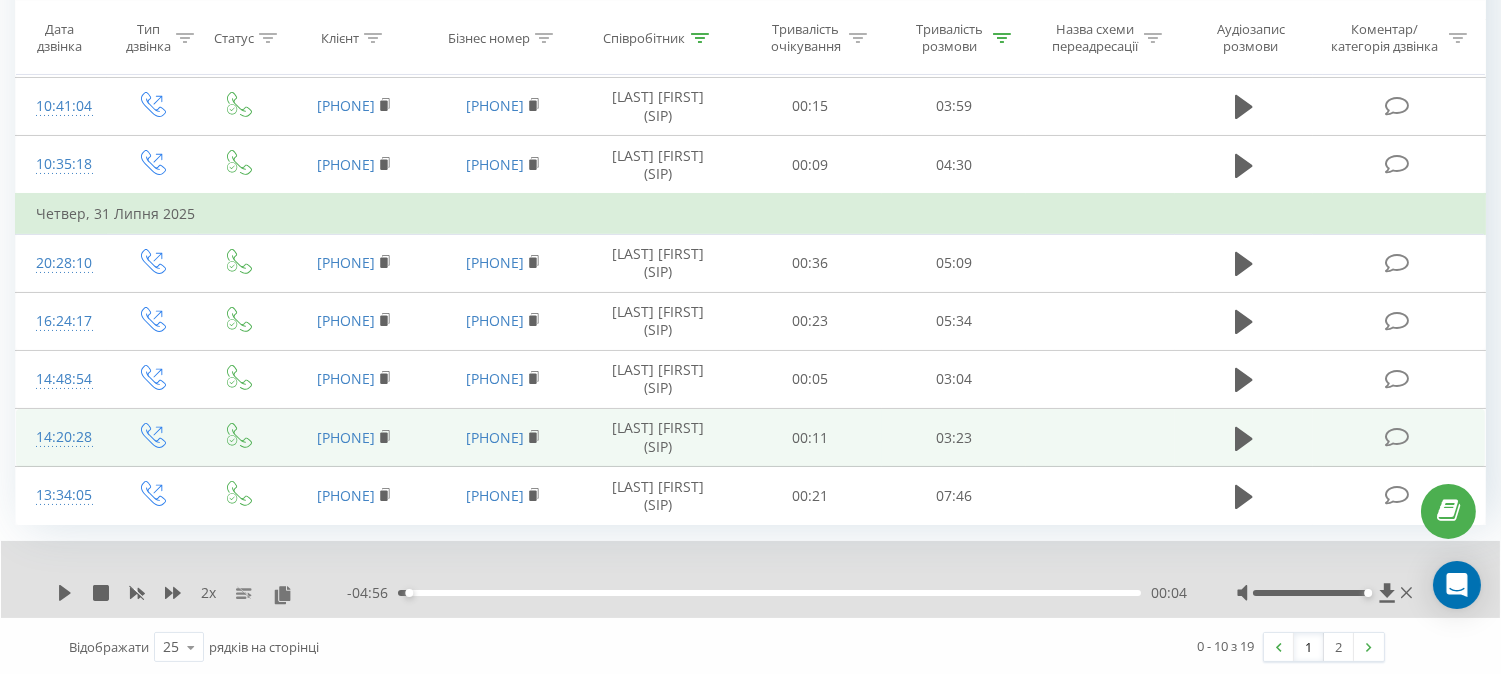 scroll, scrollTop: 398, scrollLeft: 0, axis: vertical 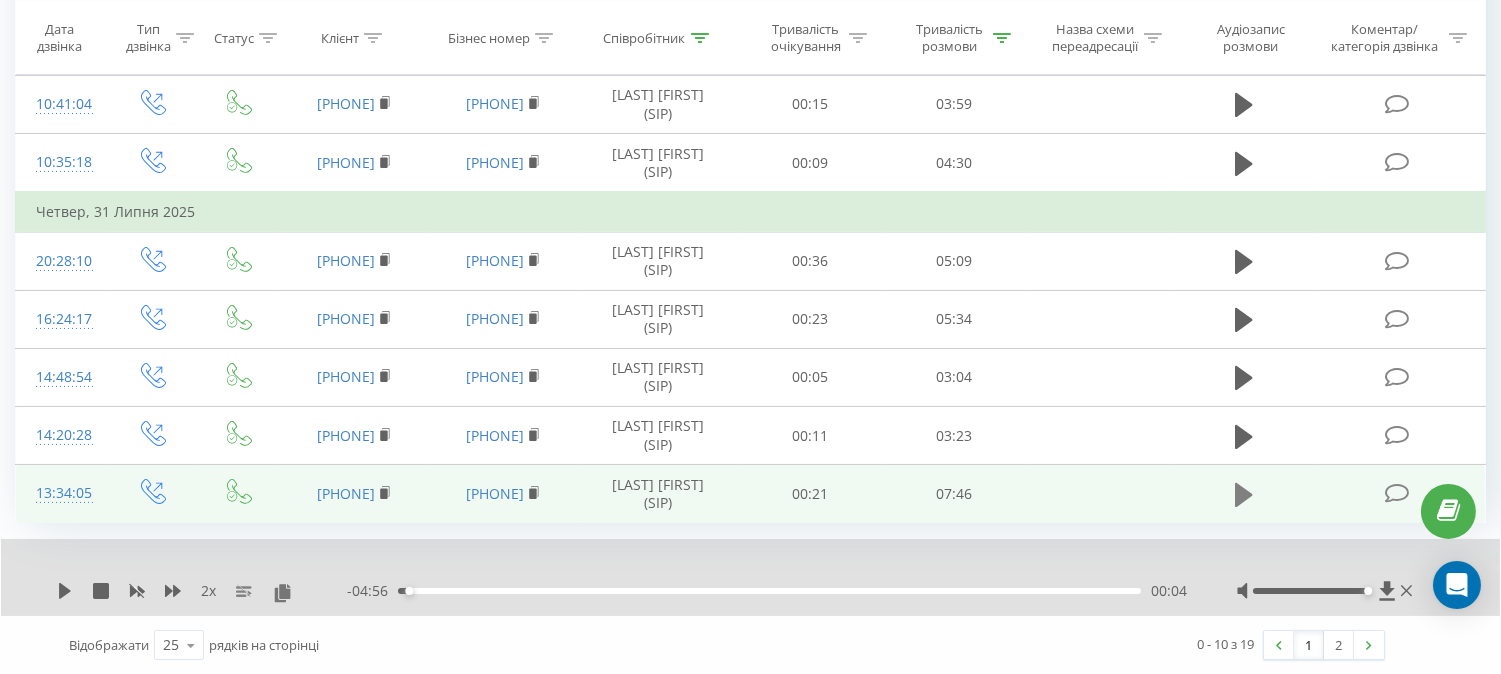 click 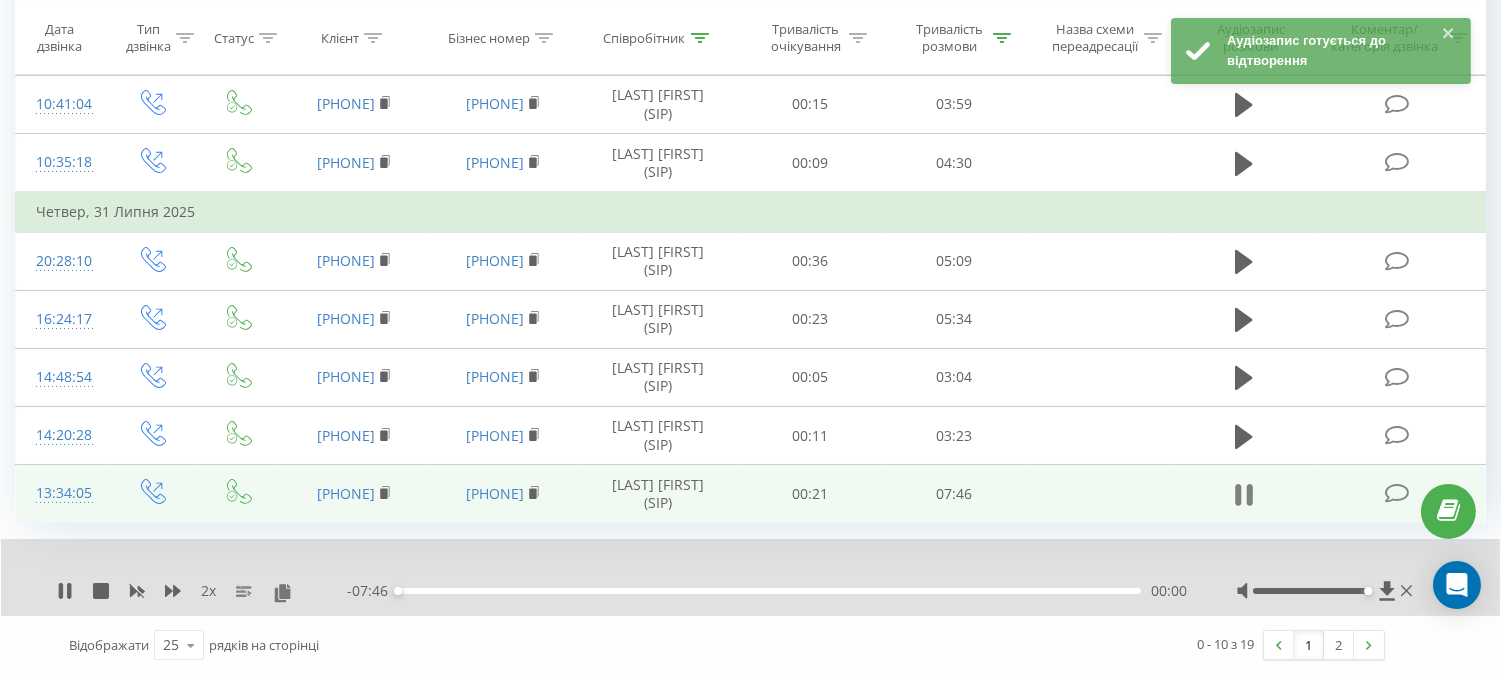 click 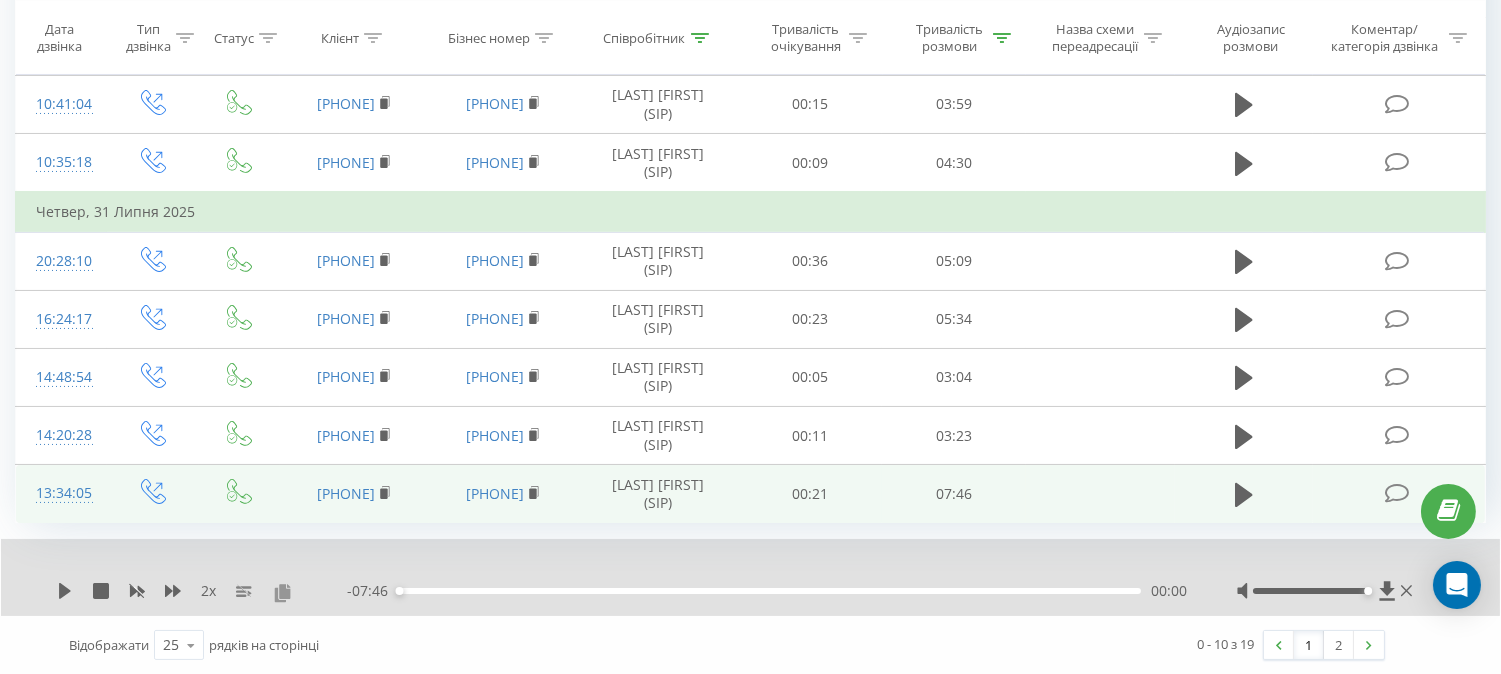 click at bounding box center (282, 592) 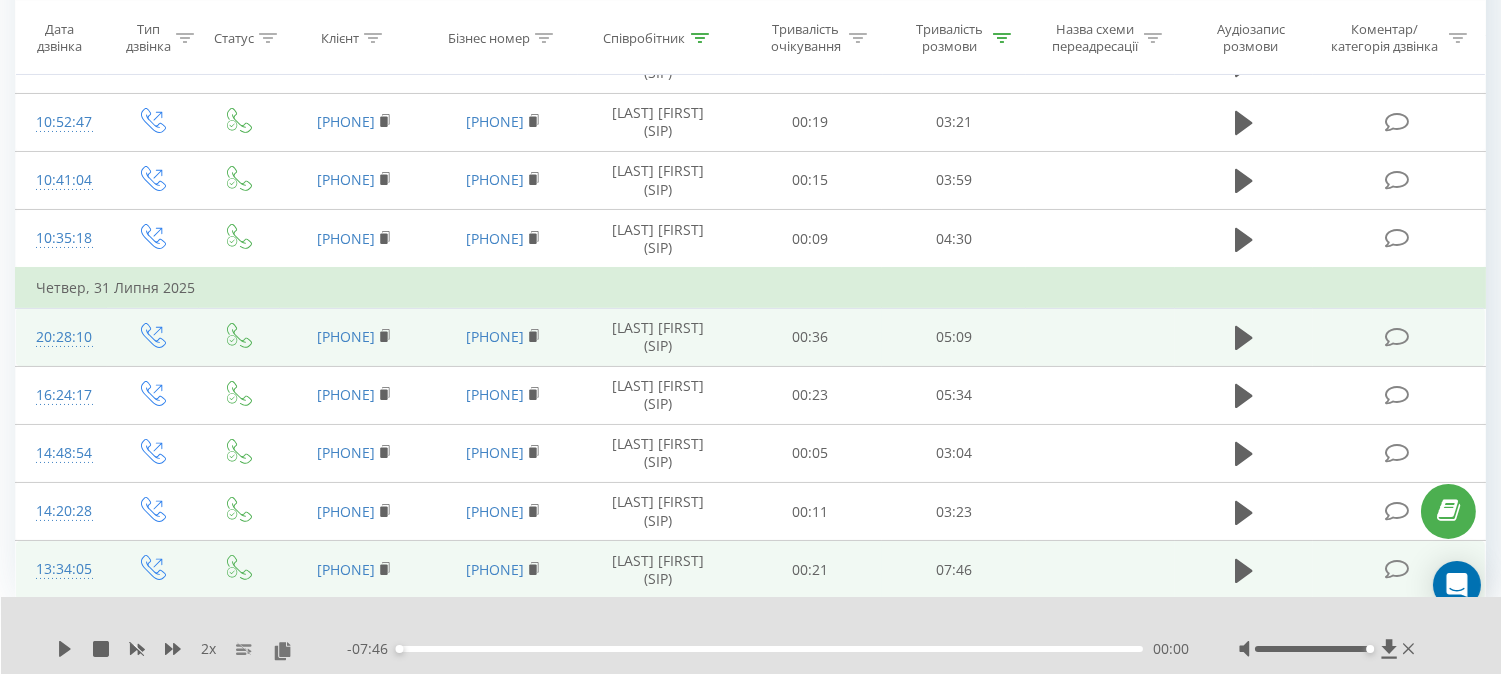 scroll, scrollTop: 0, scrollLeft: 0, axis: both 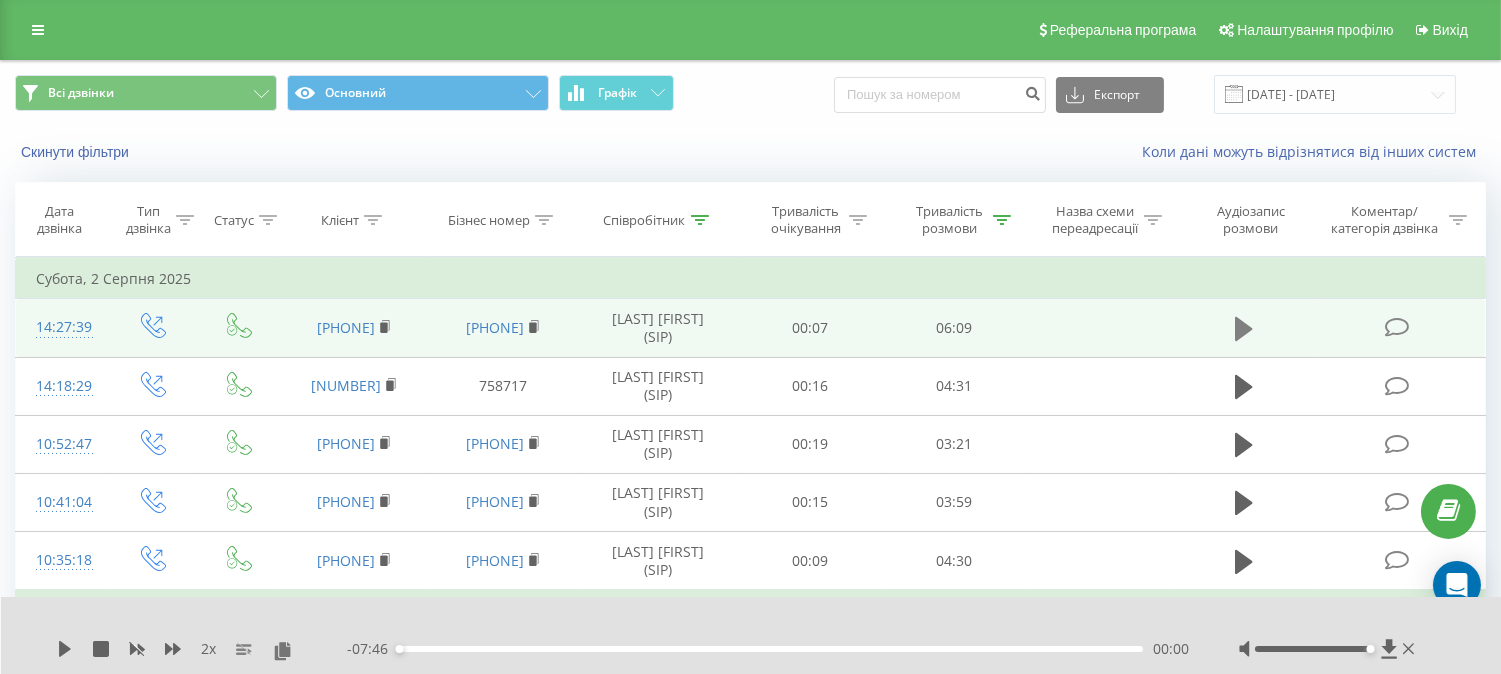 click 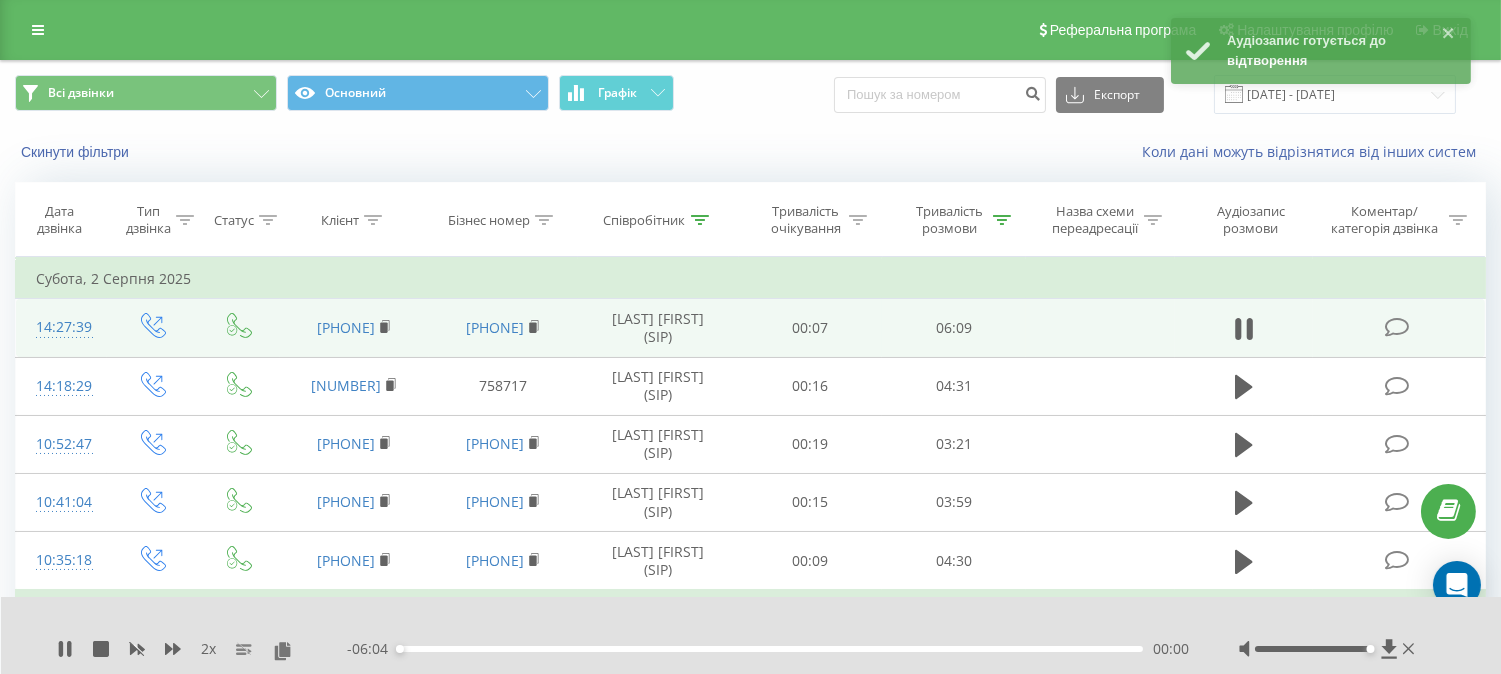 drag, startPoint x: 1244, startPoint y: 333, endPoint x: 1215, endPoint y: 350, distance: 33.61547 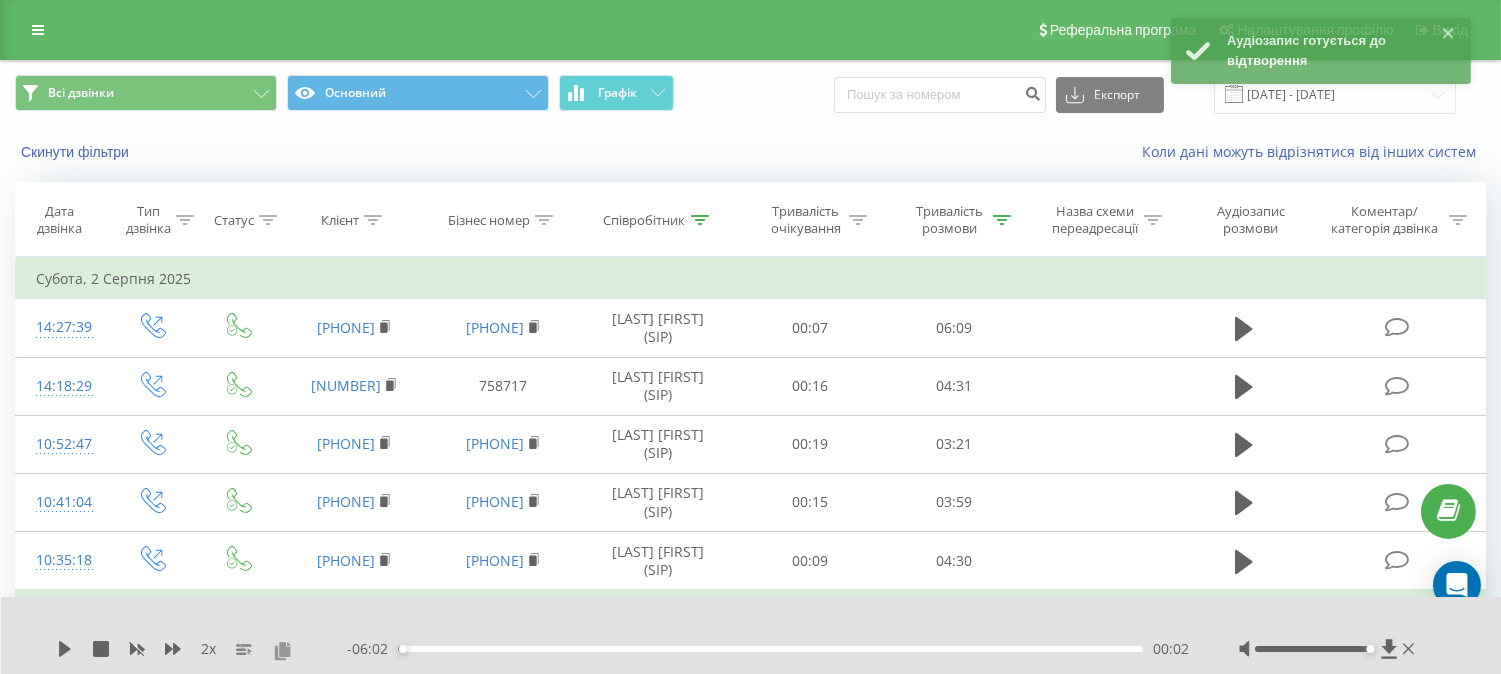 click at bounding box center (282, 650) 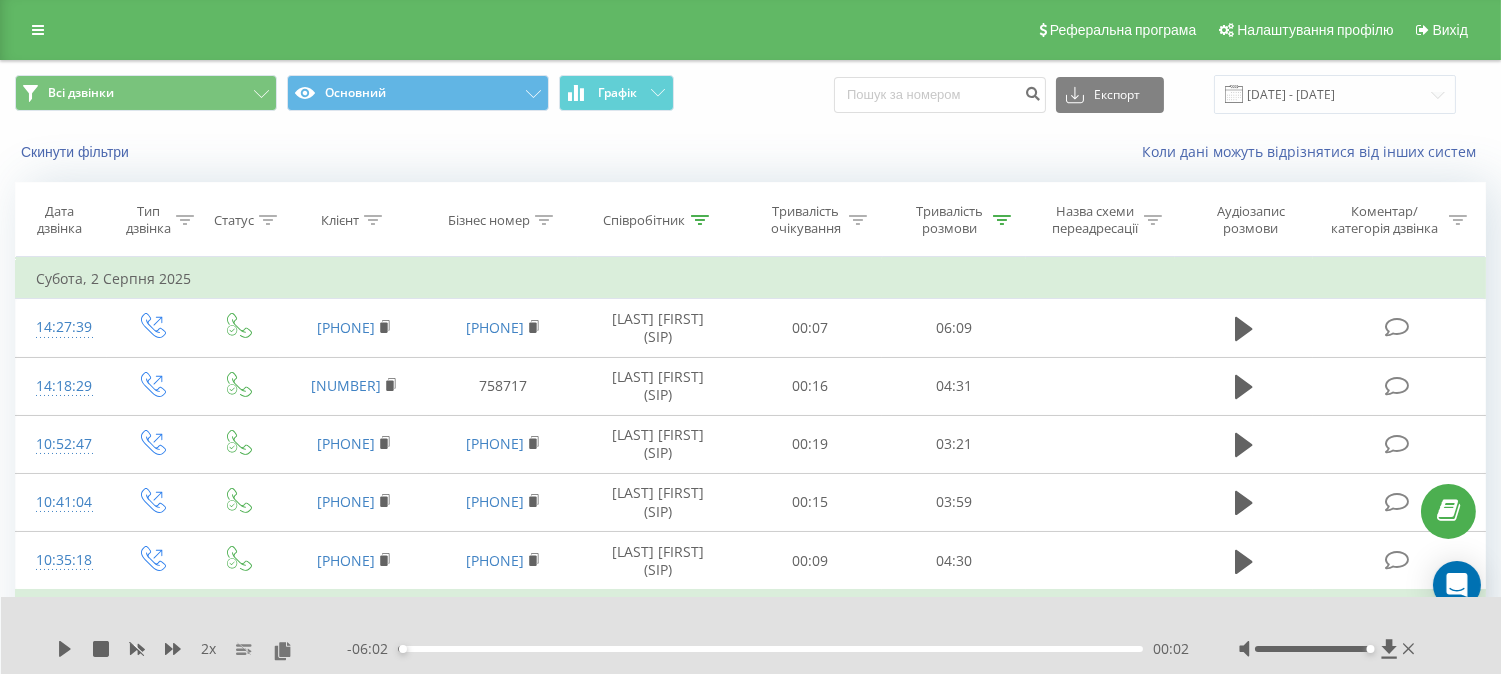 click at bounding box center (700, 220) 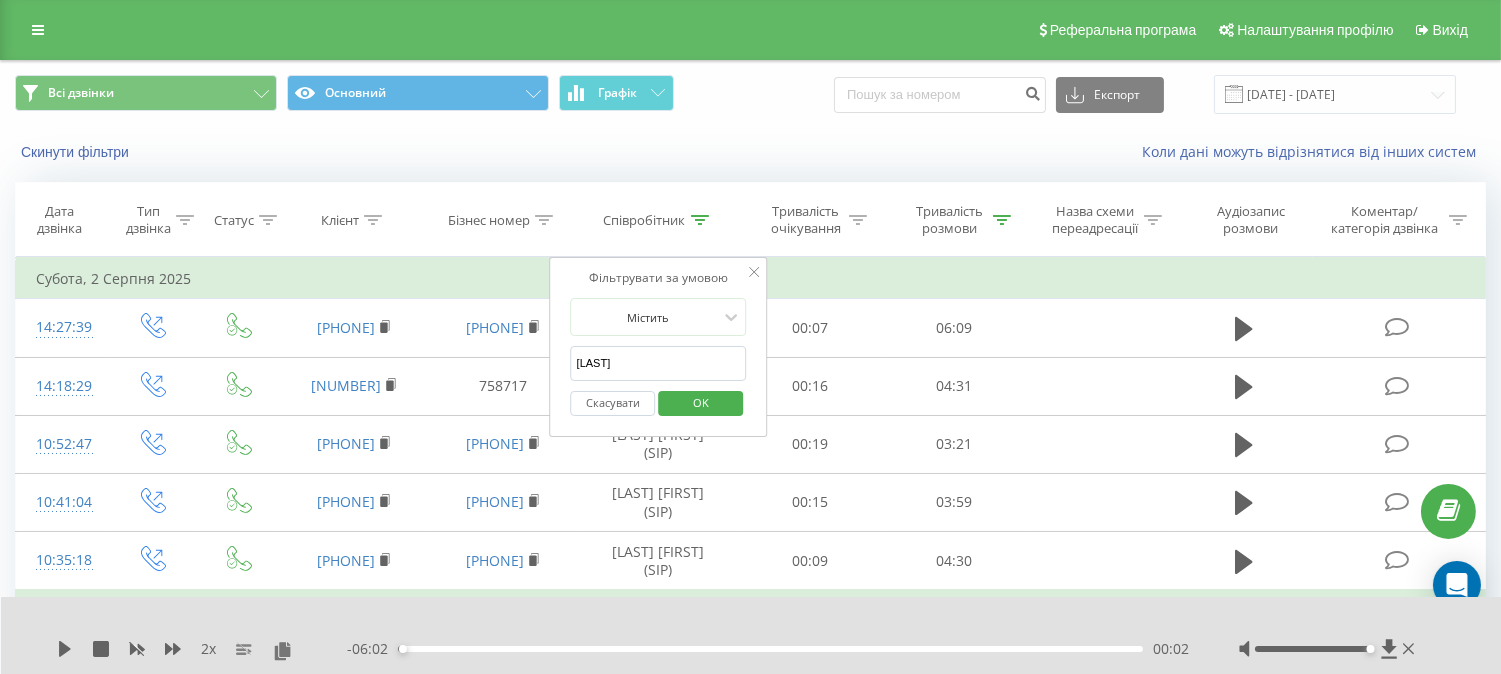 click on "[LAST]" at bounding box center (659, 363) 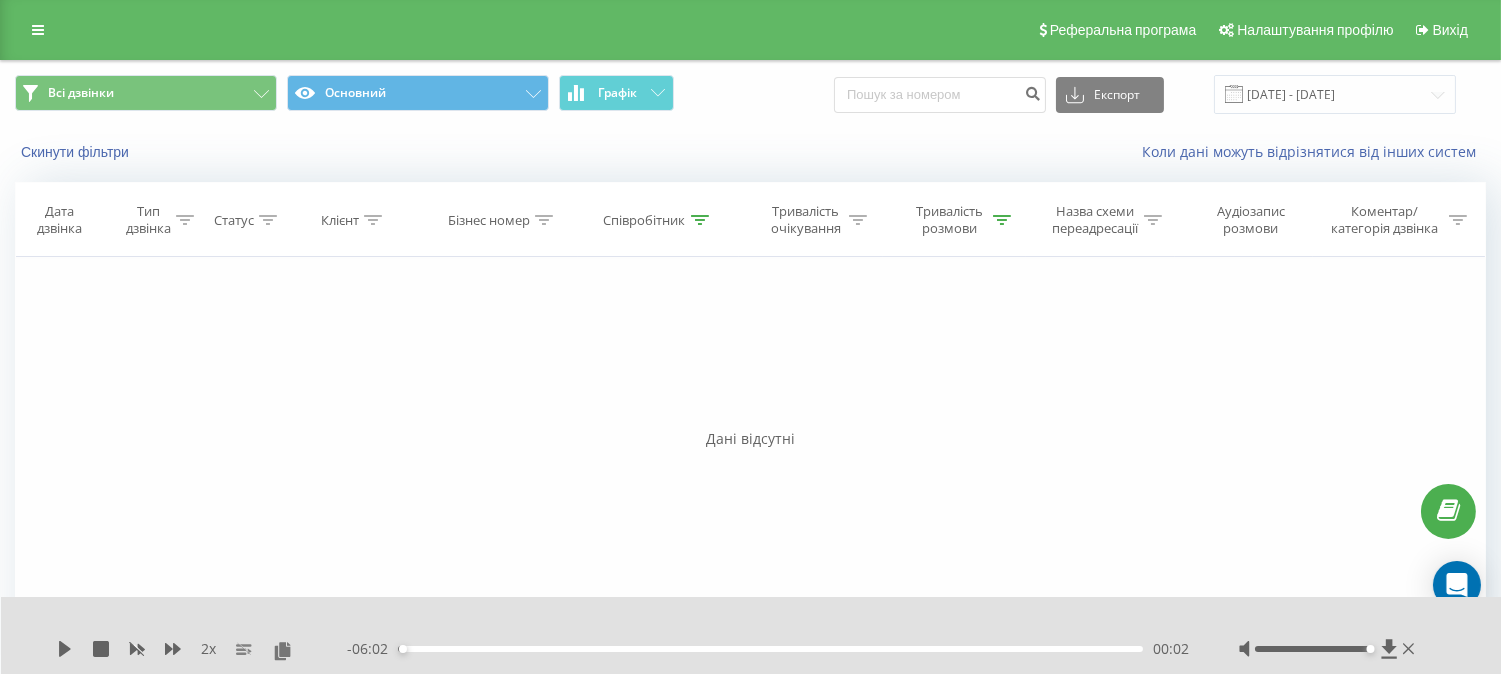 drag, startPoint x: 125, startPoint y: 422, endPoint x: 405, endPoint y: 307, distance: 302.69623 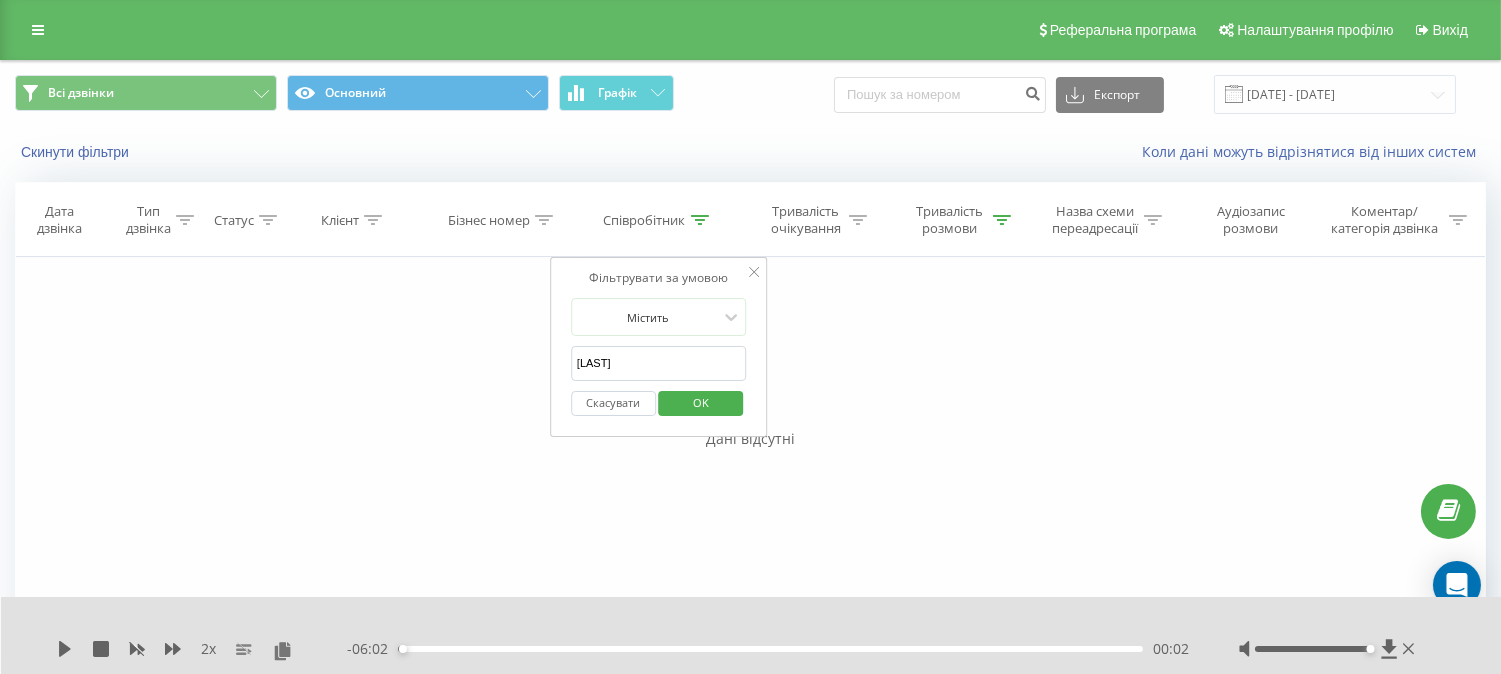 click on "[LAST]" at bounding box center [659, 363] 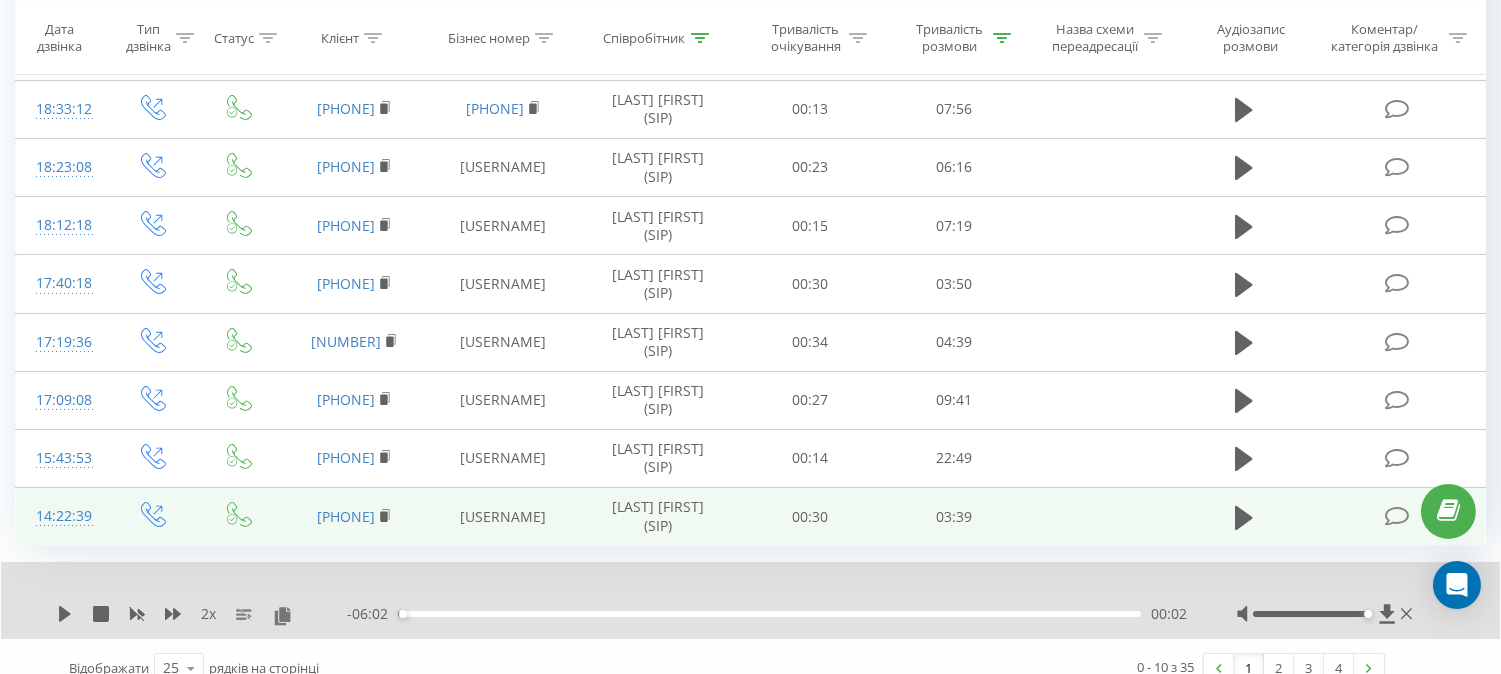 scroll, scrollTop: 358, scrollLeft: 0, axis: vertical 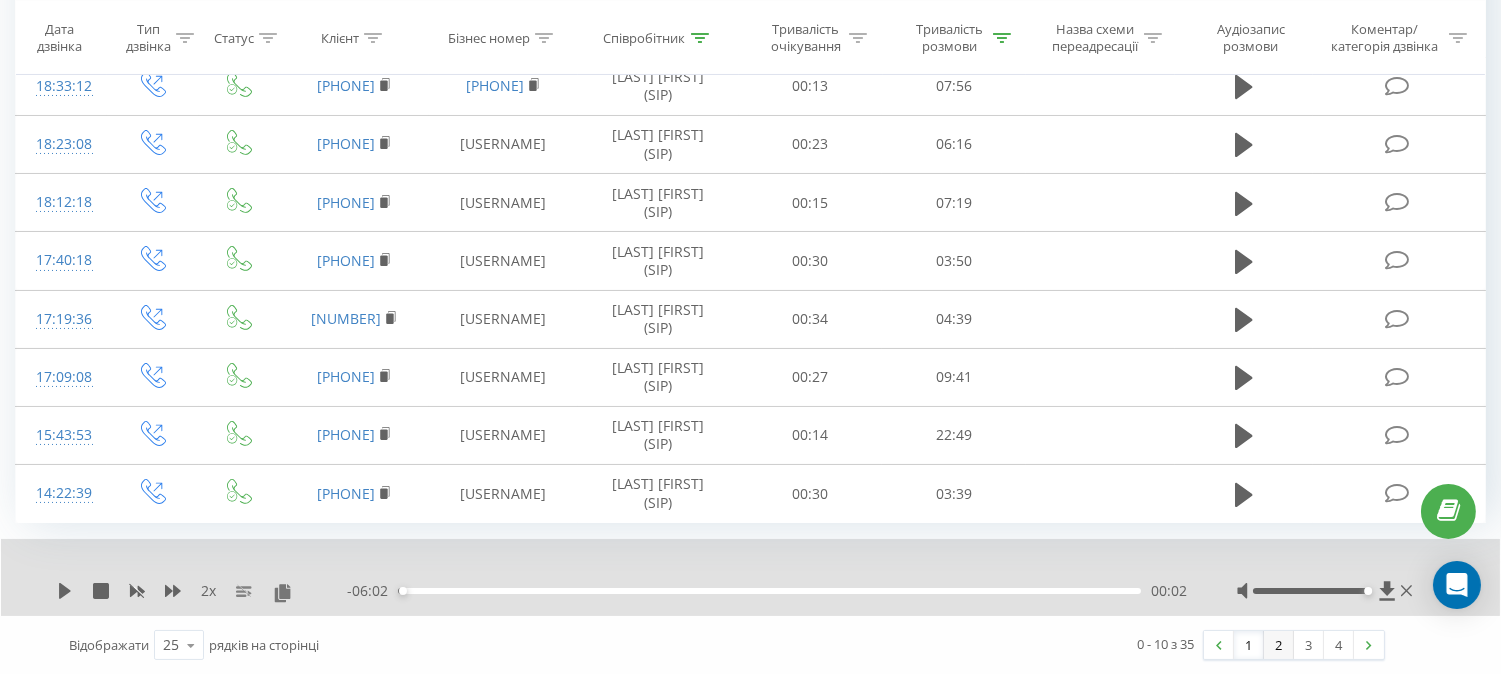 click on "2" at bounding box center (1279, 645) 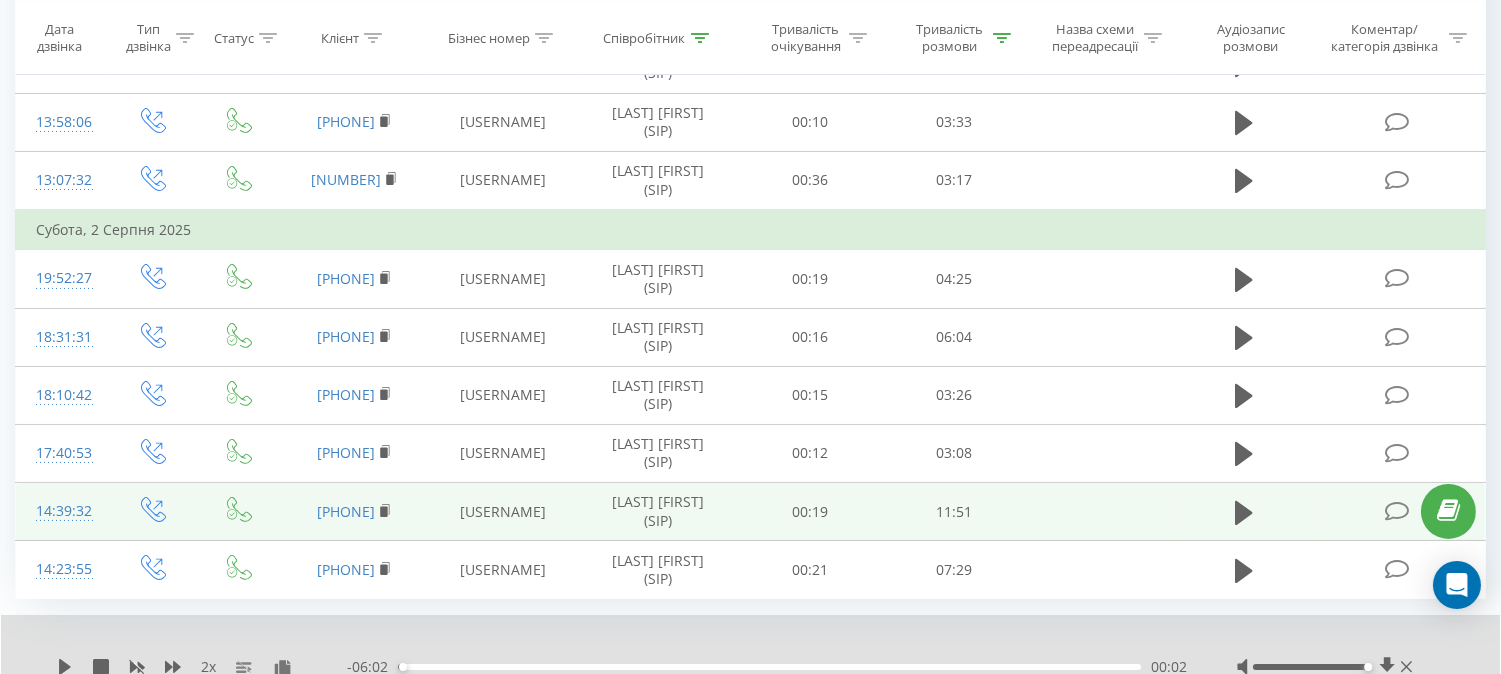 scroll, scrollTop: 398, scrollLeft: 0, axis: vertical 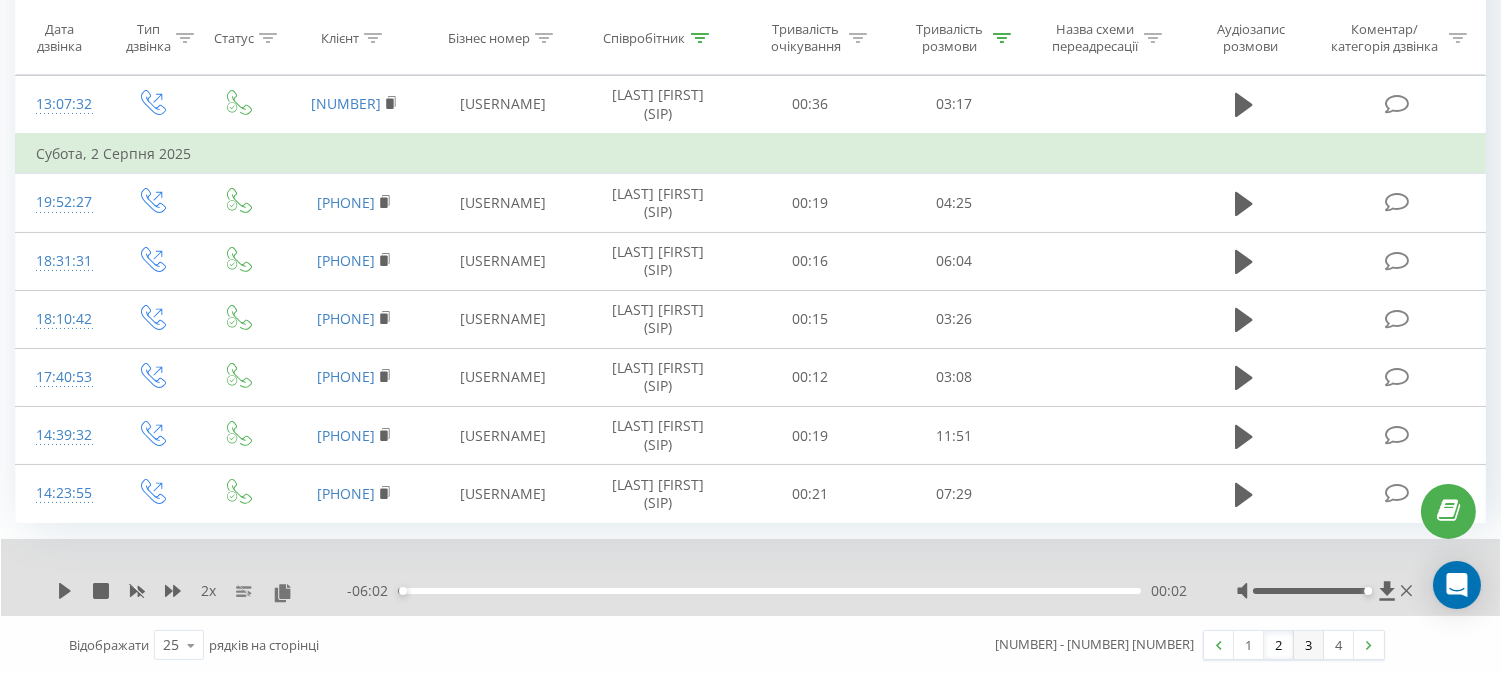 click on "3" at bounding box center [1309, 645] 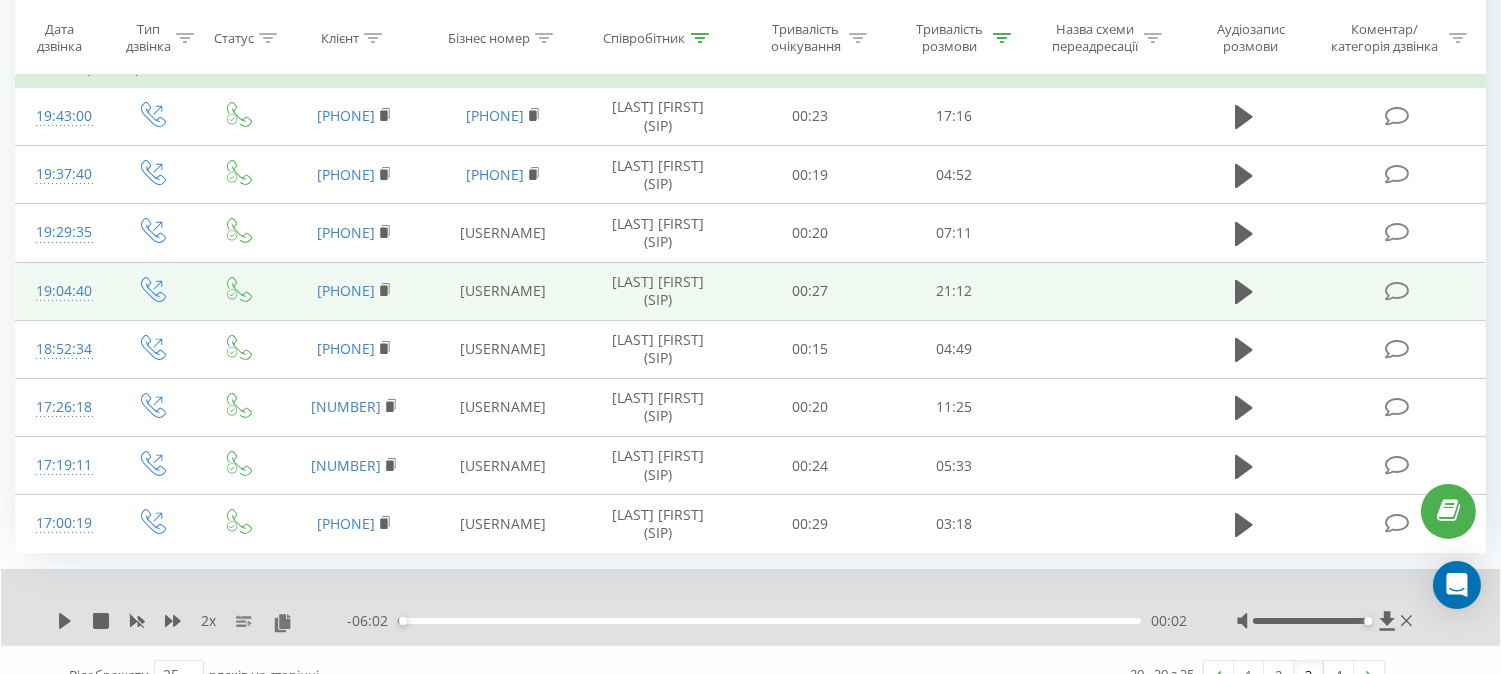 scroll, scrollTop: 398, scrollLeft: 0, axis: vertical 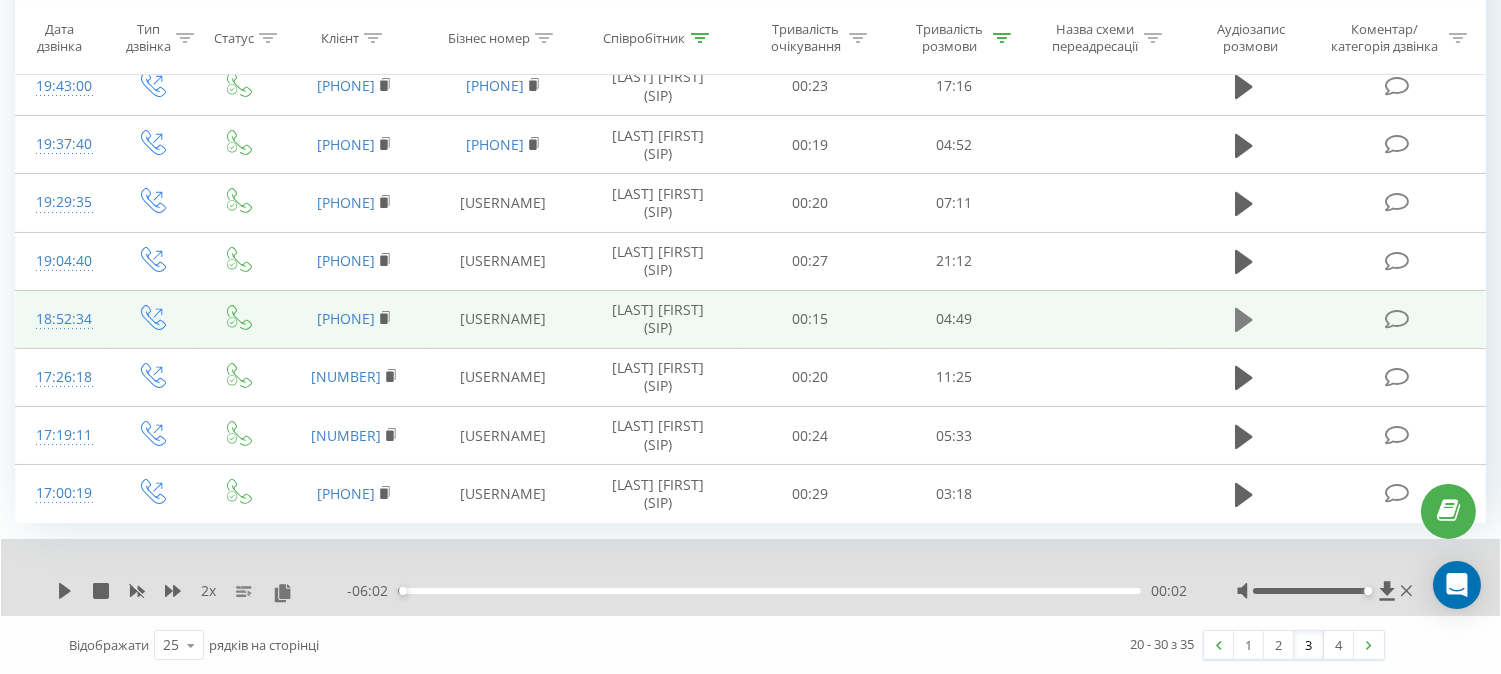 click 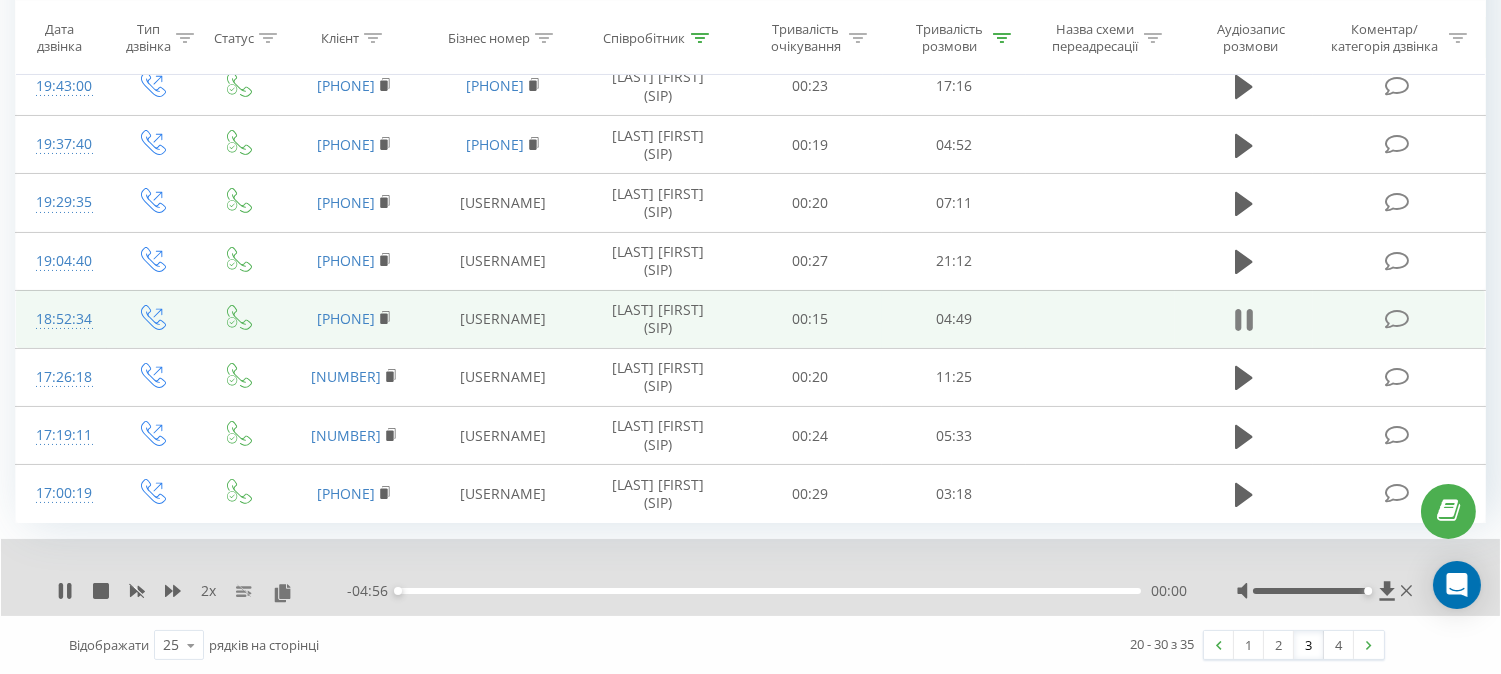 click 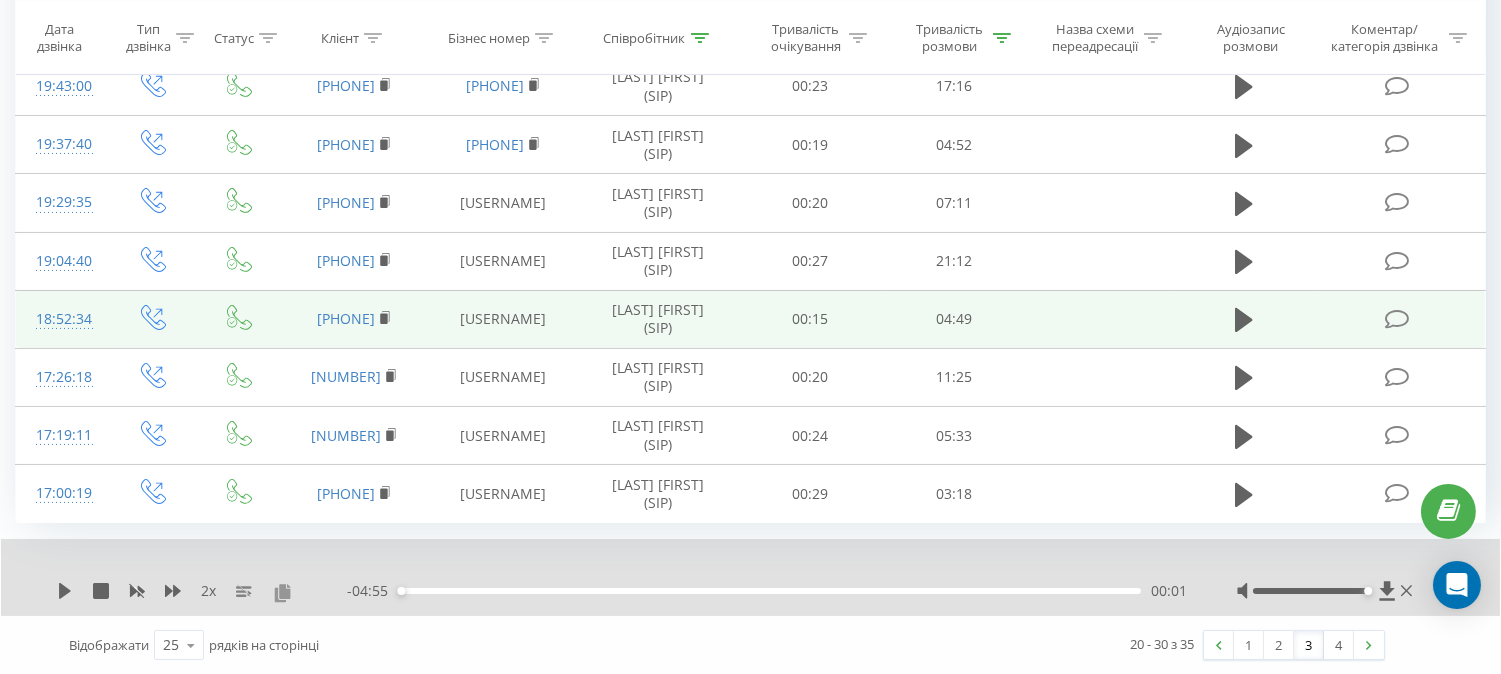 click at bounding box center (282, 592) 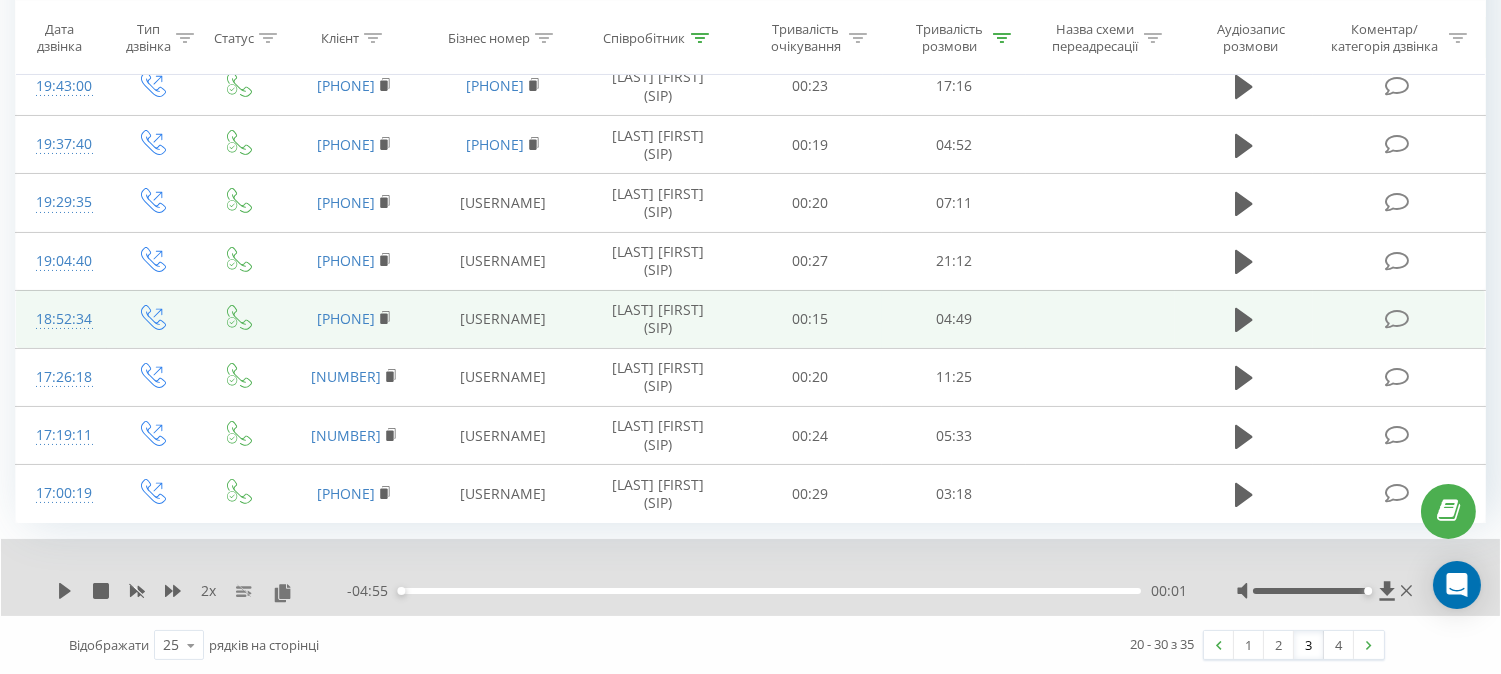 drag, startPoint x: 1254, startPoint y: 644, endPoint x: 1204, endPoint y: 668, distance: 55.461697 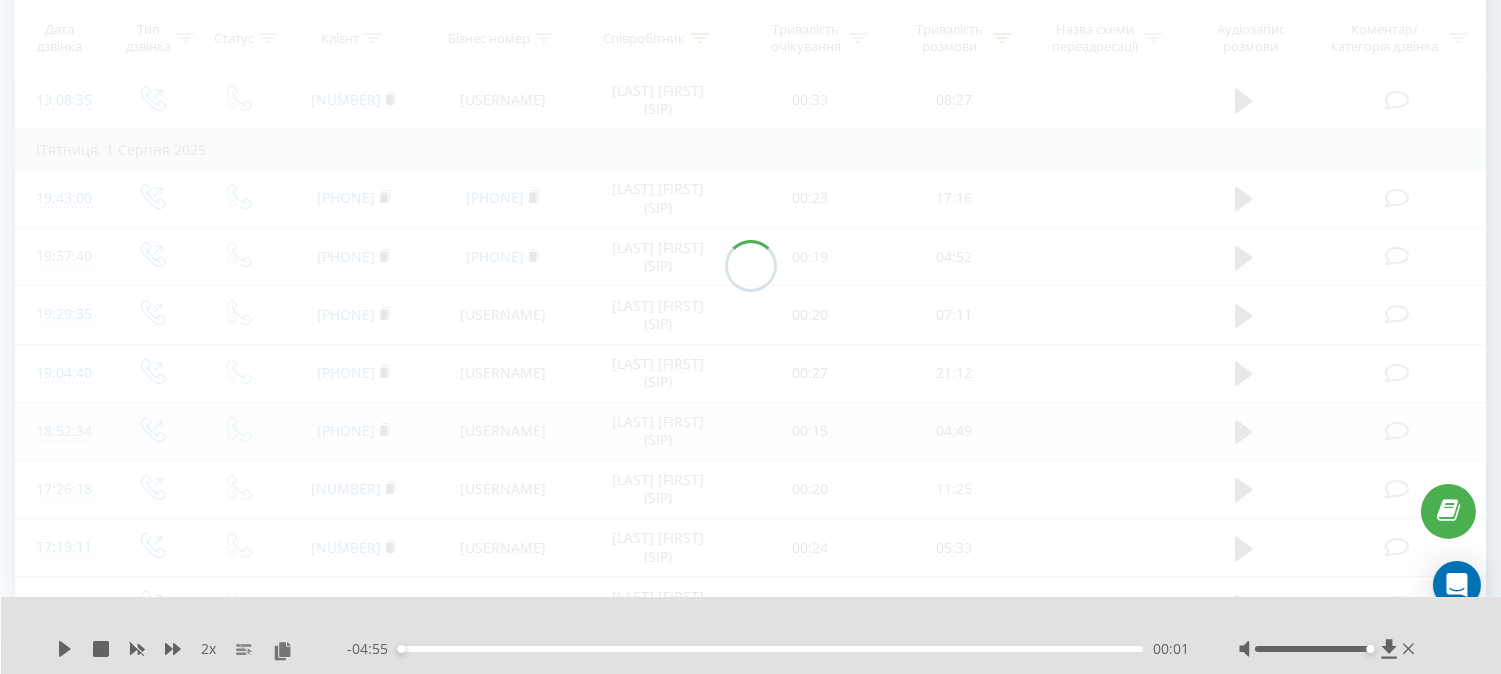scroll, scrollTop: 132, scrollLeft: 0, axis: vertical 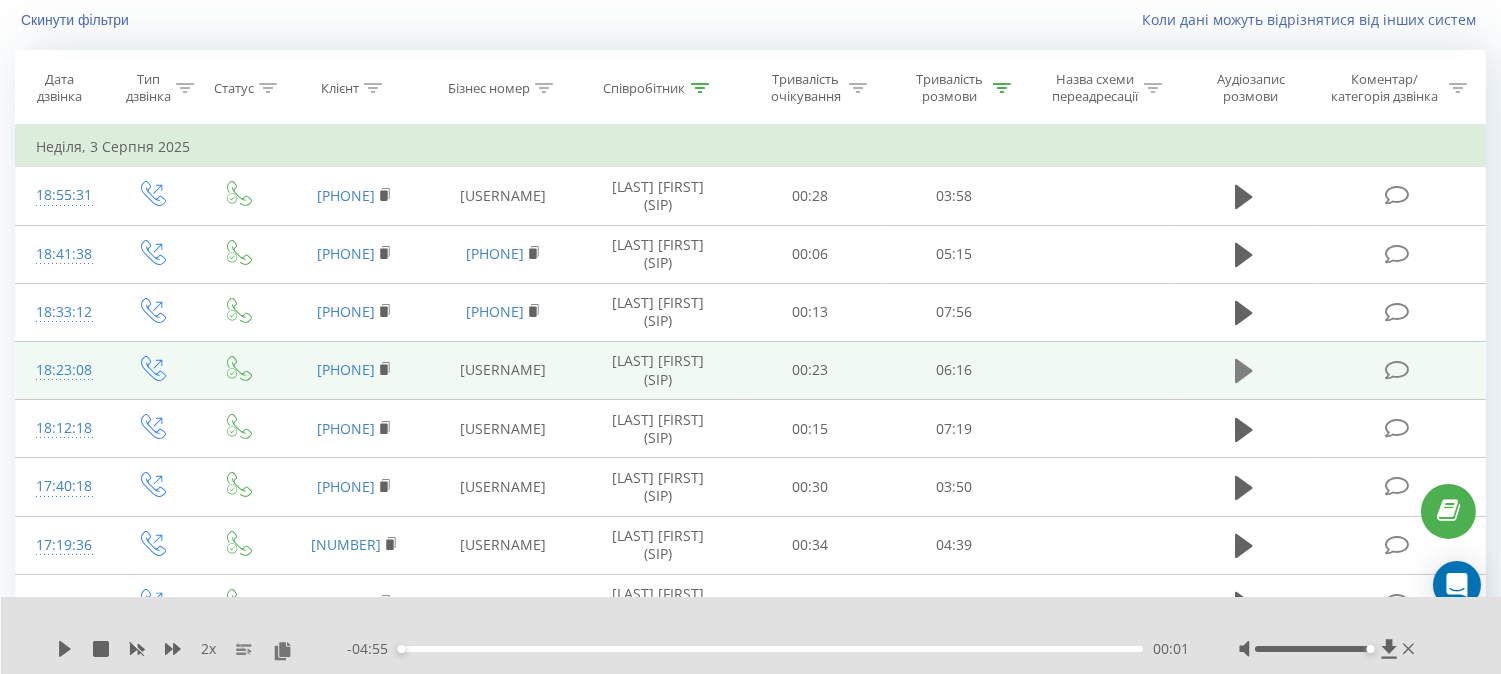 click 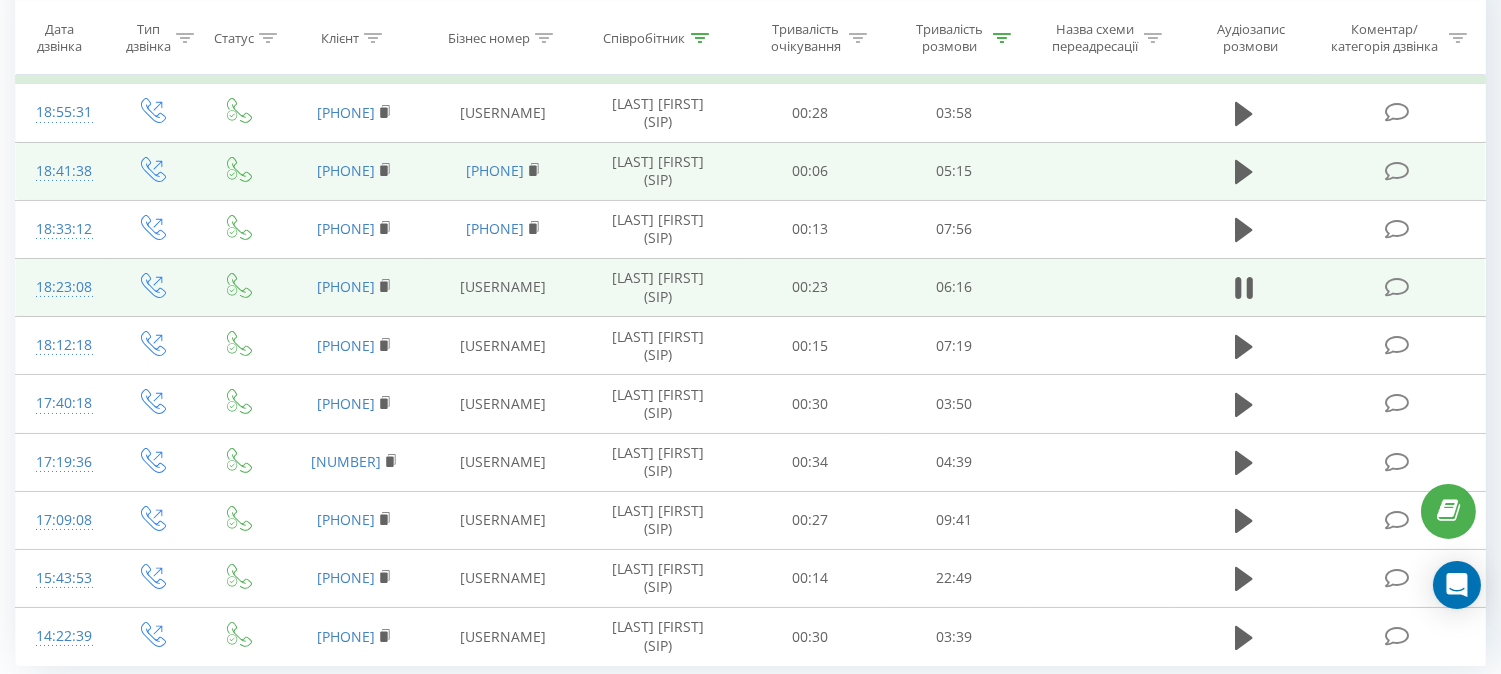 scroll, scrollTop: 132, scrollLeft: 0, axis: vertical 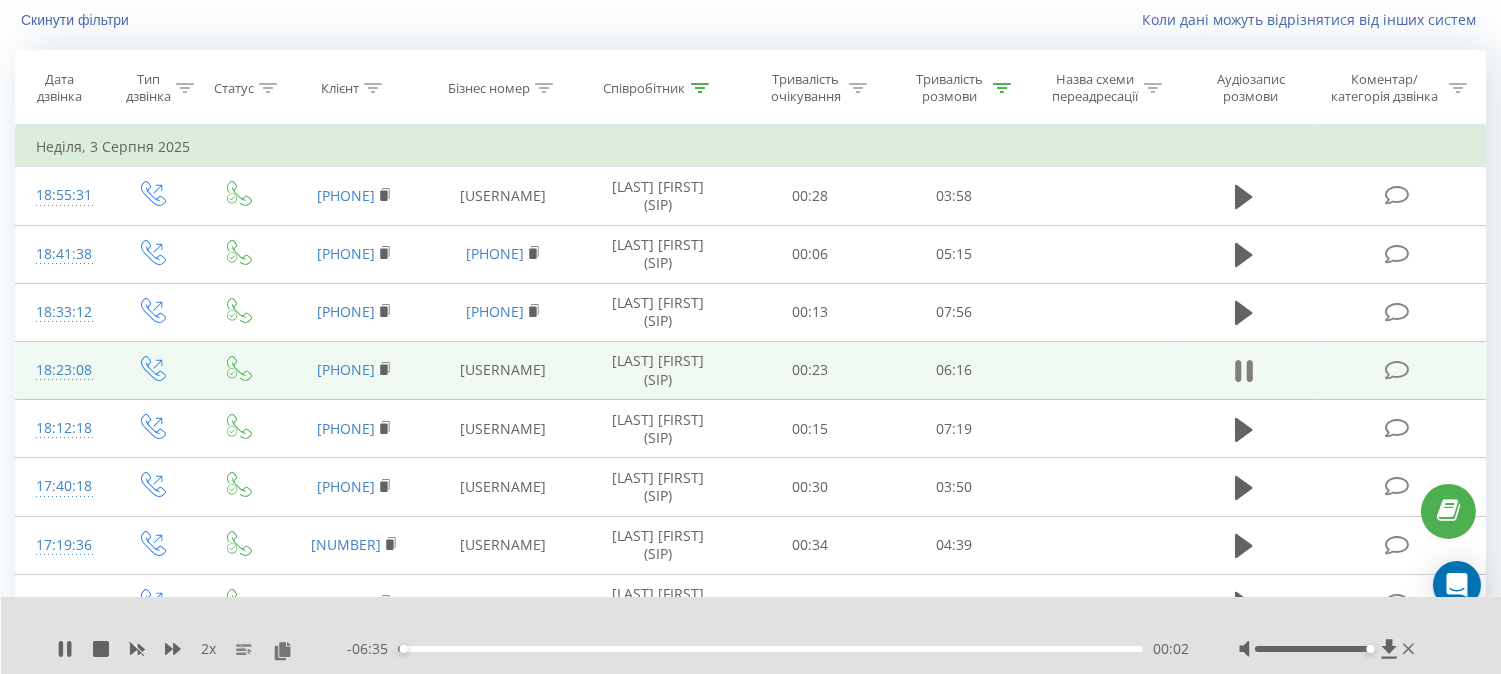click 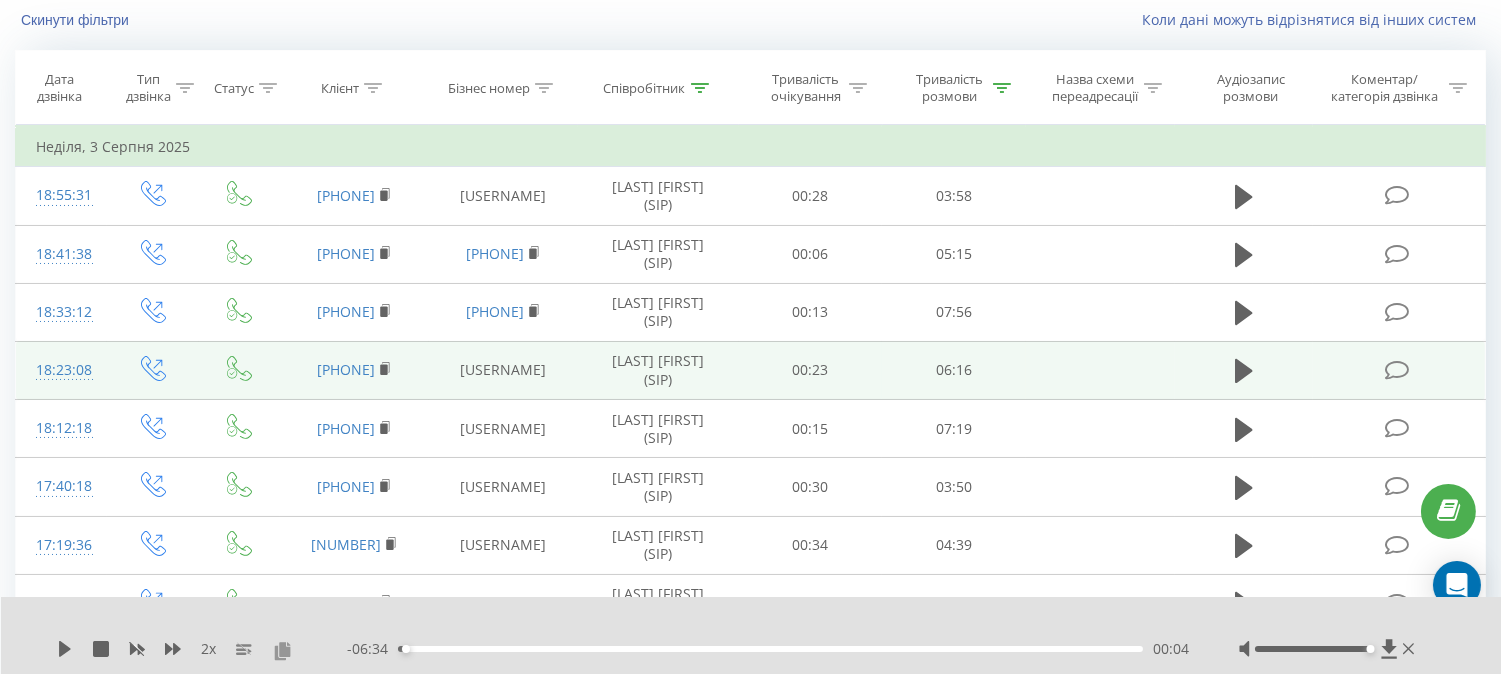 click at bounding box center [282, 650] 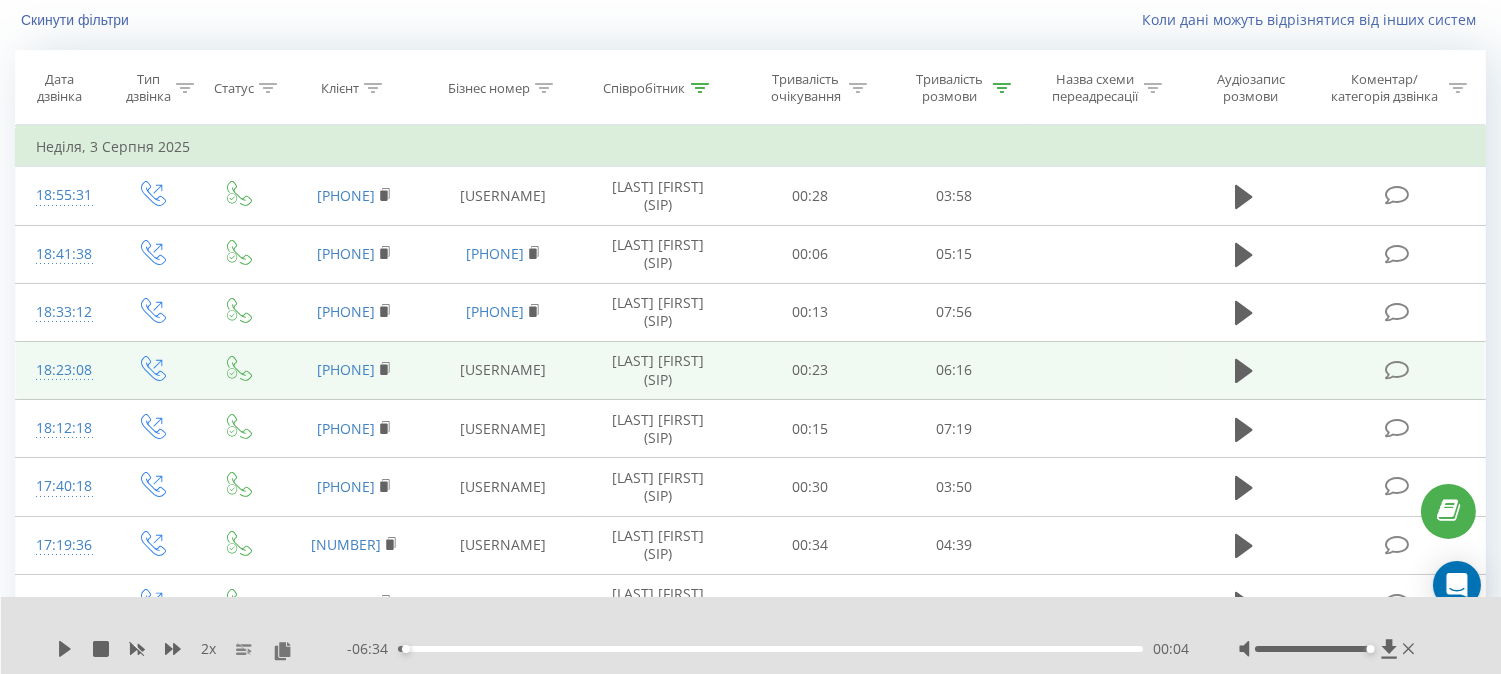 click 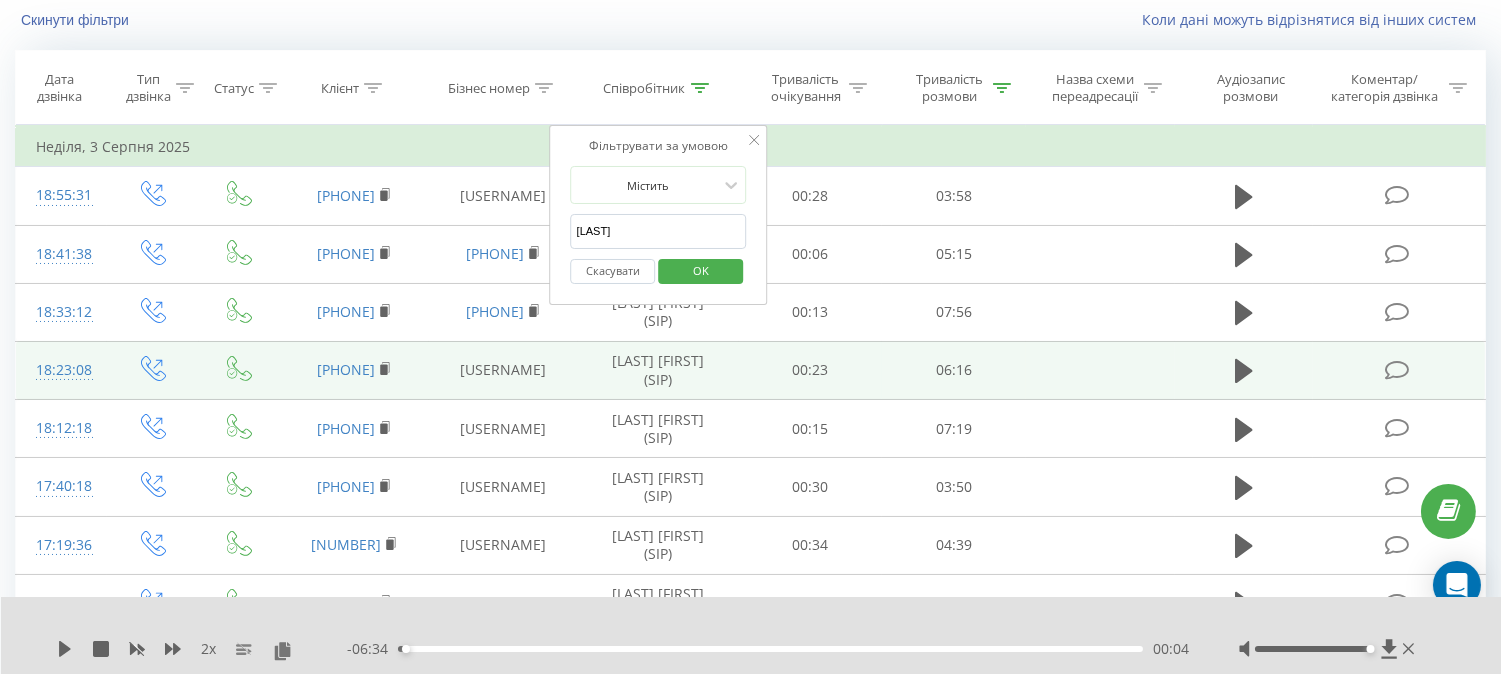 click on "[LAST]" at bounding box center (659, 231) 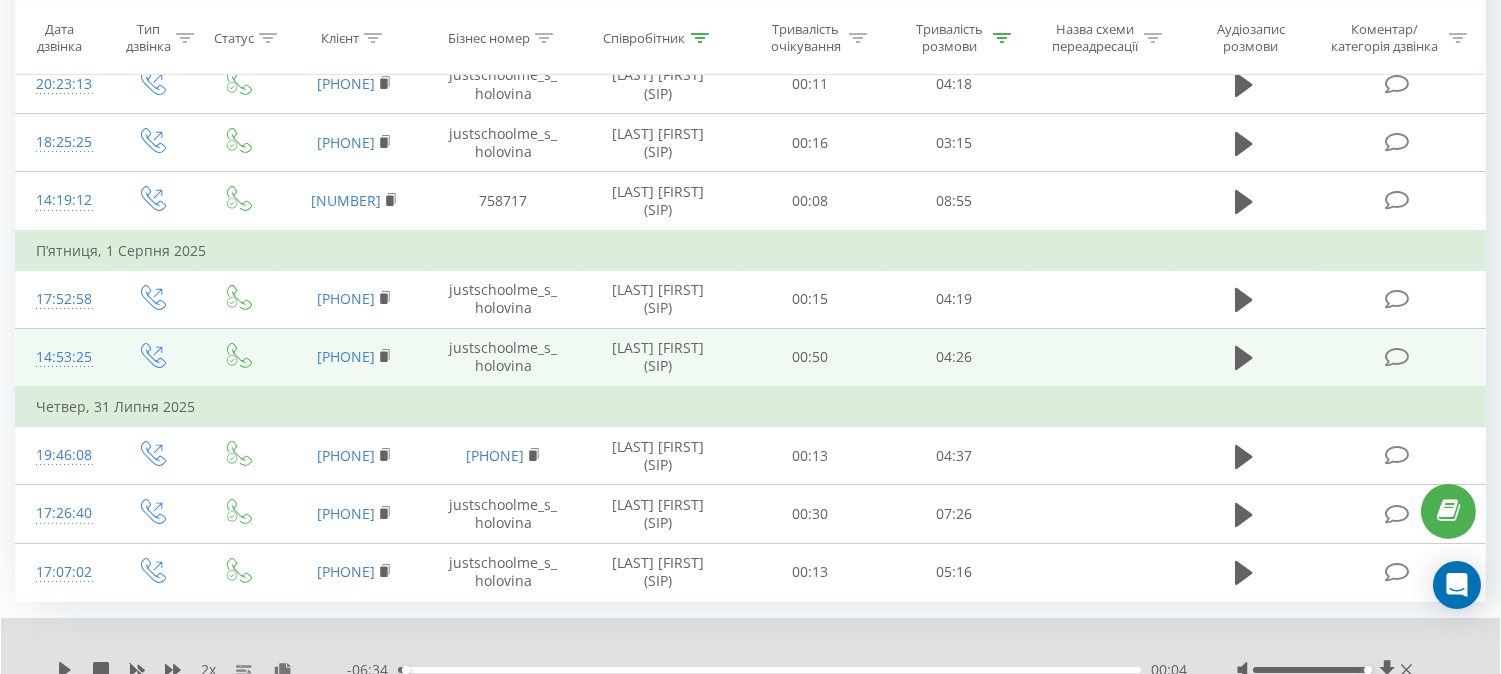 scroll, scrollTop: 477, scrollLeft: 0, axis: vertical 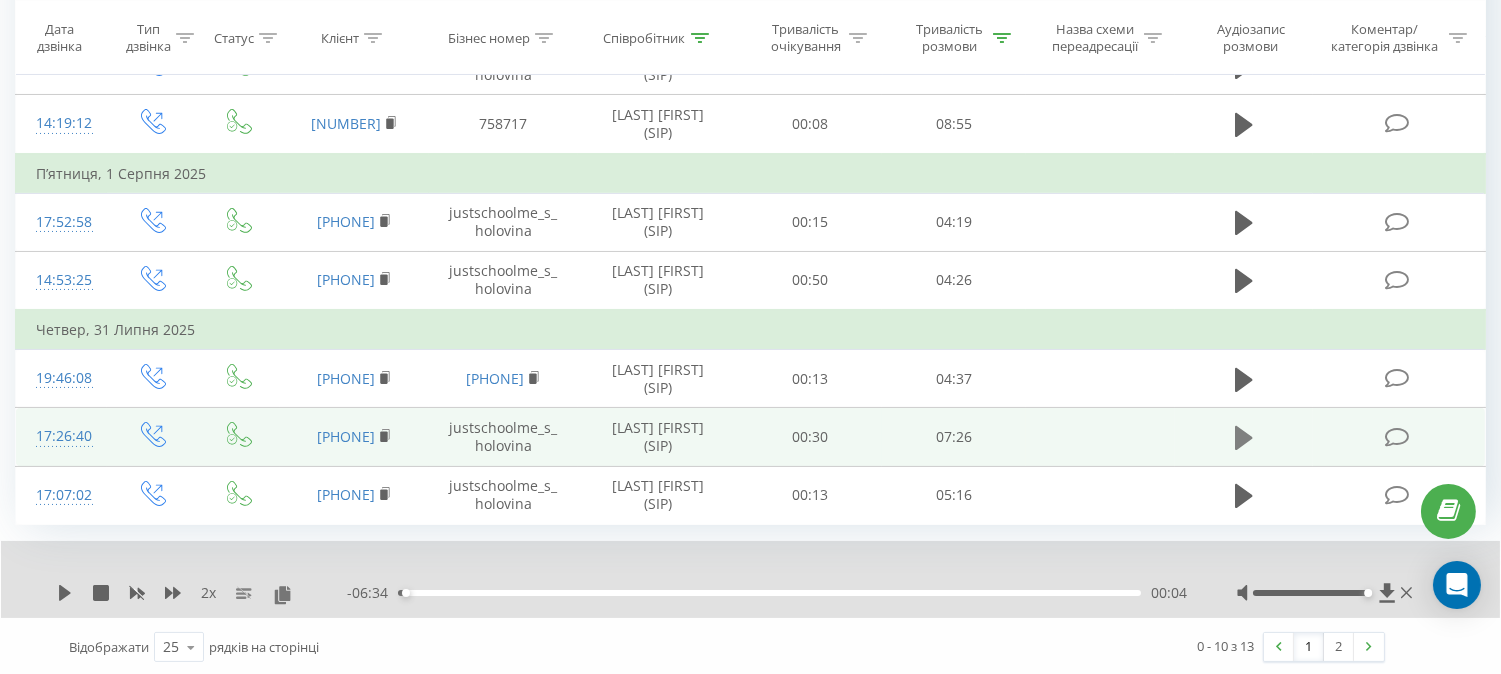 click 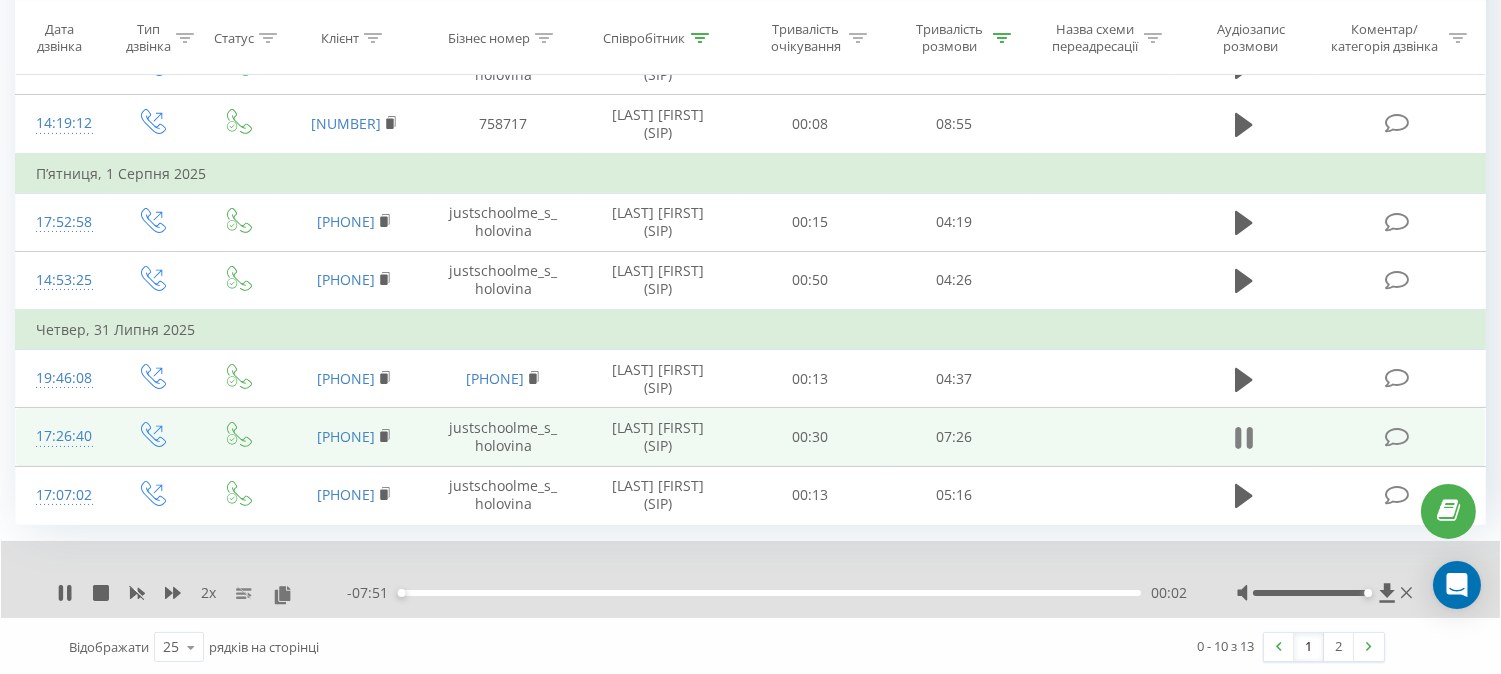 click 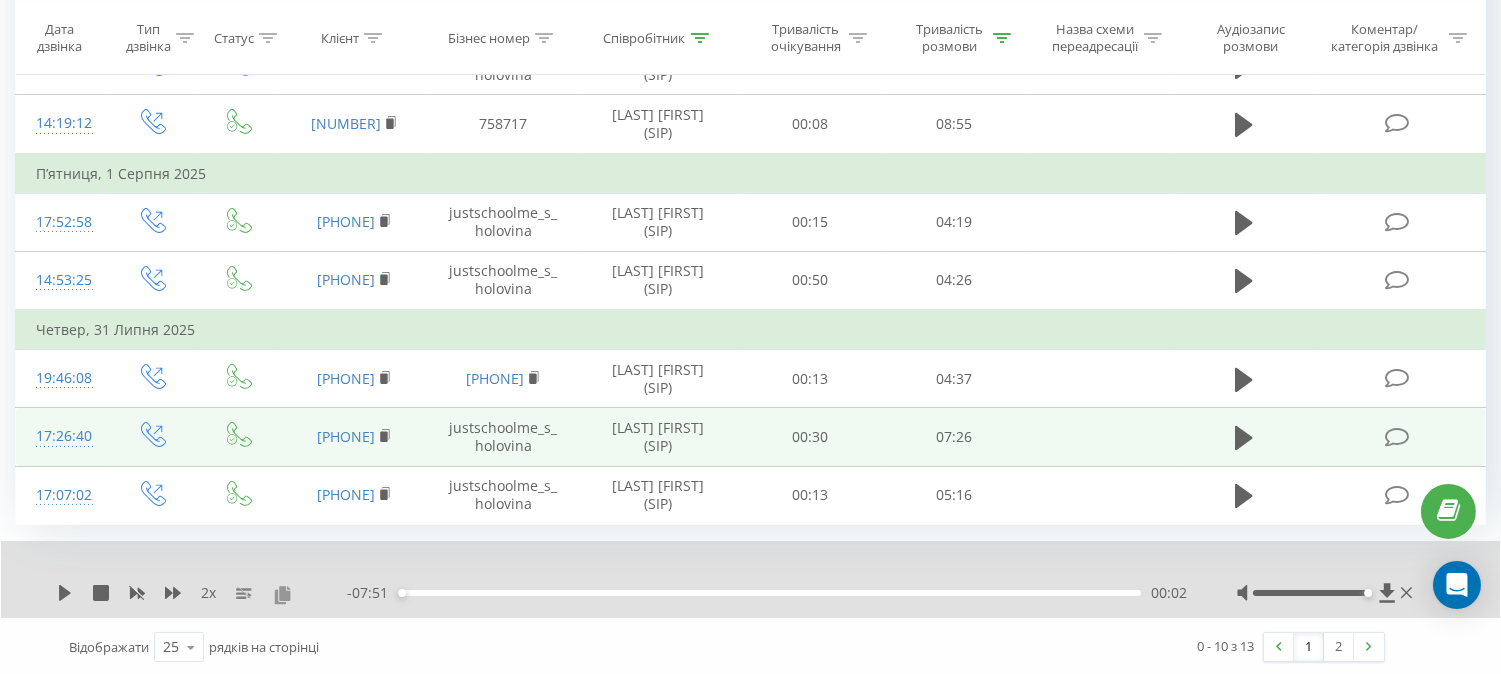 click at bounding box center [282, 594] 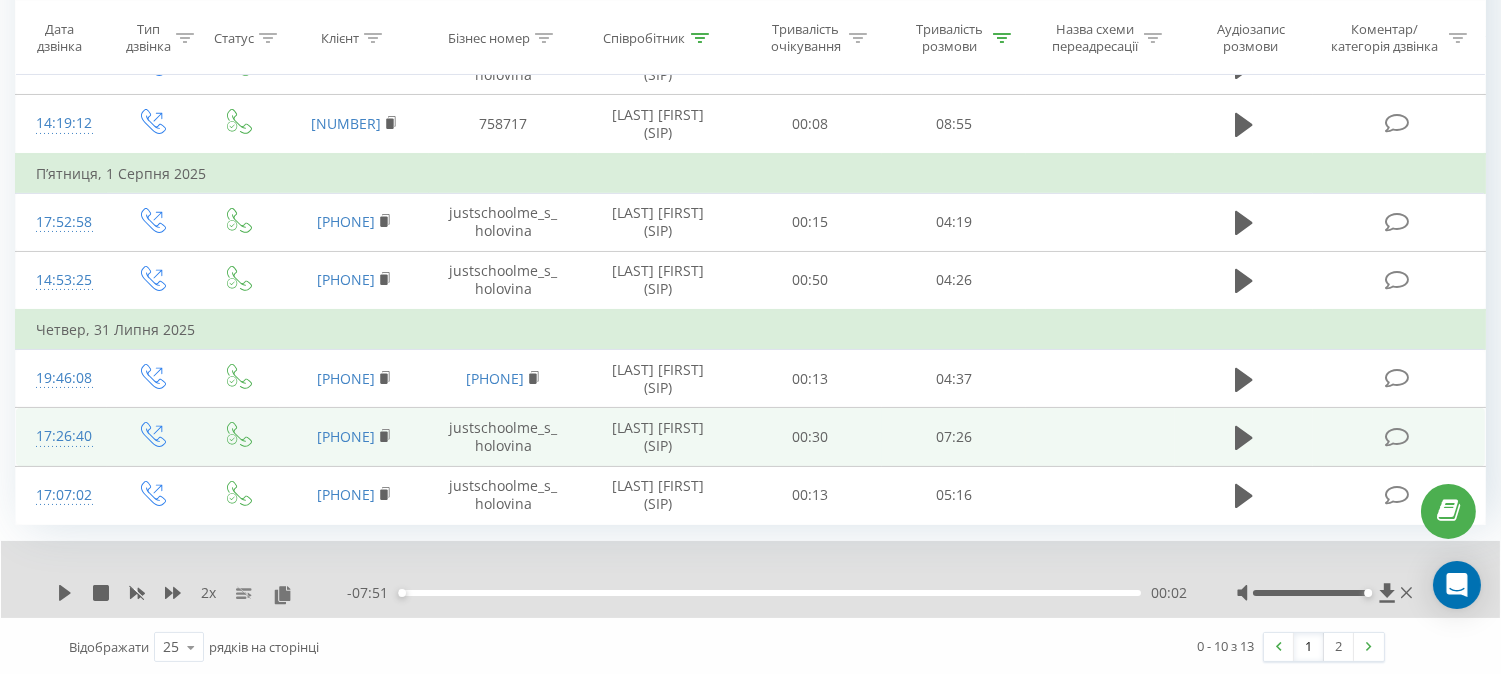 scroll, scrollTop: 0, scrollLeft: 0, axis: both 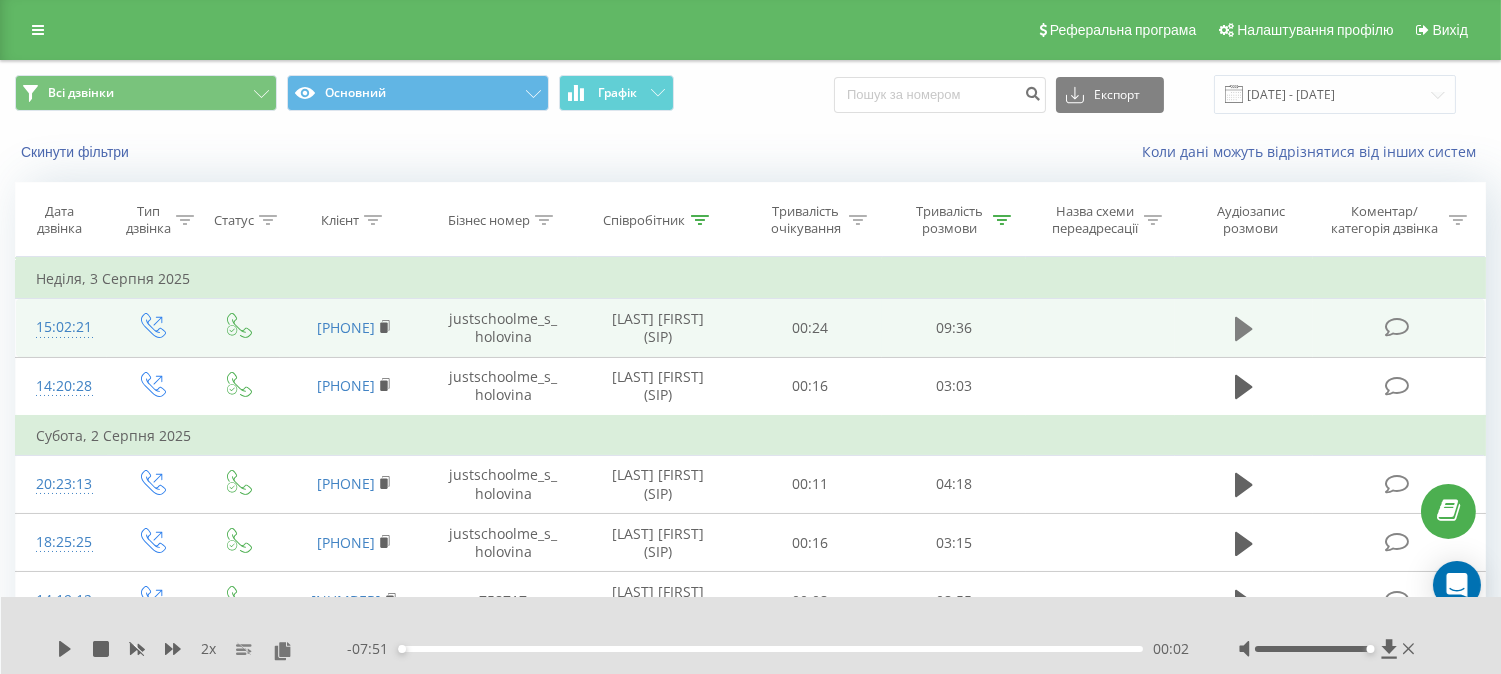 click 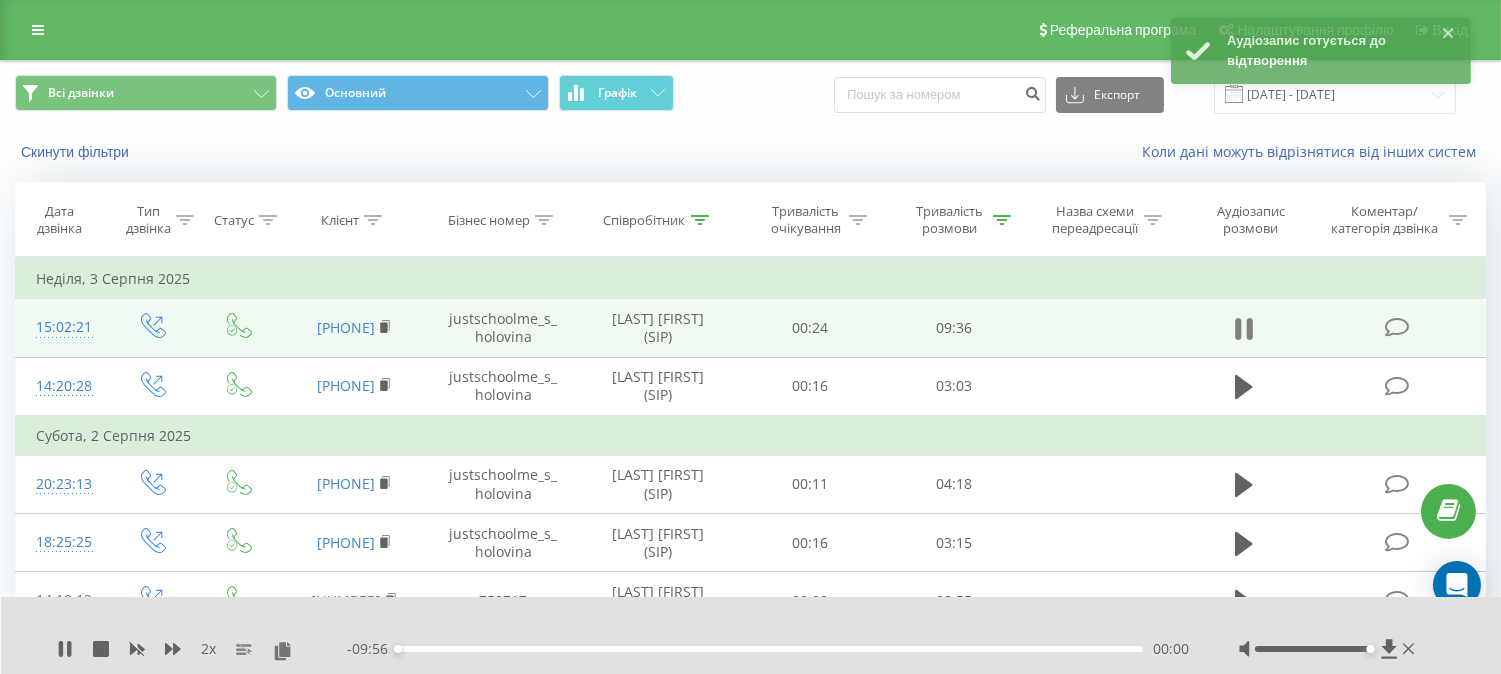 click 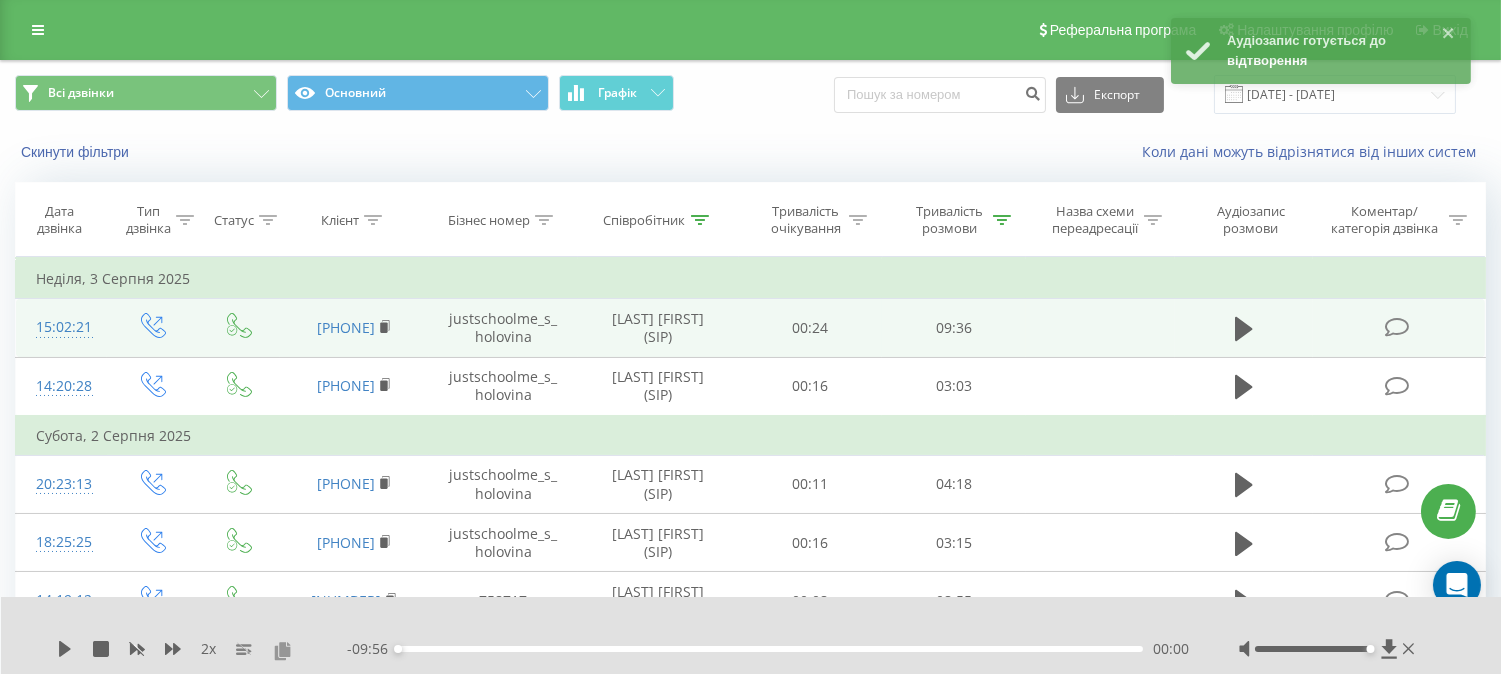 click at bounding box center [282, 650] 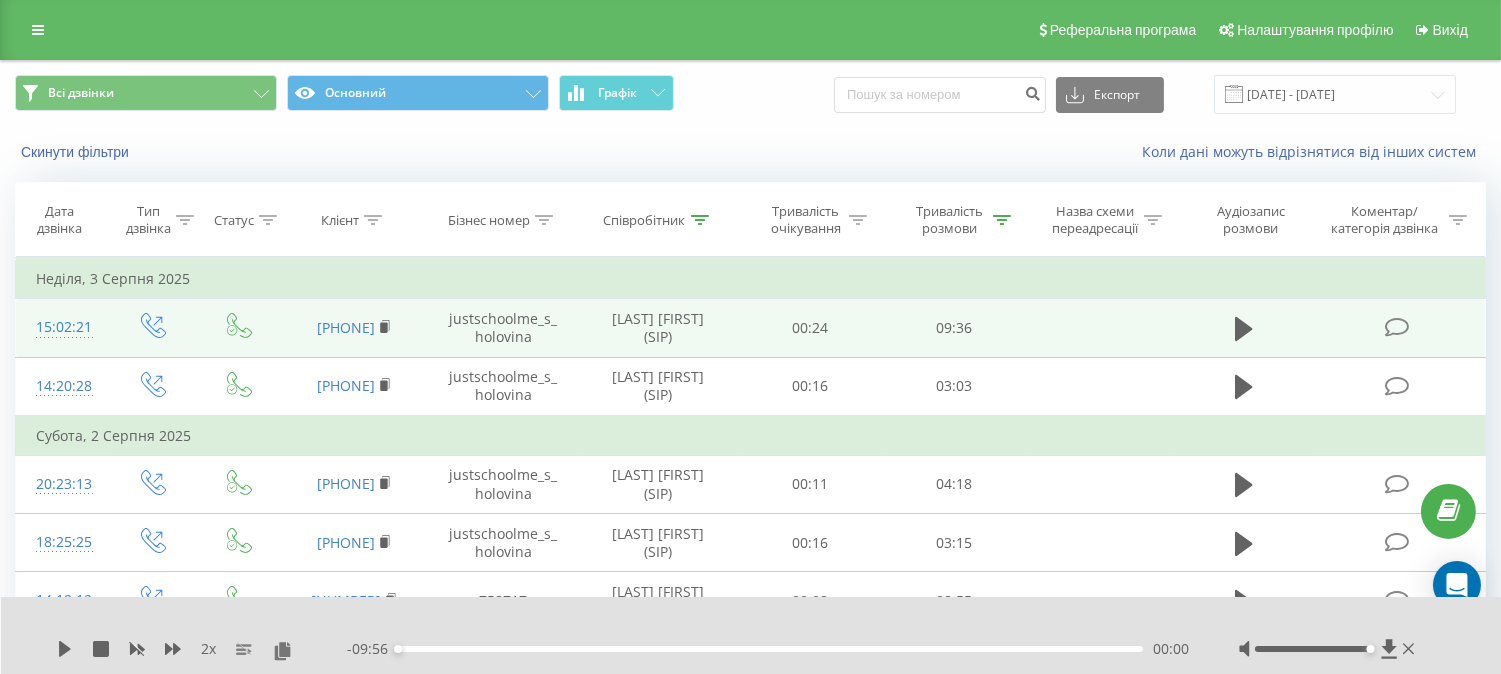 click on "Співробітник" at bounding box center [656, 220] 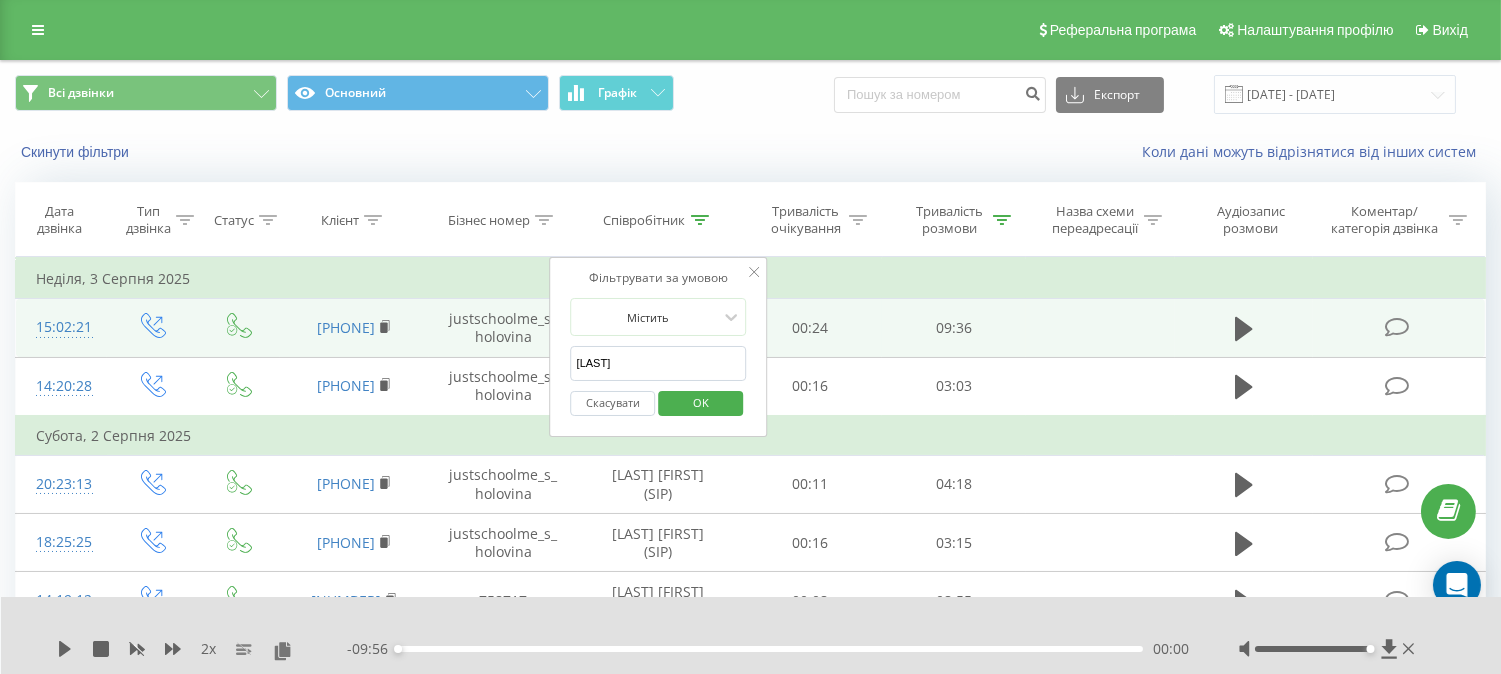 click on "[LAST]" at bounding box center (659, 363) 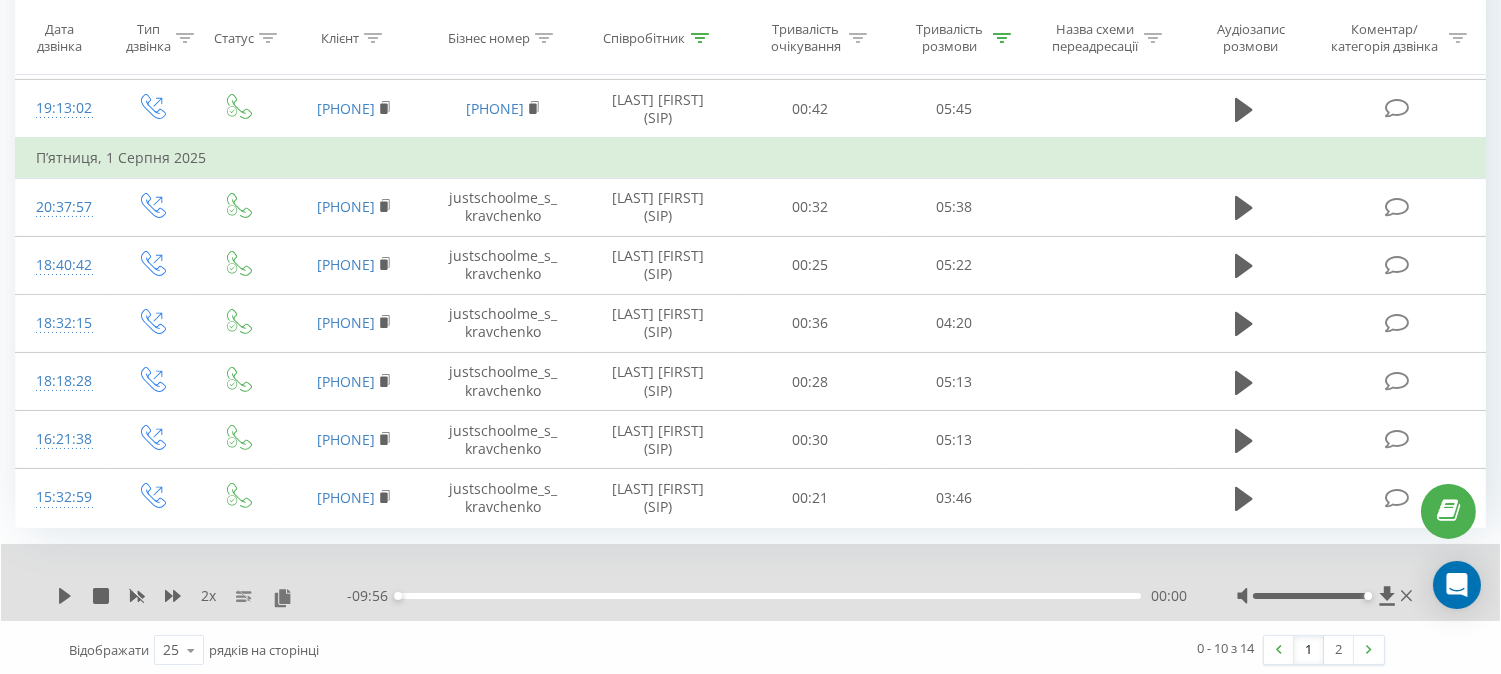 scroll, scrollTop: 437, scrollLeft: 0, axis: vertical 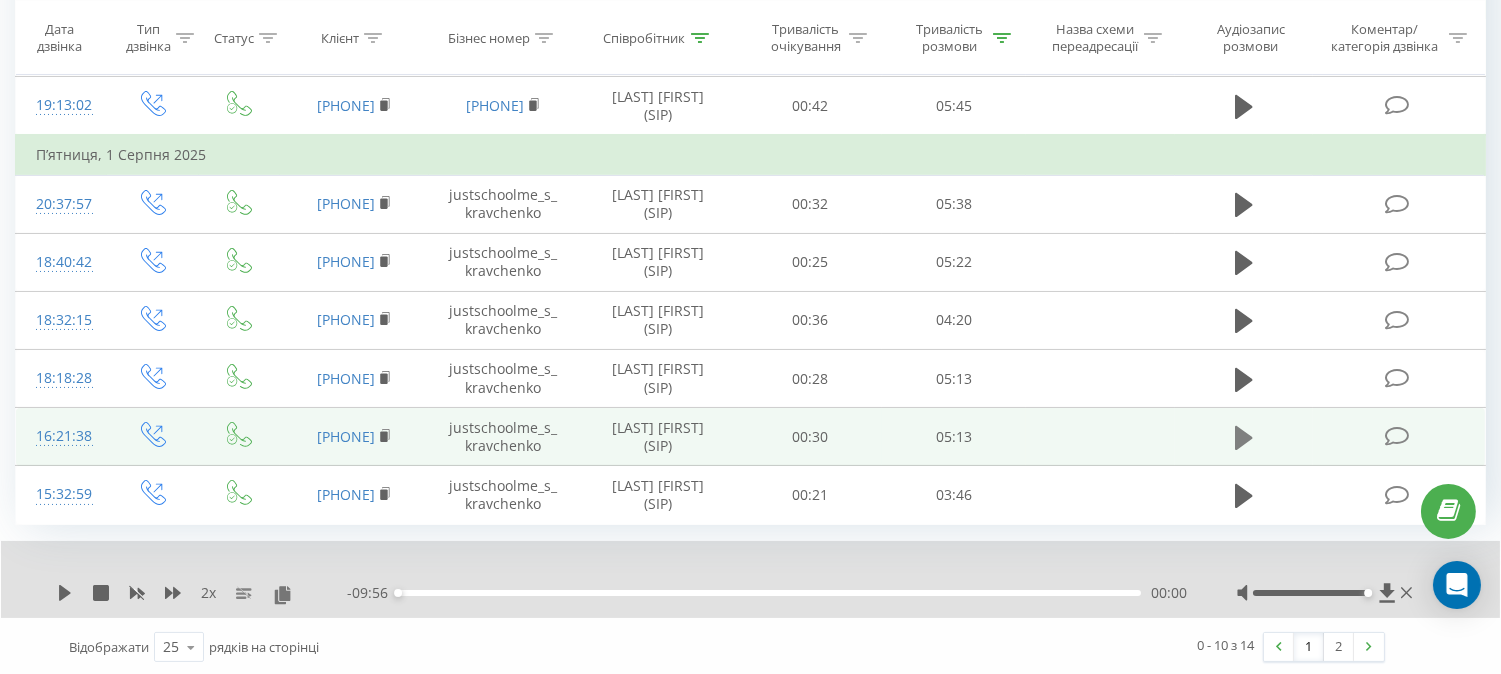 click 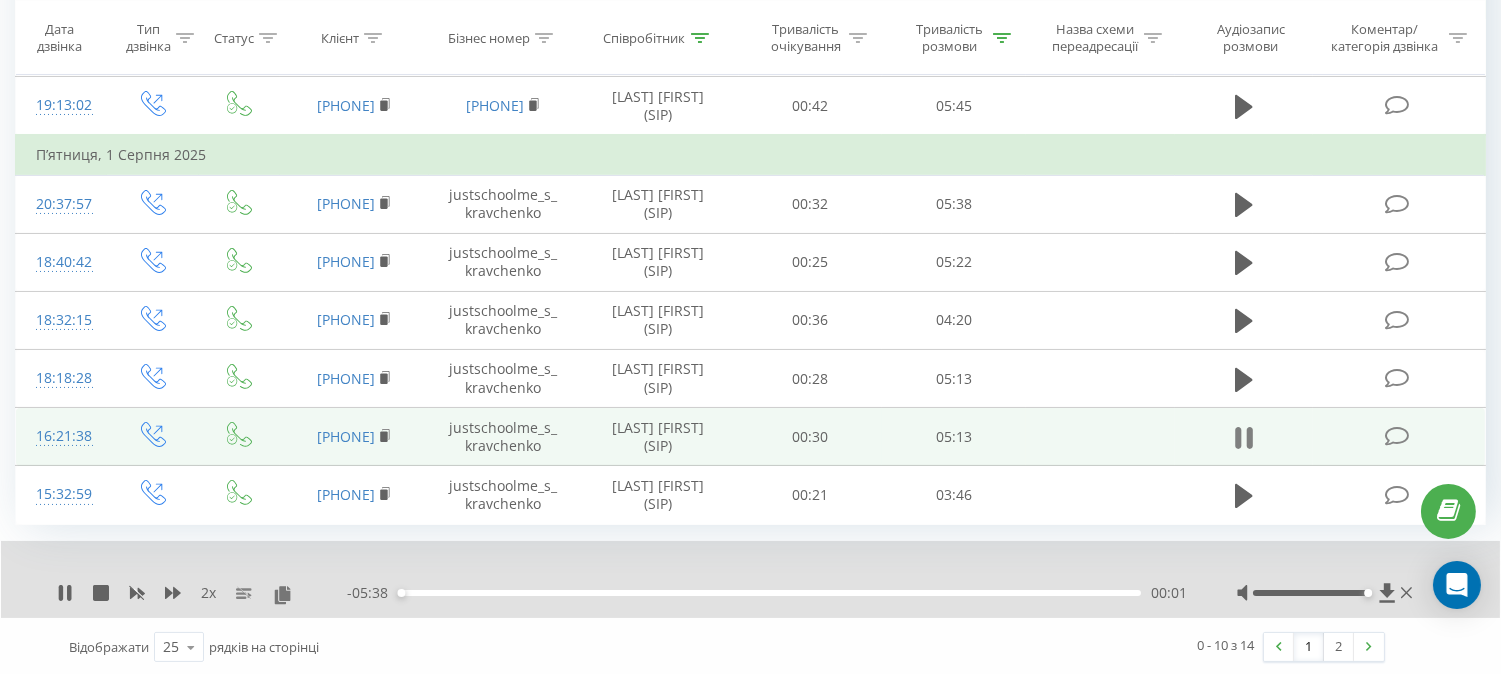 click 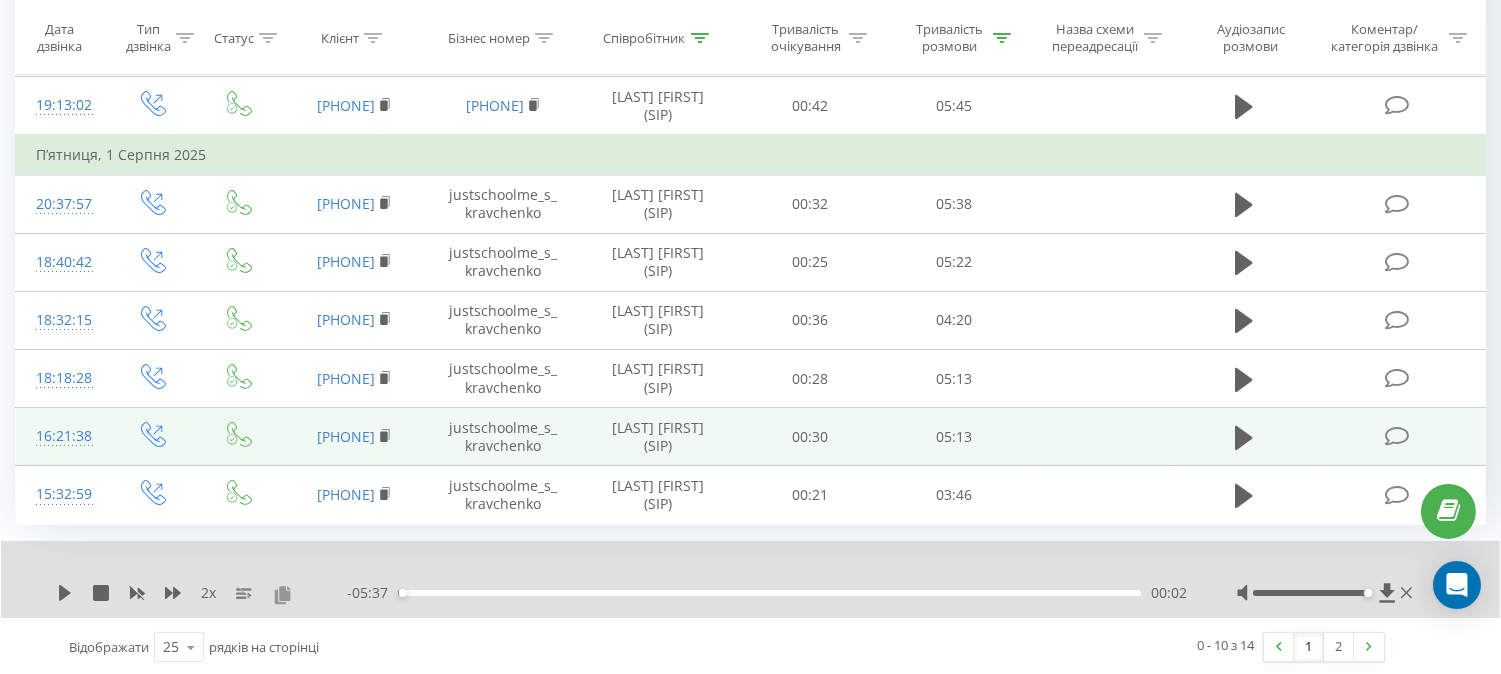 drag, startPoint x: 275, startPoint y: 596, endPoint x: 278, endPoint y: 583, distance: 13.341664 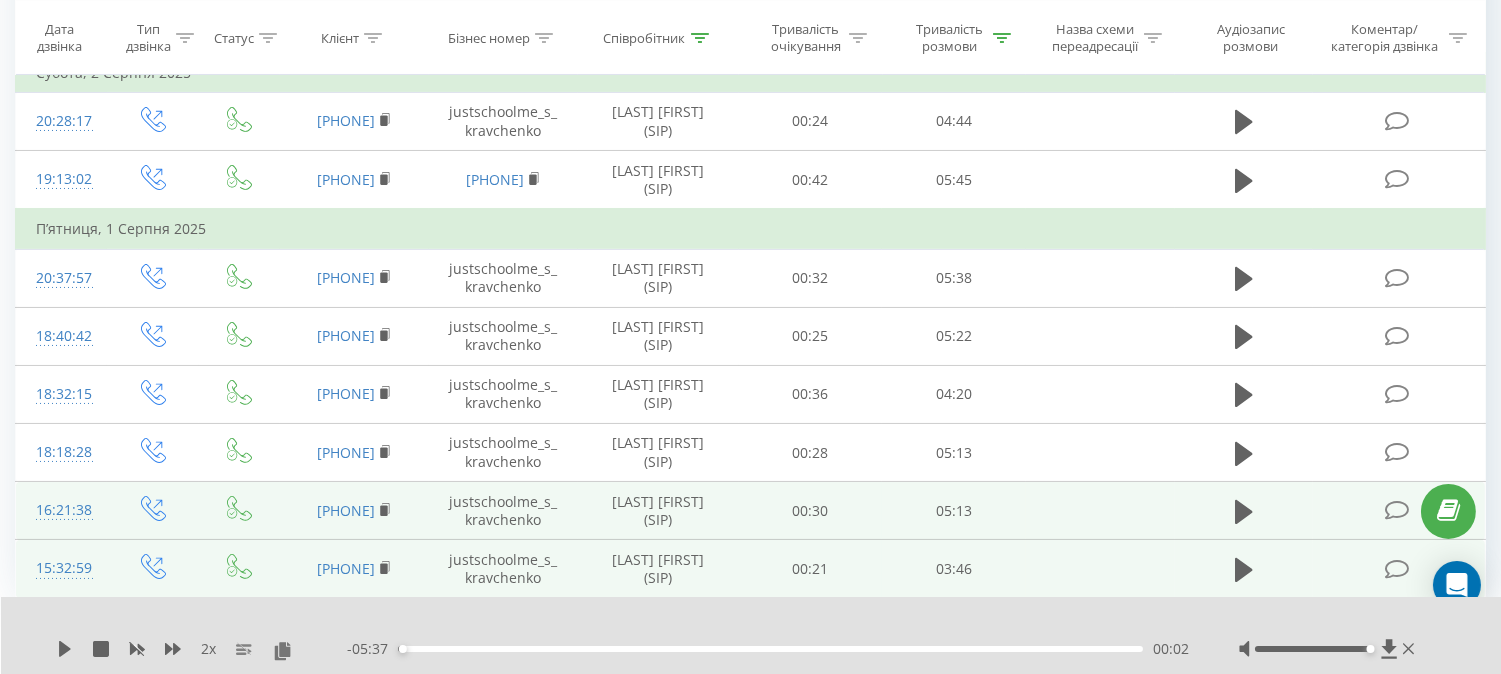 scroll, scrollTop: 0, scrollLeft: 0, axis: both 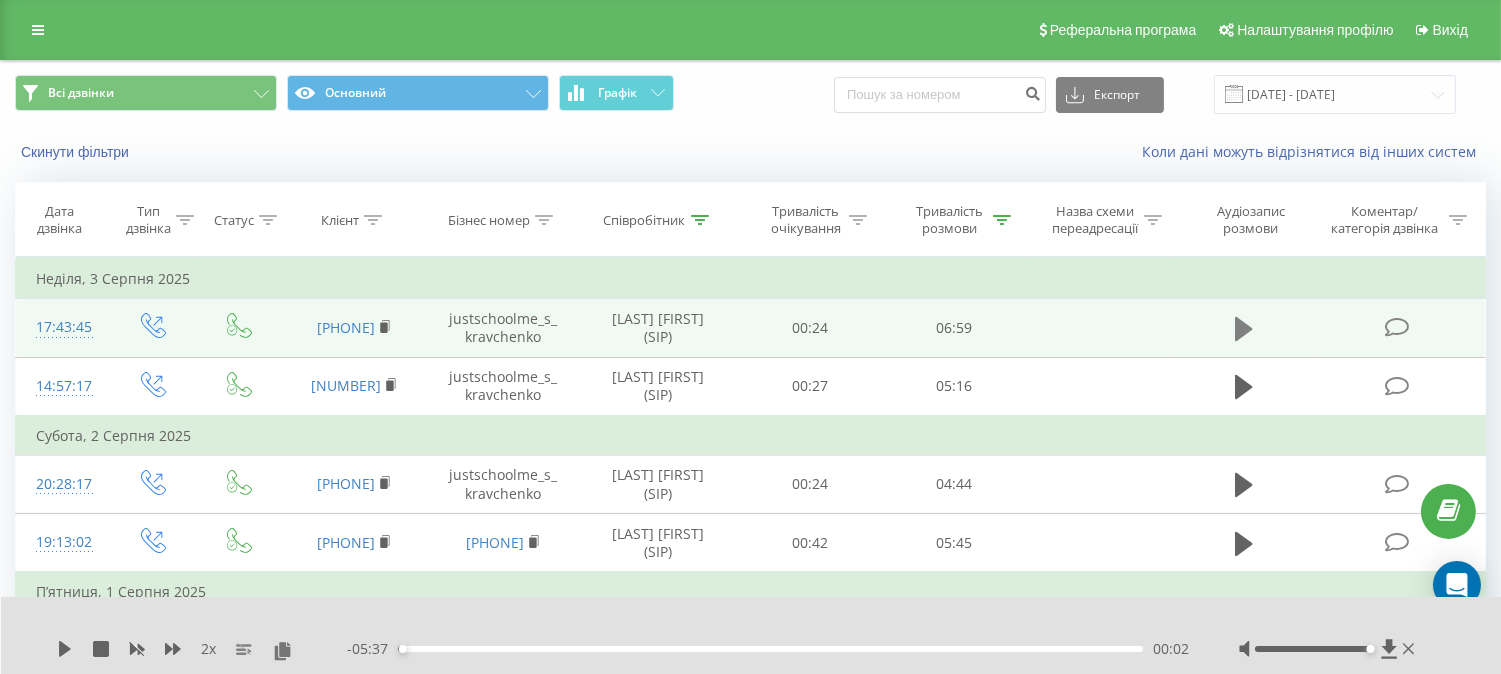 click 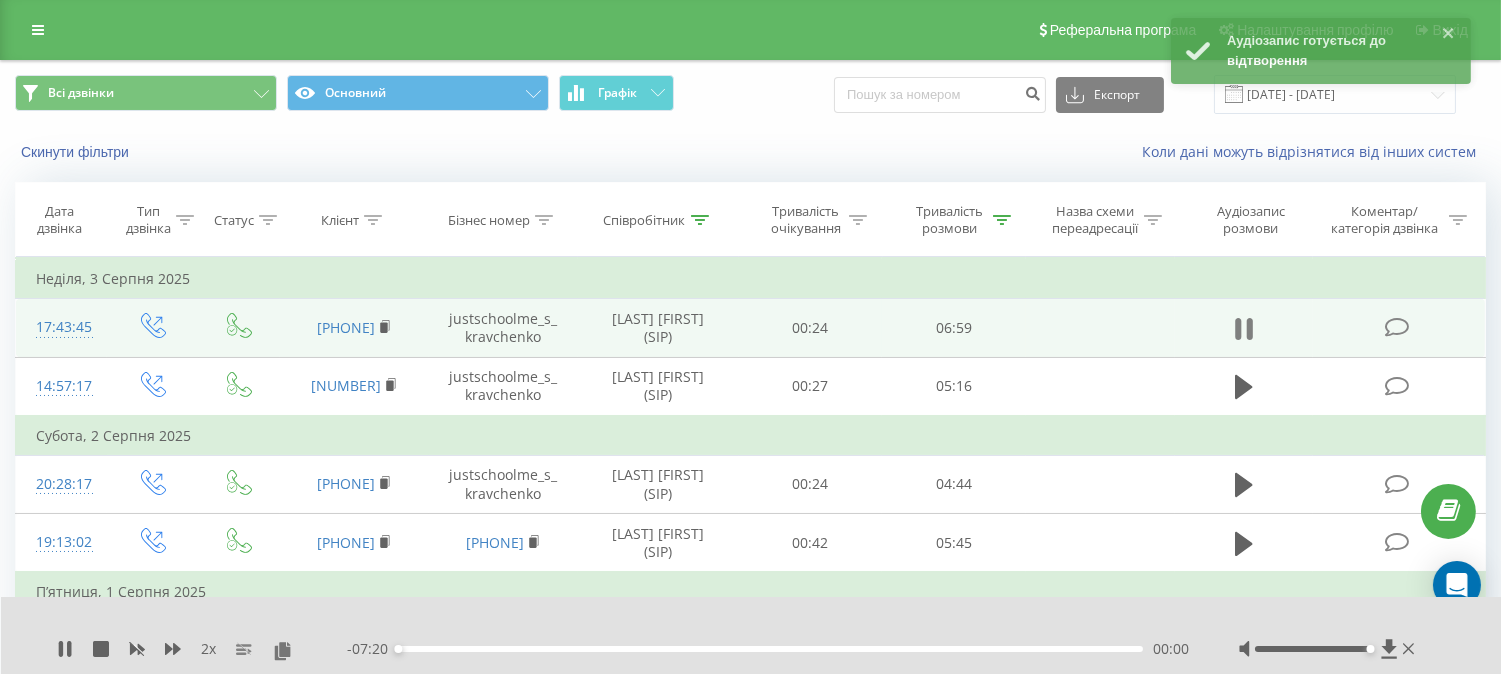 click 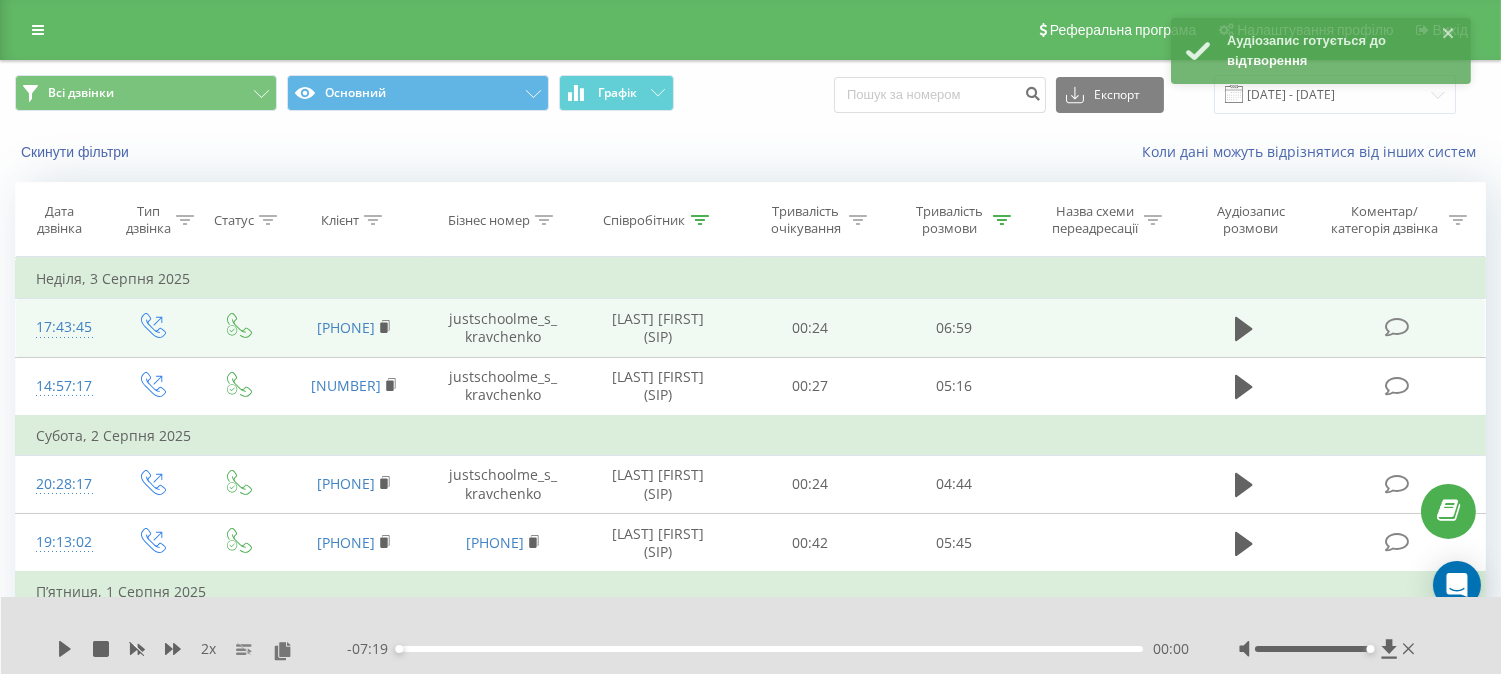 click at bounding box center [282, 650] 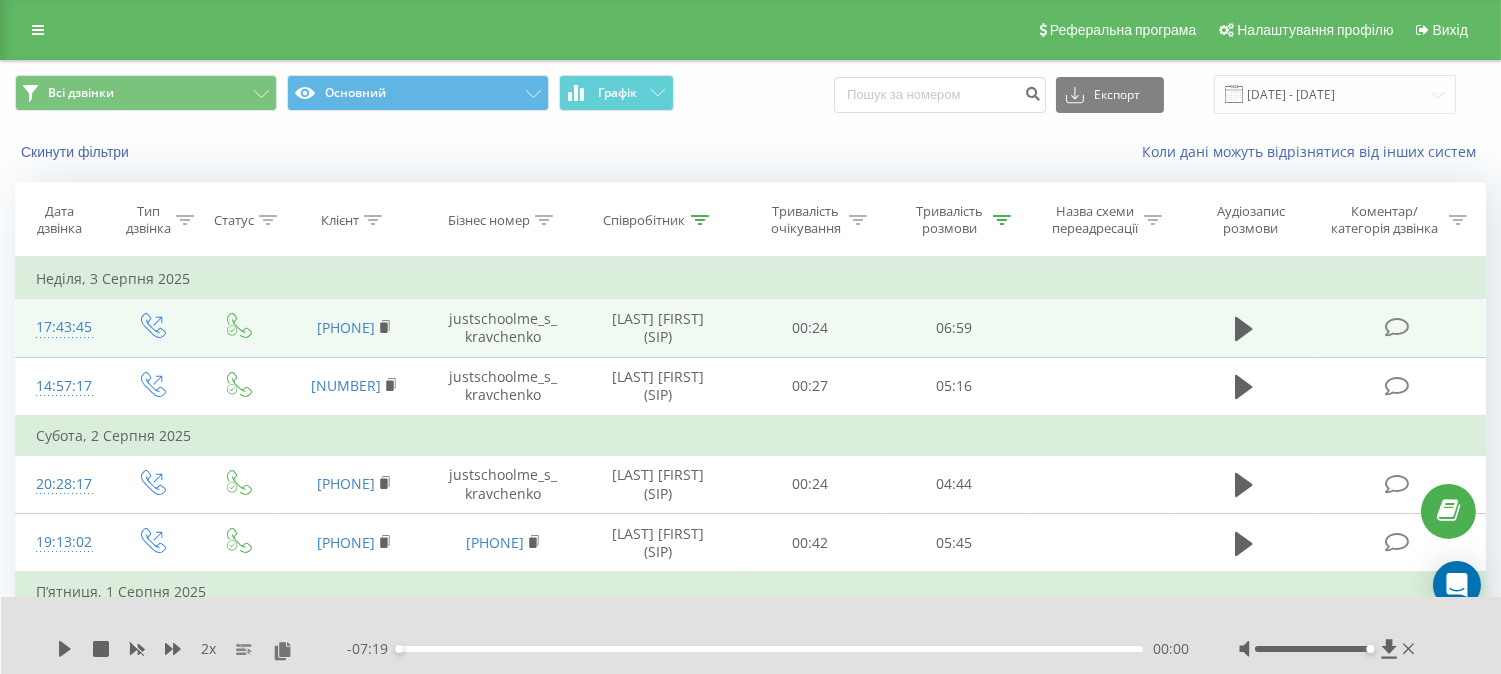 click 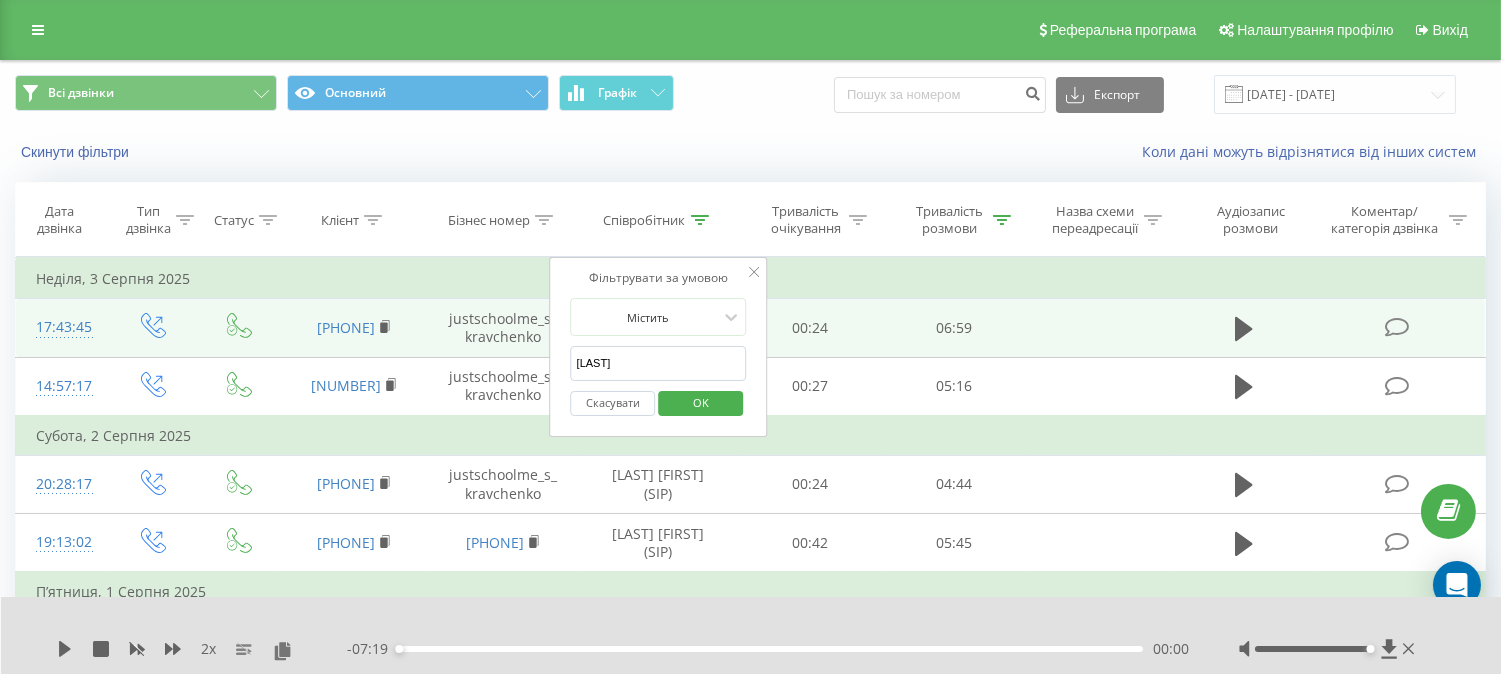click on "[LAST]" at bounding box center (659, 363) 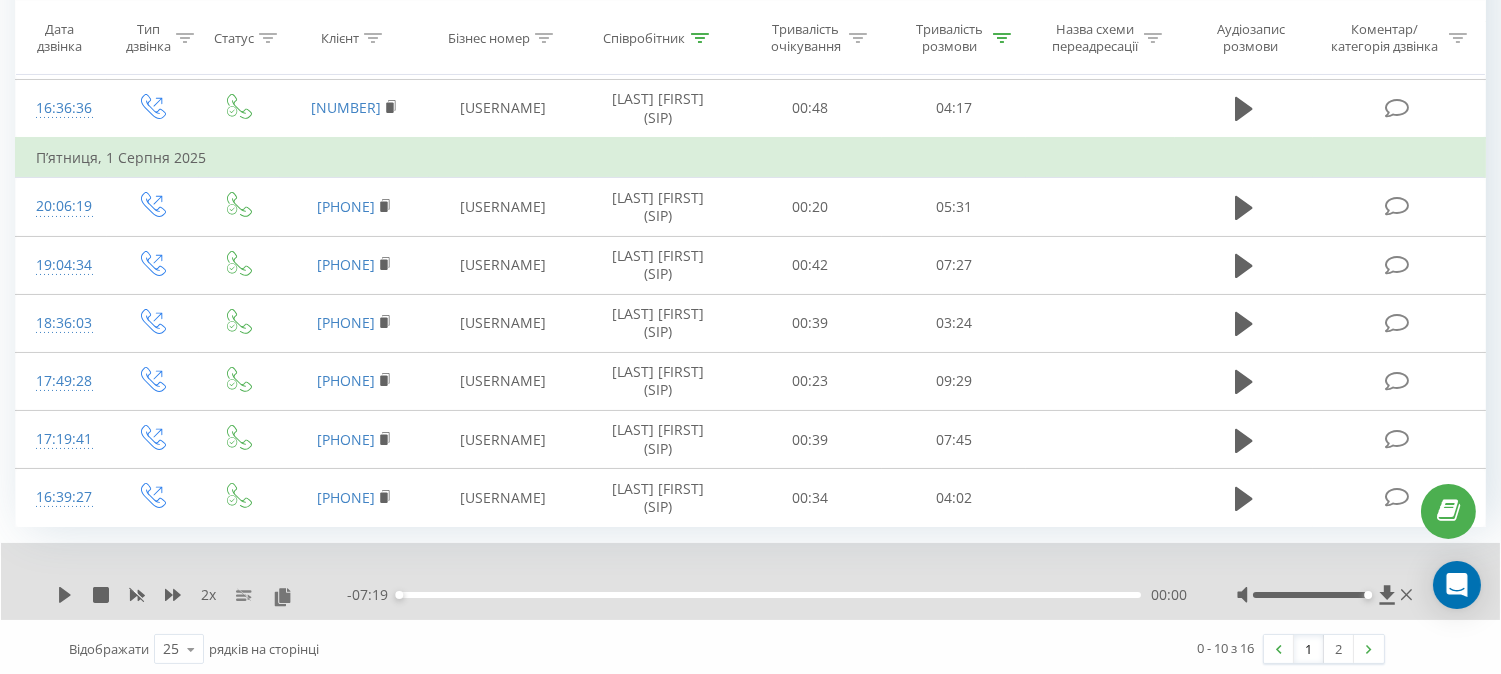 scroll, scrollTop: 398, scrollLeft: 0, axis: vertical 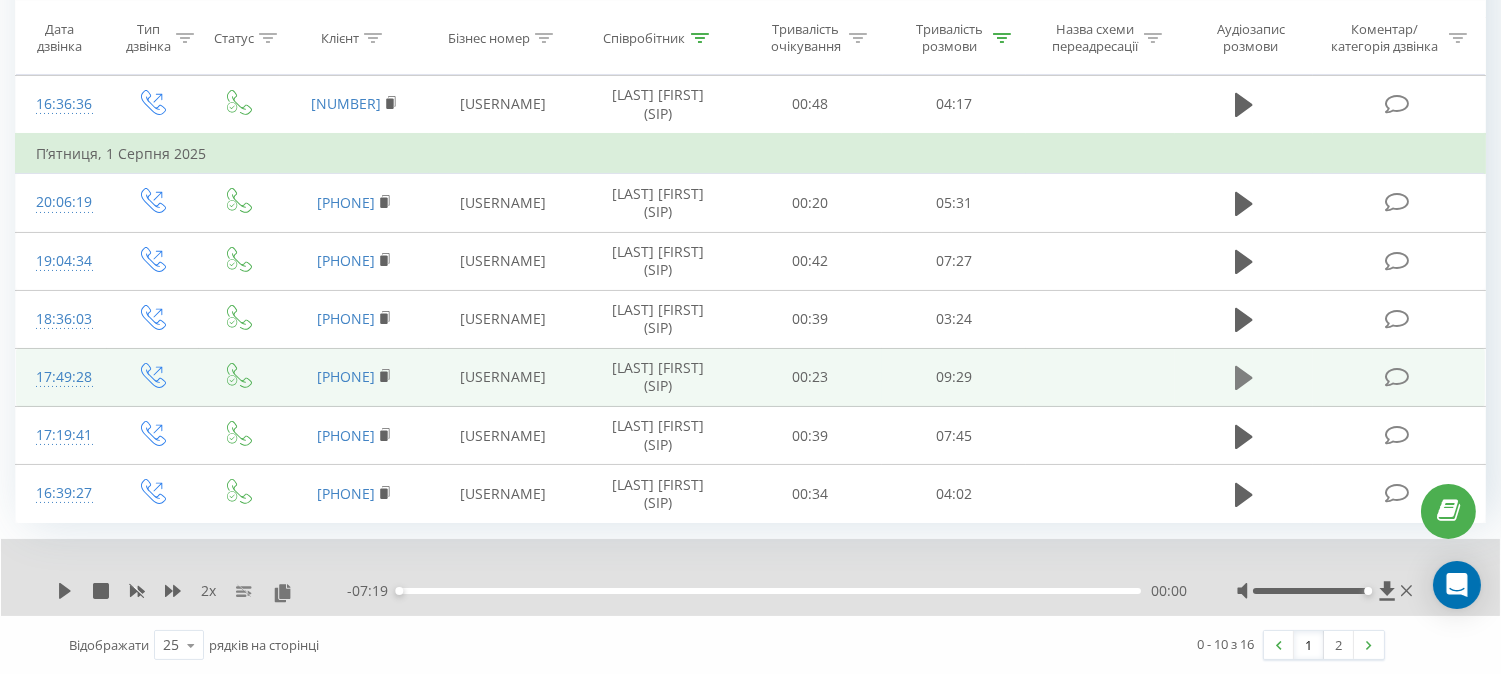 click 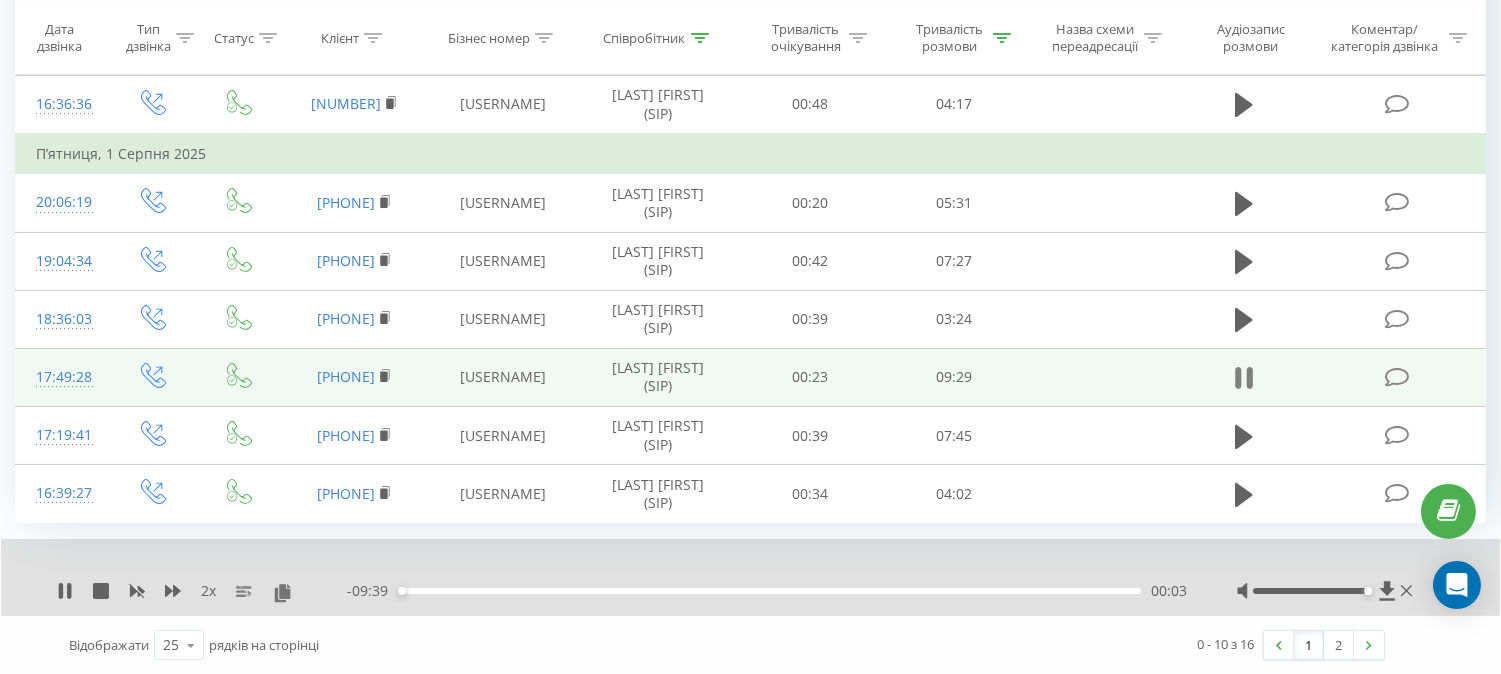 click 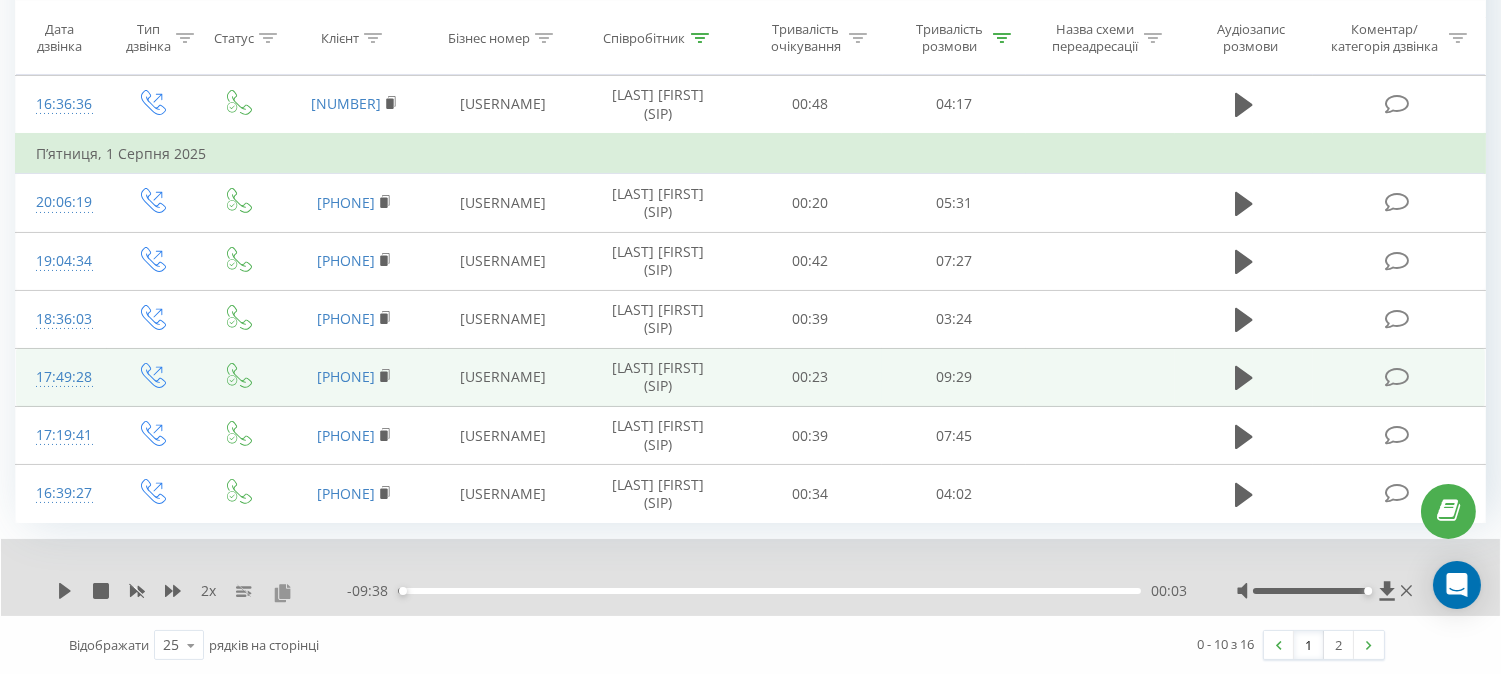 click at bounding box center (282, 592) 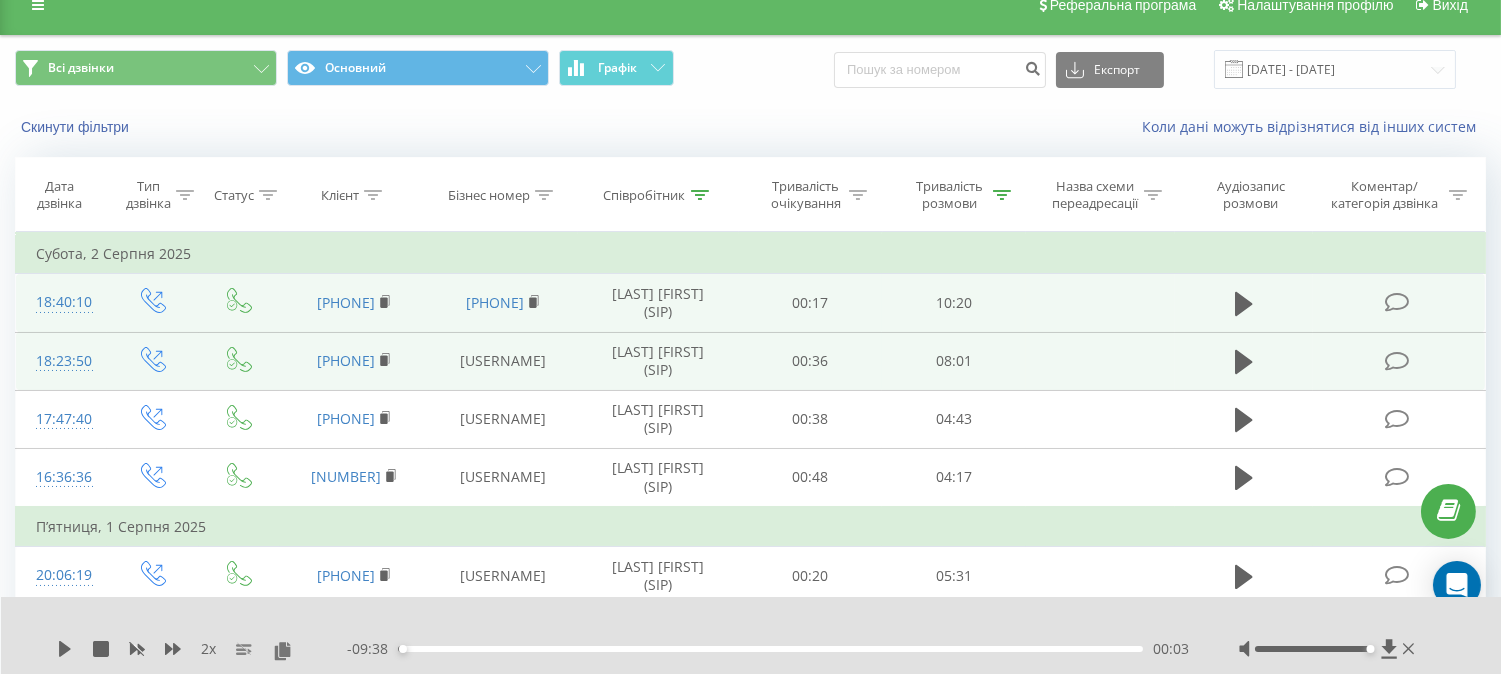 scroll, scrollTop: 0, scrollLeft: 0, axis: both 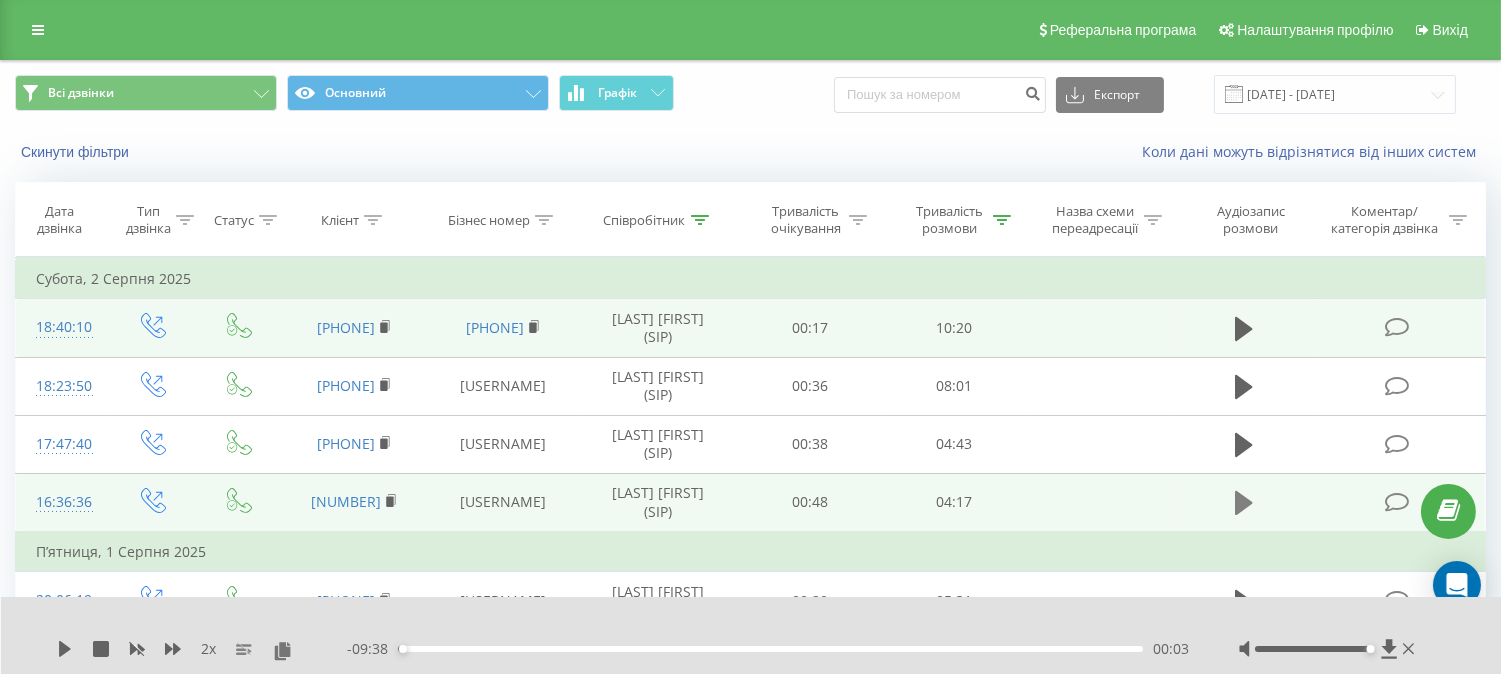 click 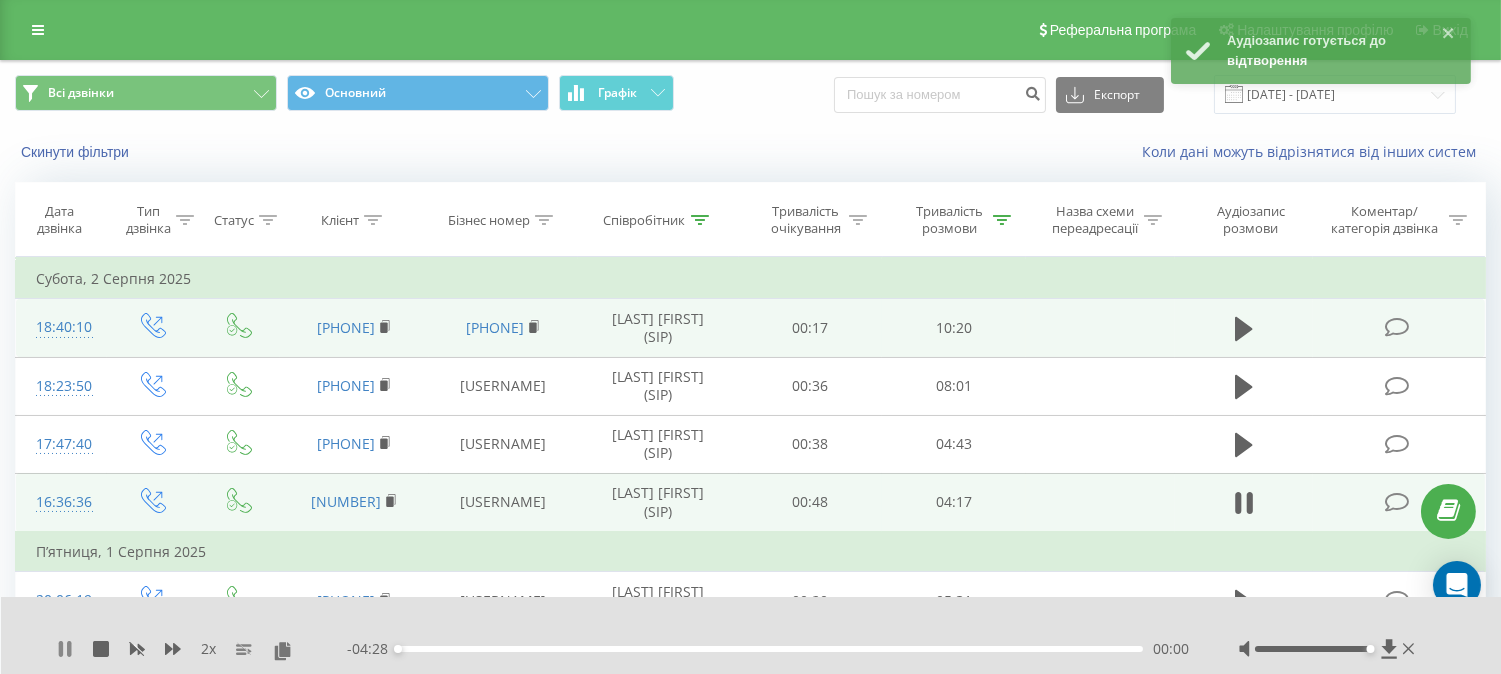 click 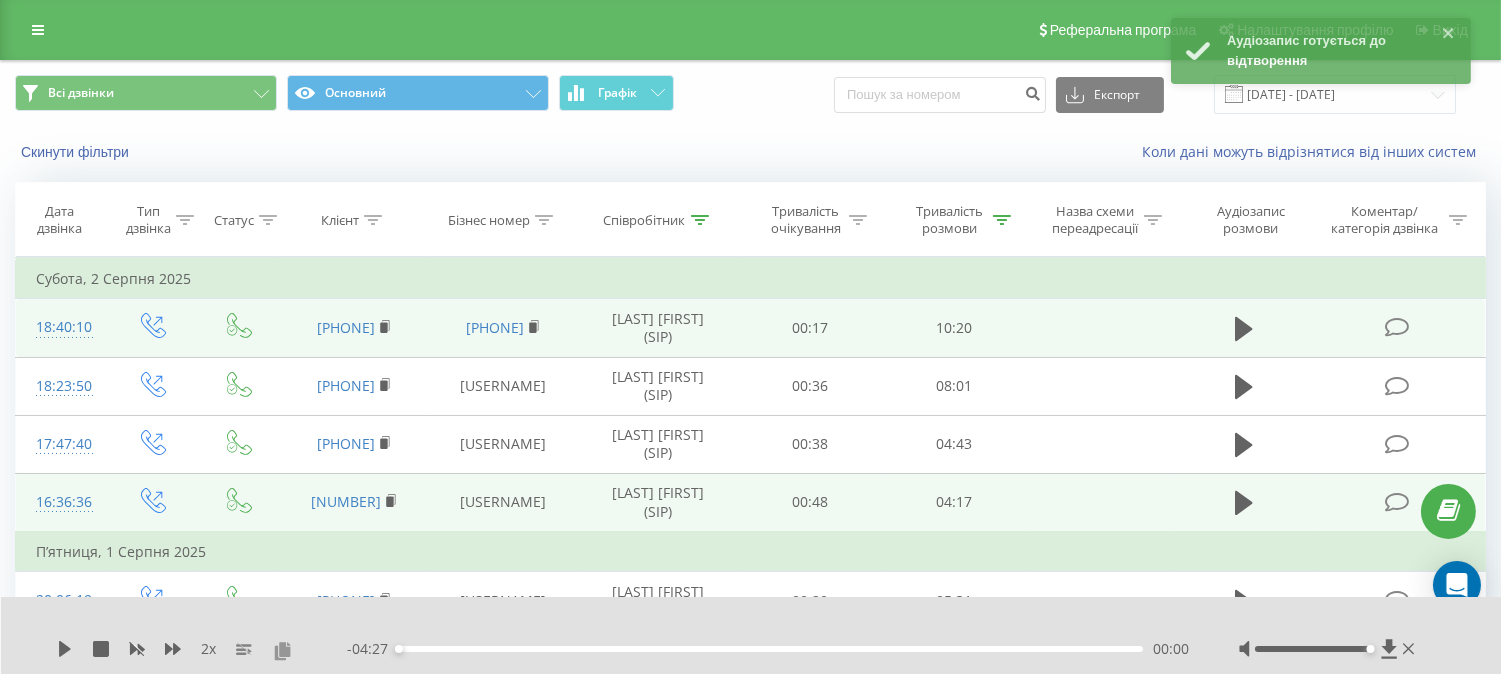 click at bounding box center (282, 650) 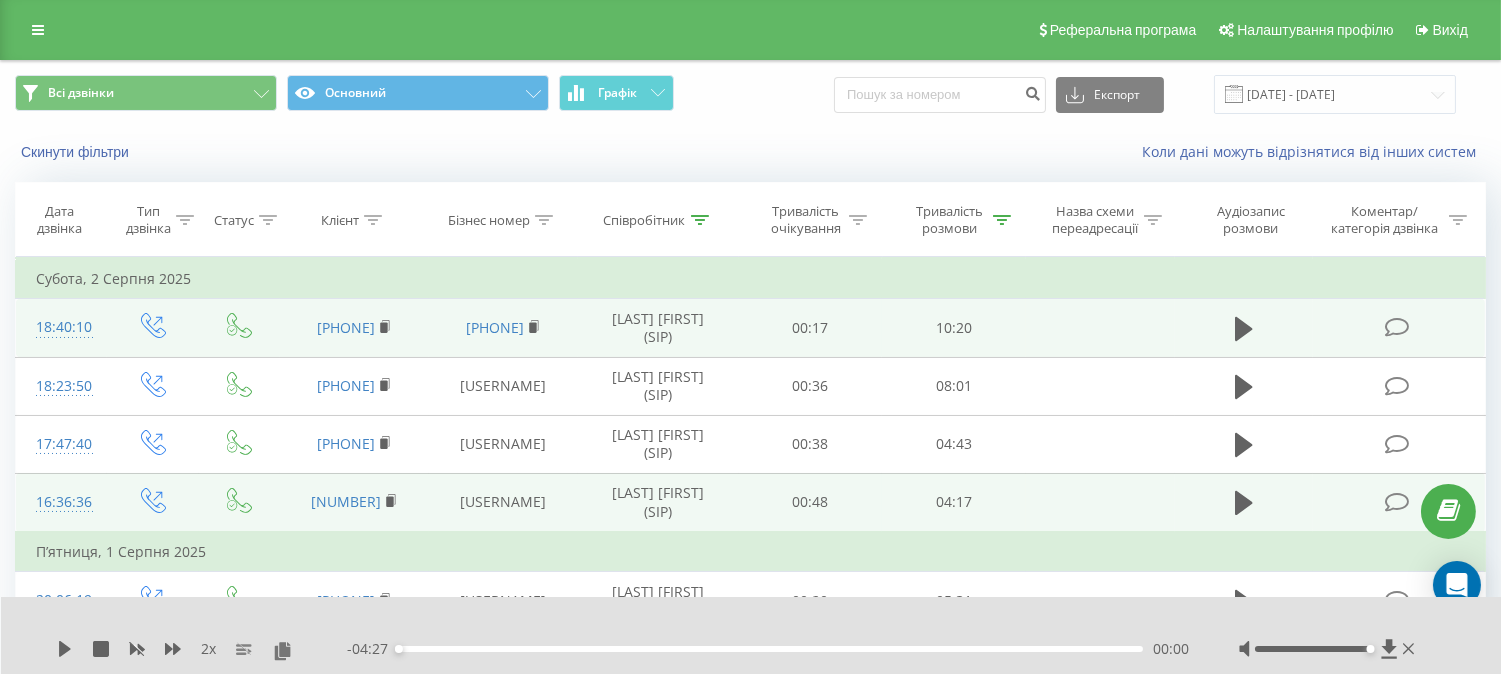 click 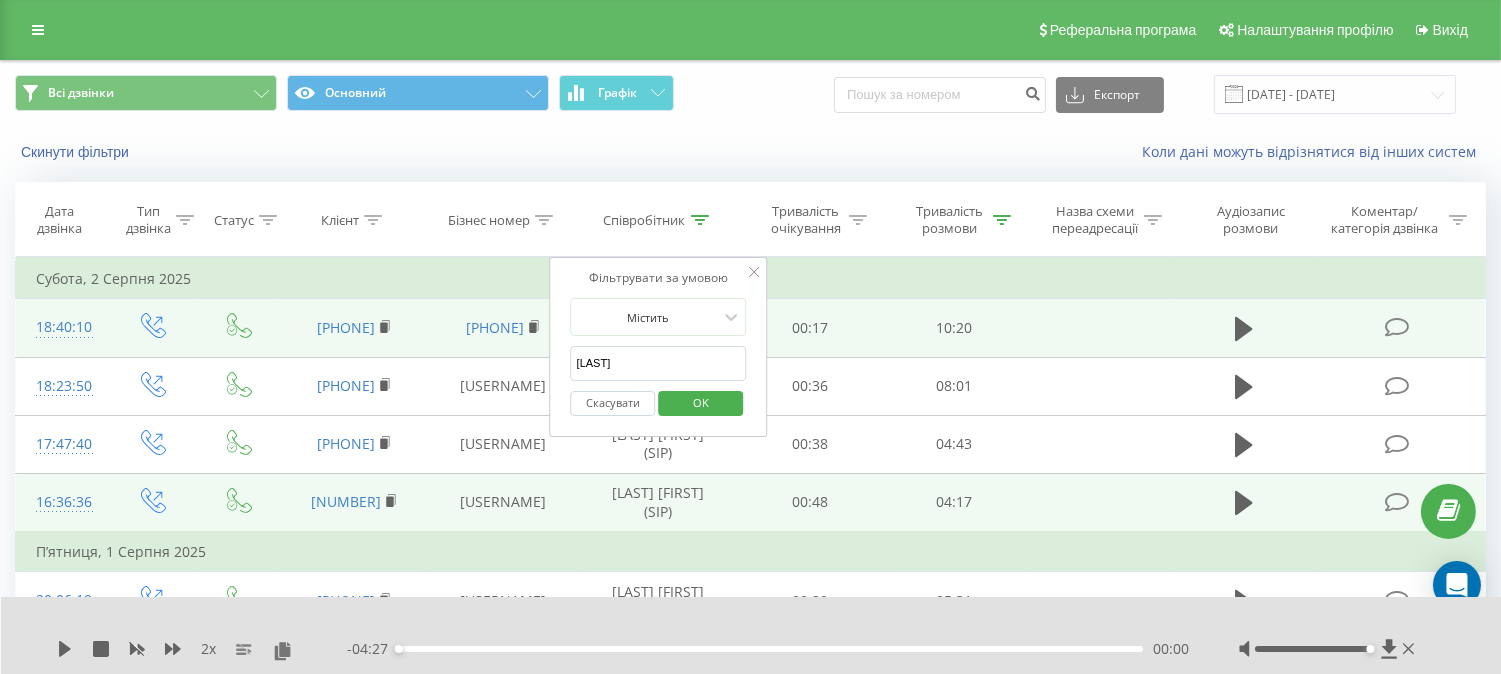 click on "[LAST]" at bounding box center (659, 363) 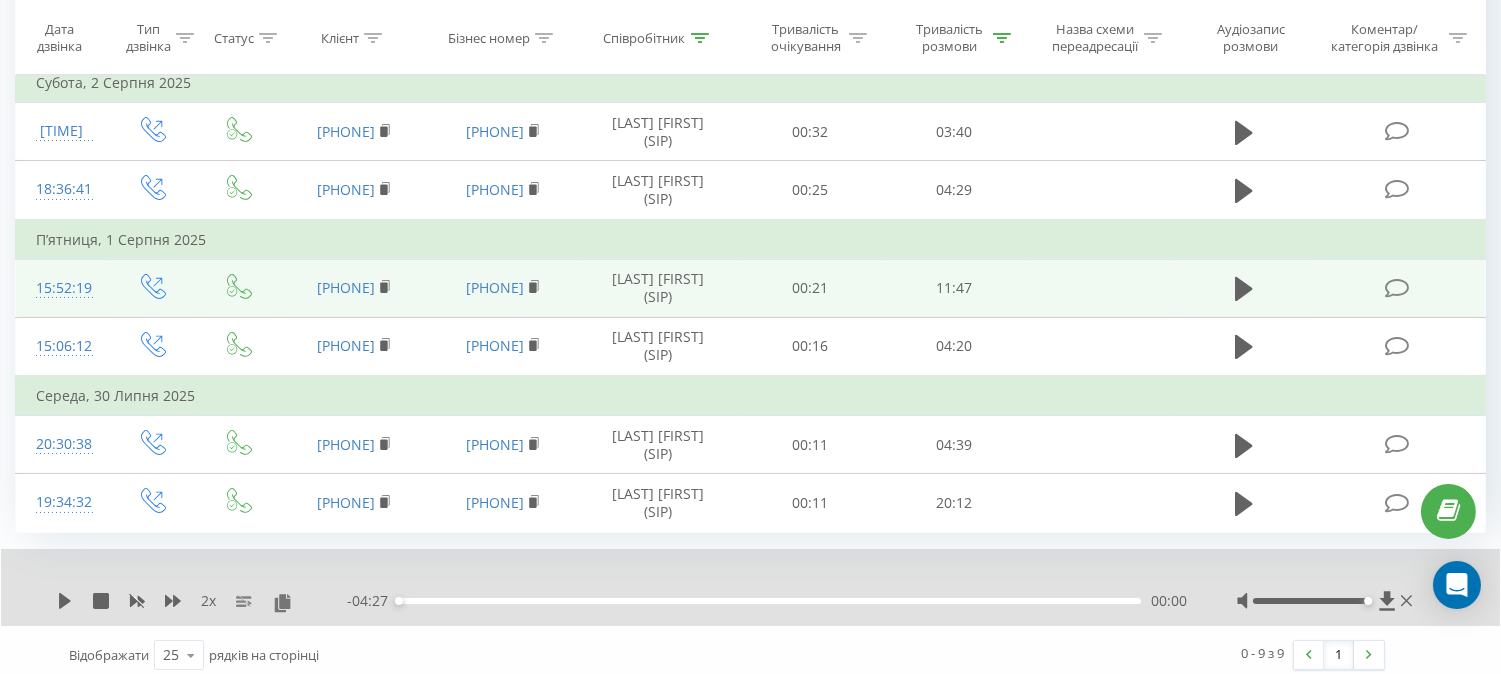scroll, scrollTop: 418, scrollLeft: 0, axis: vertical 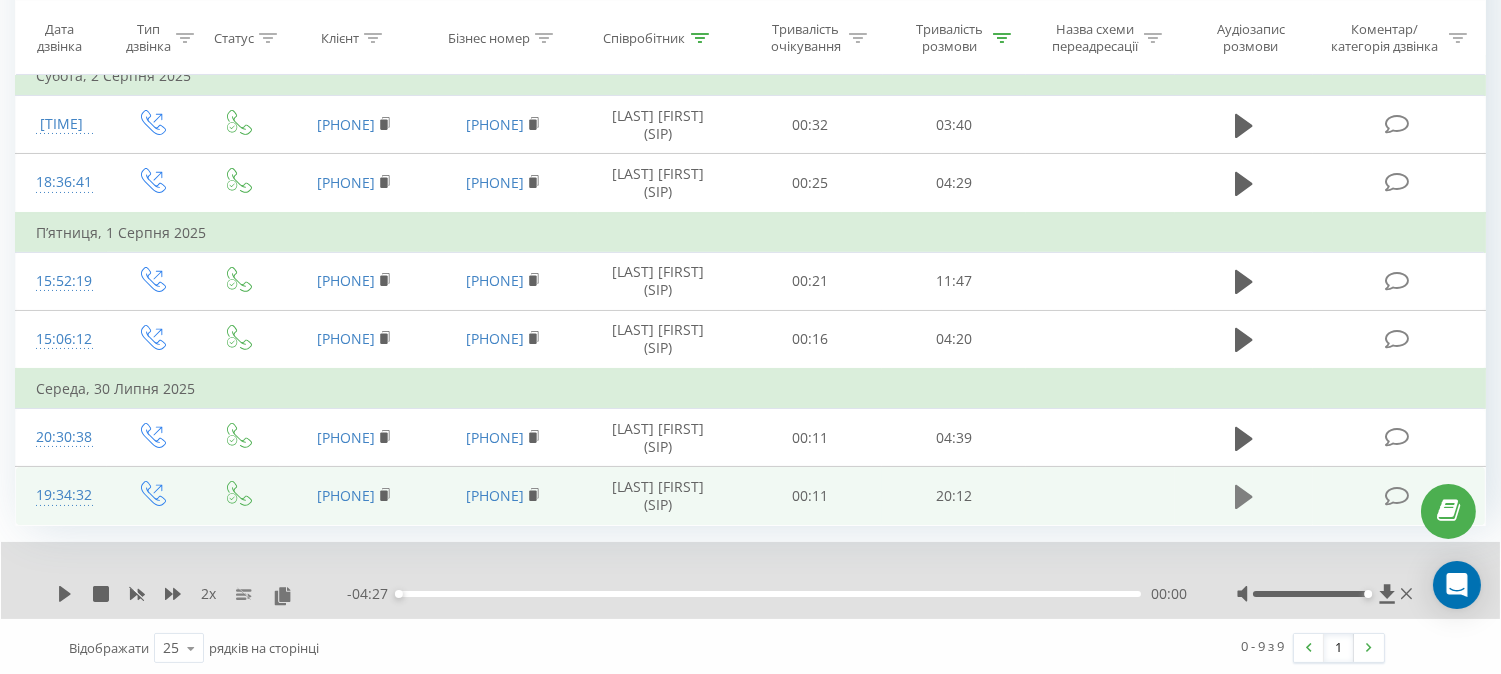 click 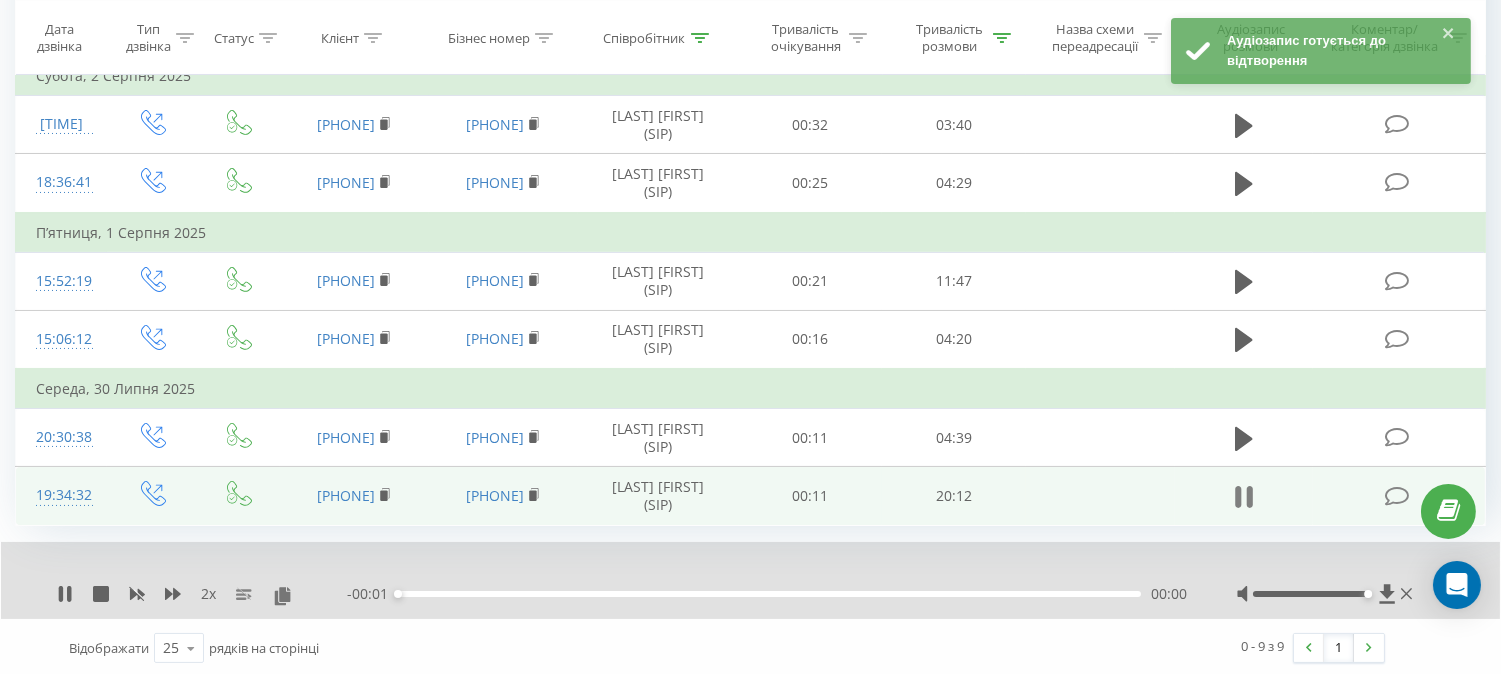 click 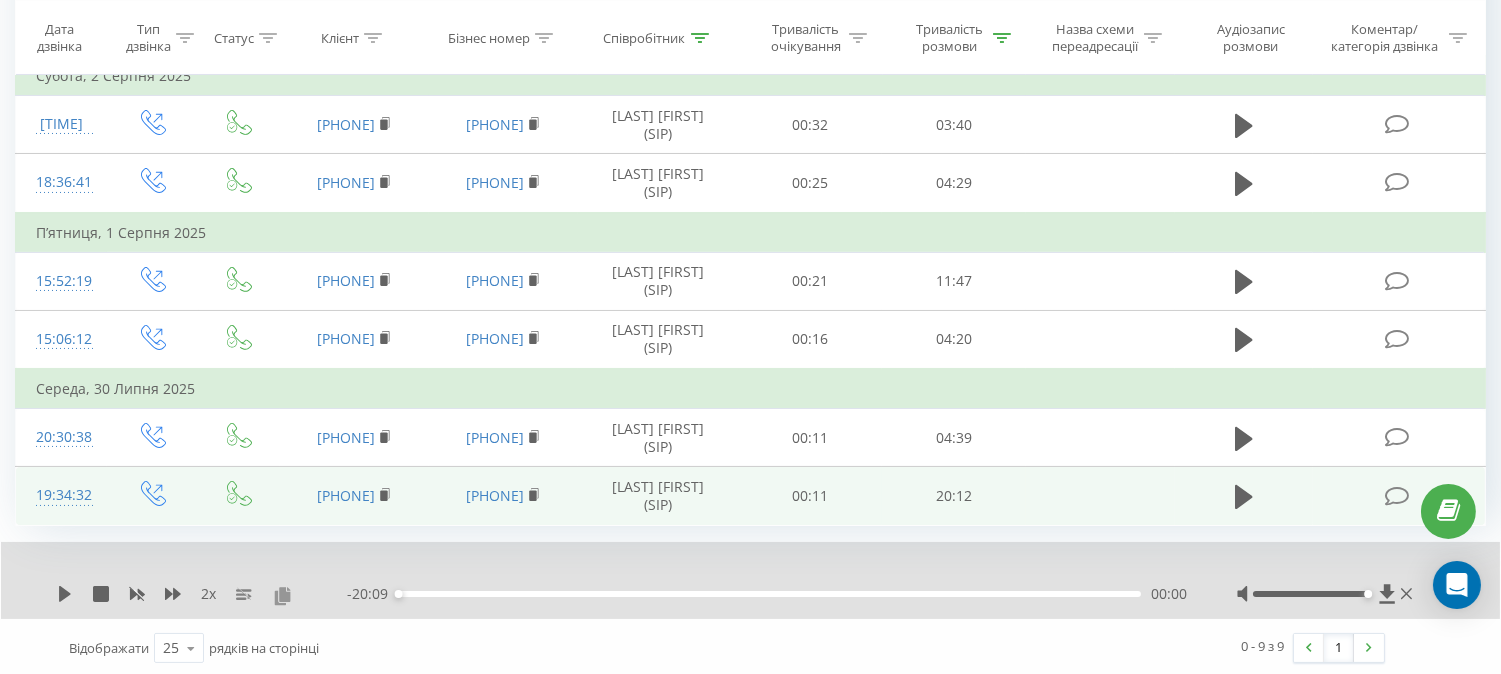 click at bounding box center (282, 595) 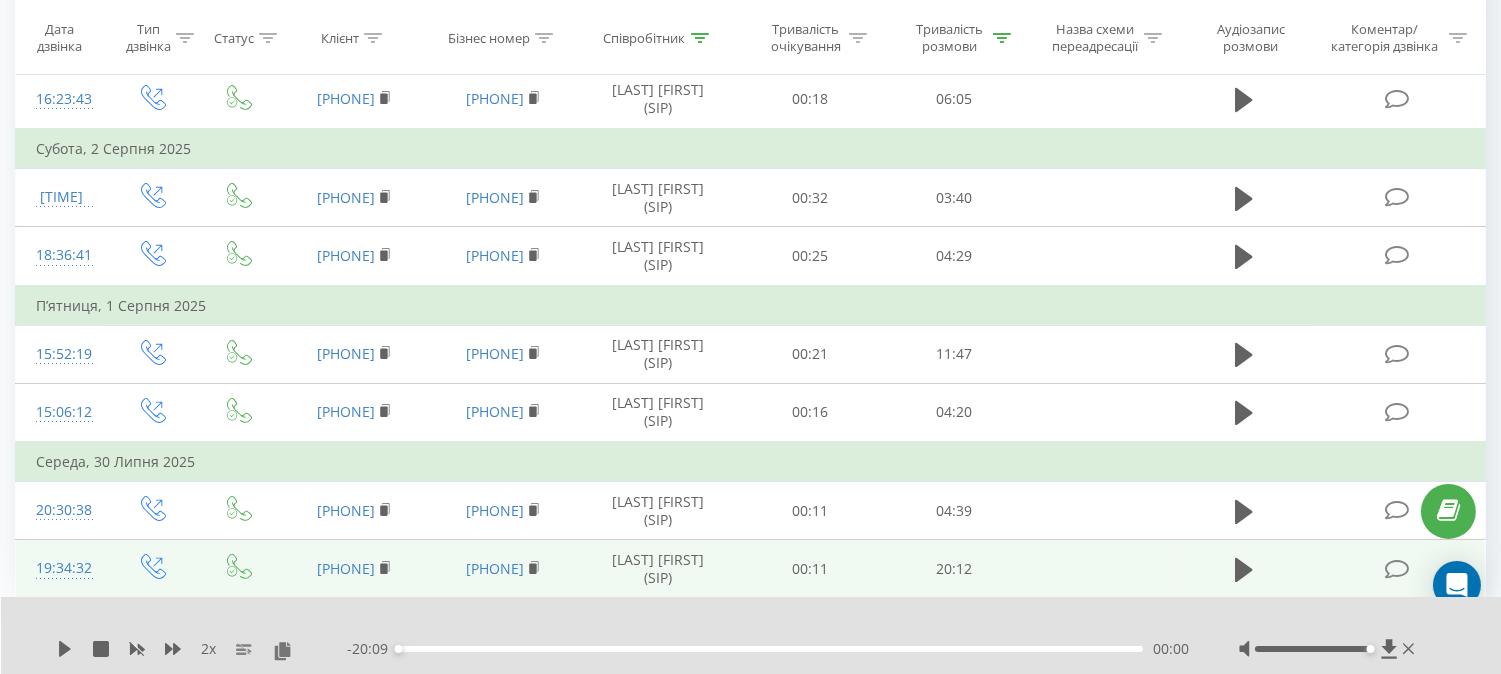 scroll, scrollTop: 0, scrollLeft: 0, axis: both 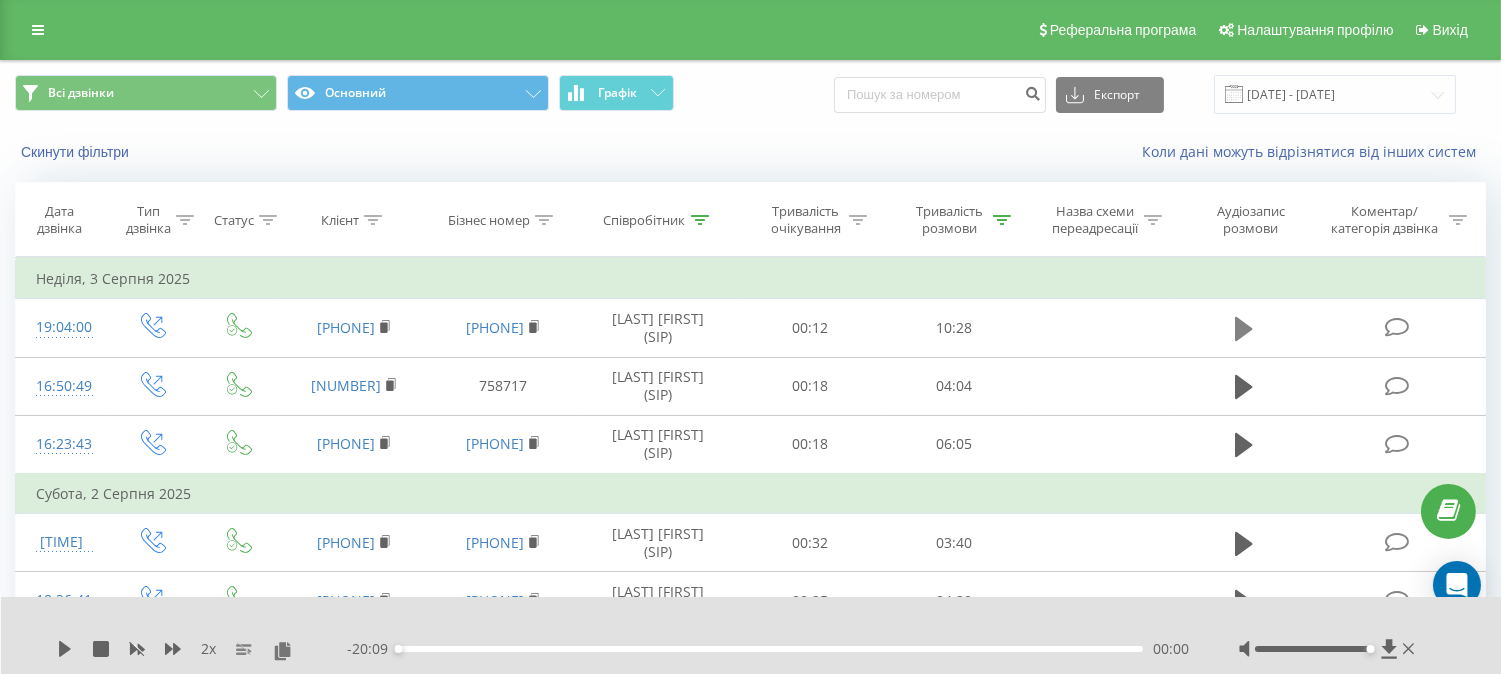click 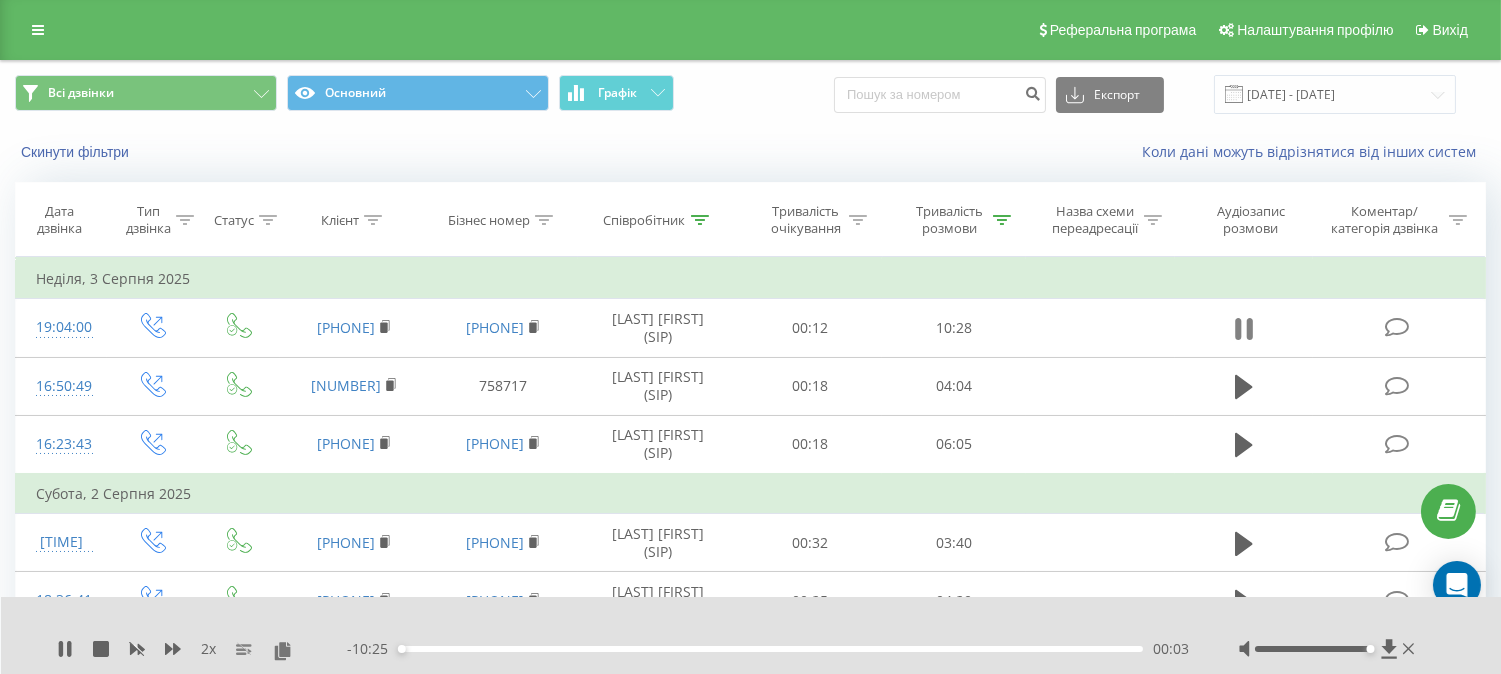 click 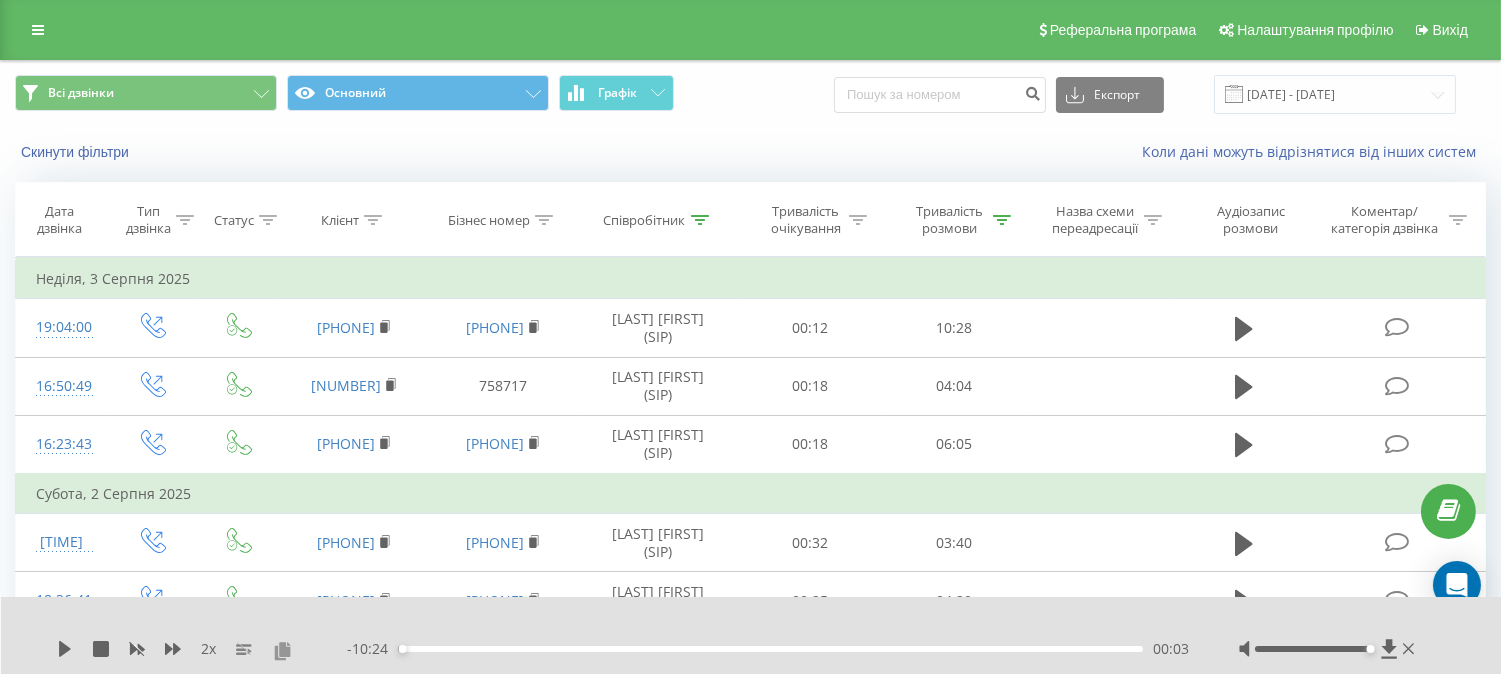 click at bounding box center [282, 650] 